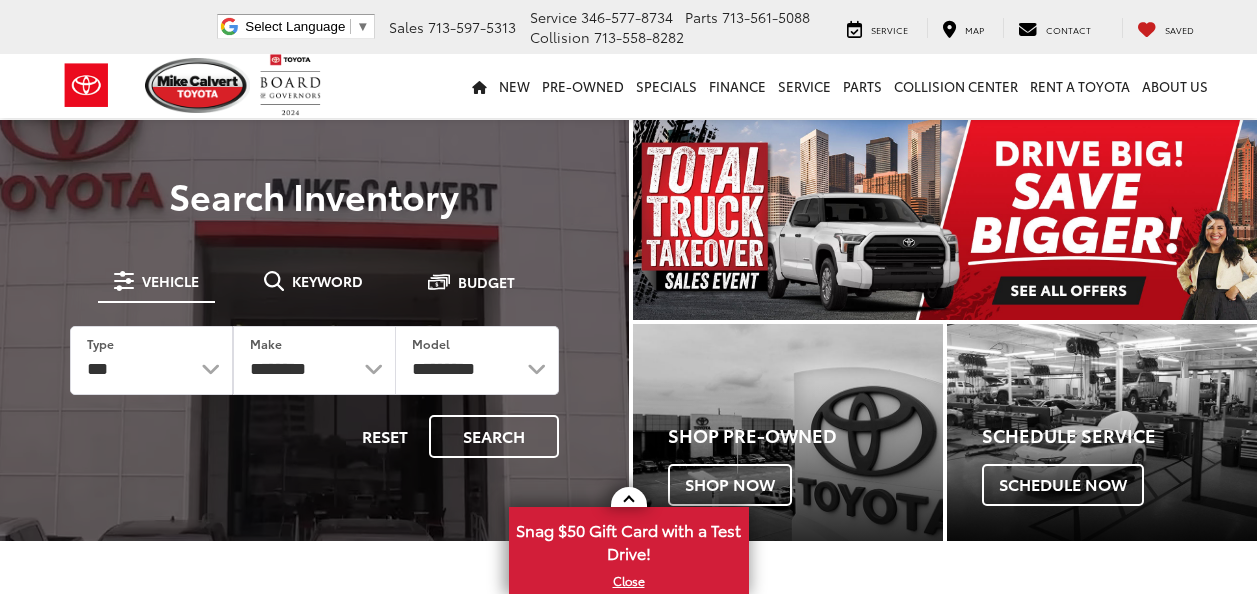 scroll, scrollTop: 0, scrollLeft: 0, axis: both 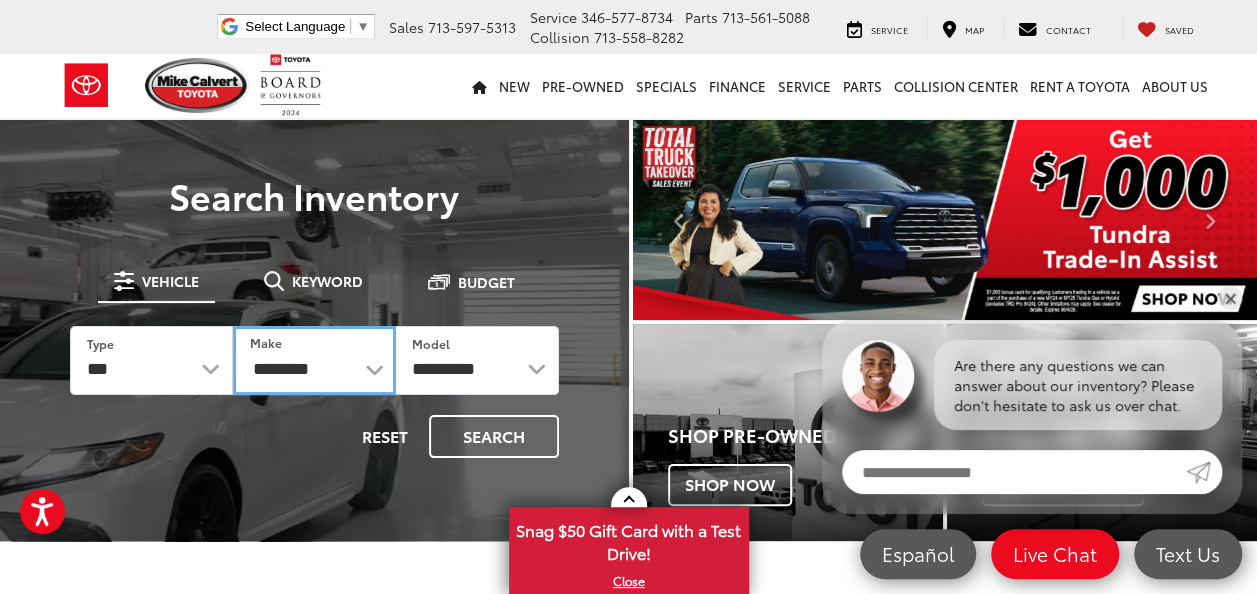click on "**********" at bounding box center (314, 360) 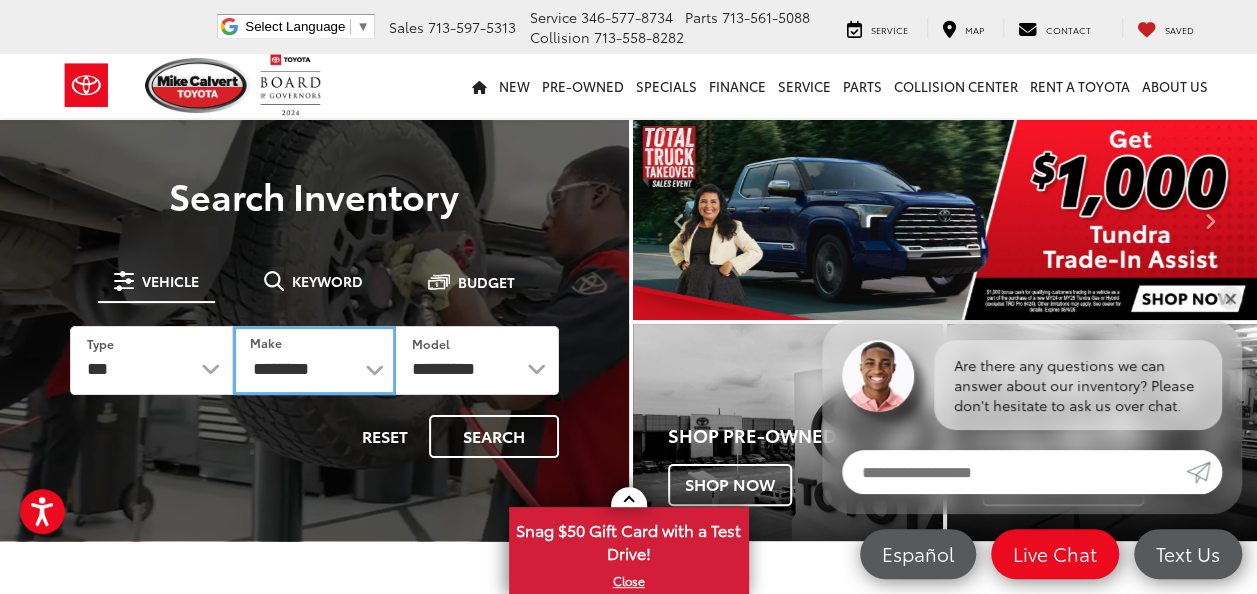 click on "**********" at bounding box center (314, 360) 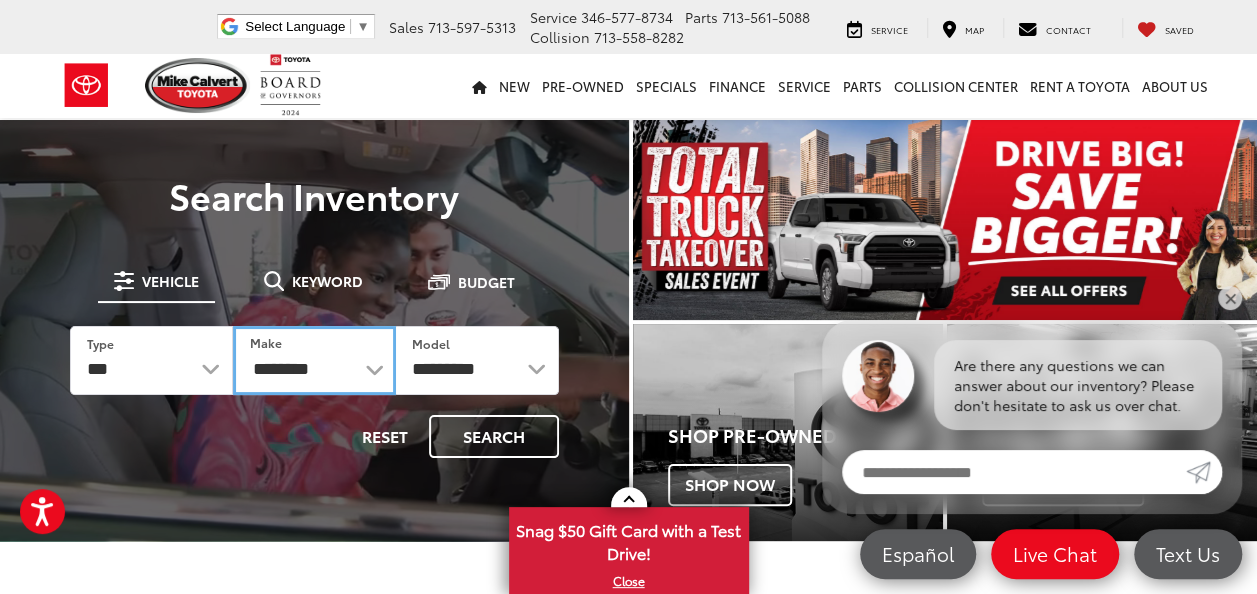 click on "**********" at bounding box center (314, 360) 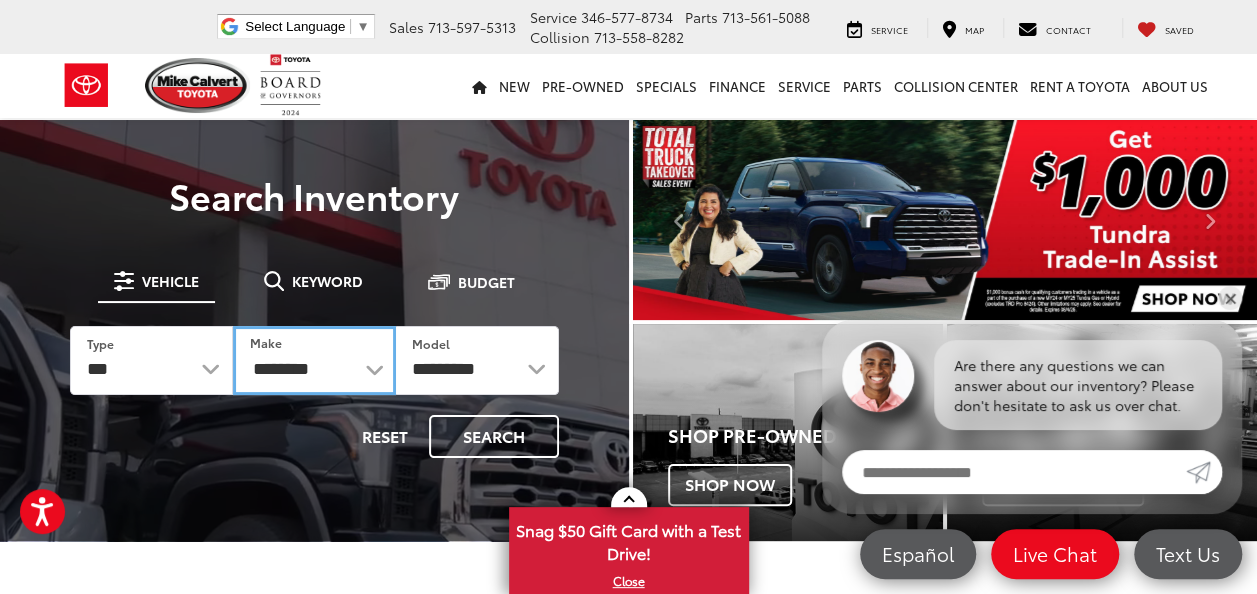 select on "*********" 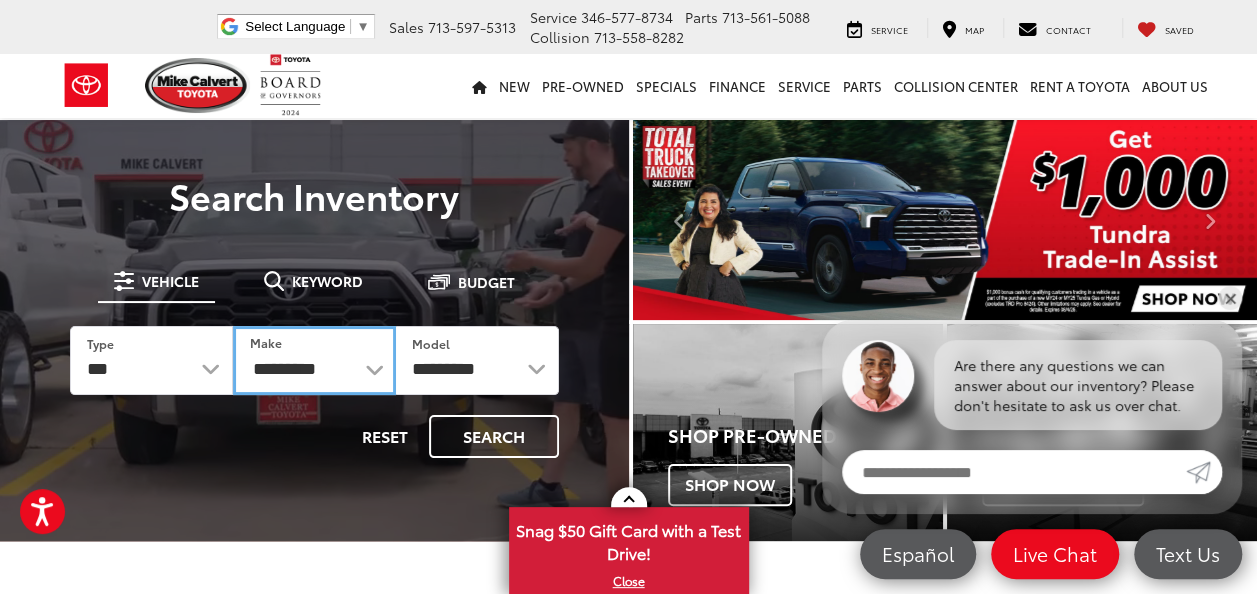 click on "**********" at bounding box center (314, 360) 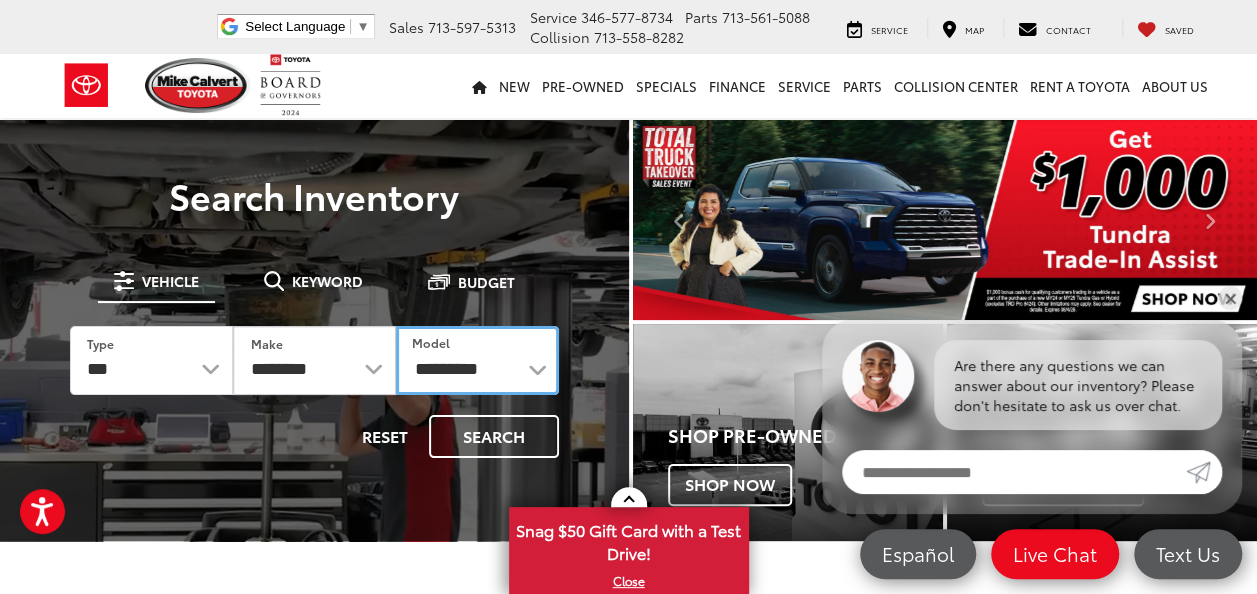 click on "**********" at bounding box center (477, 360) 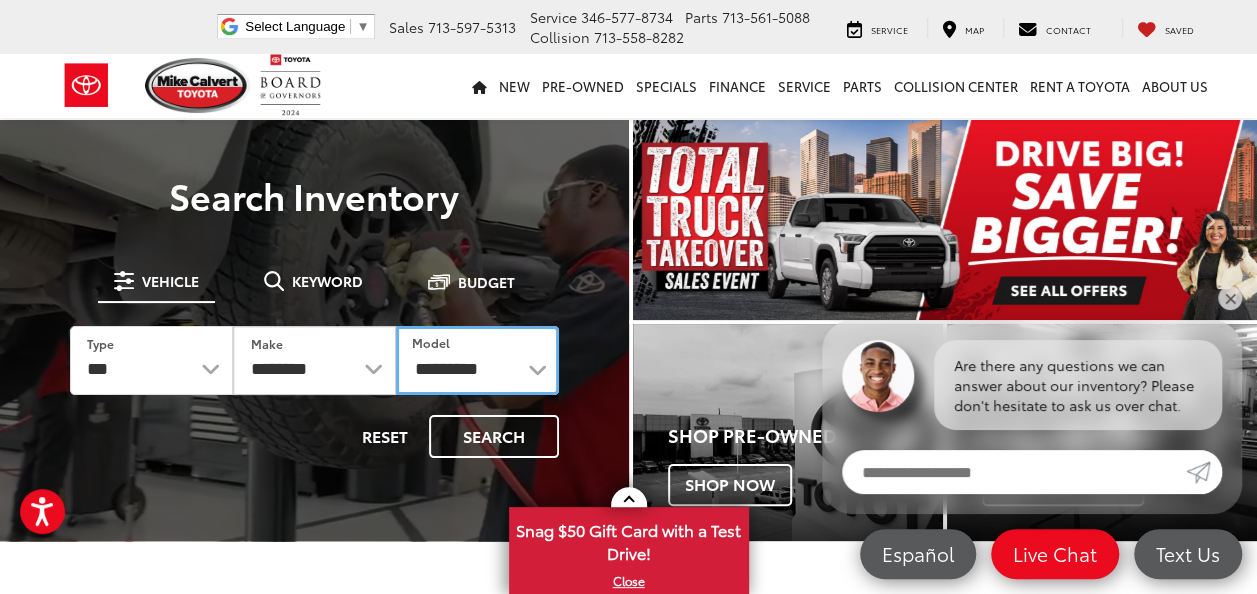 select on "**********" 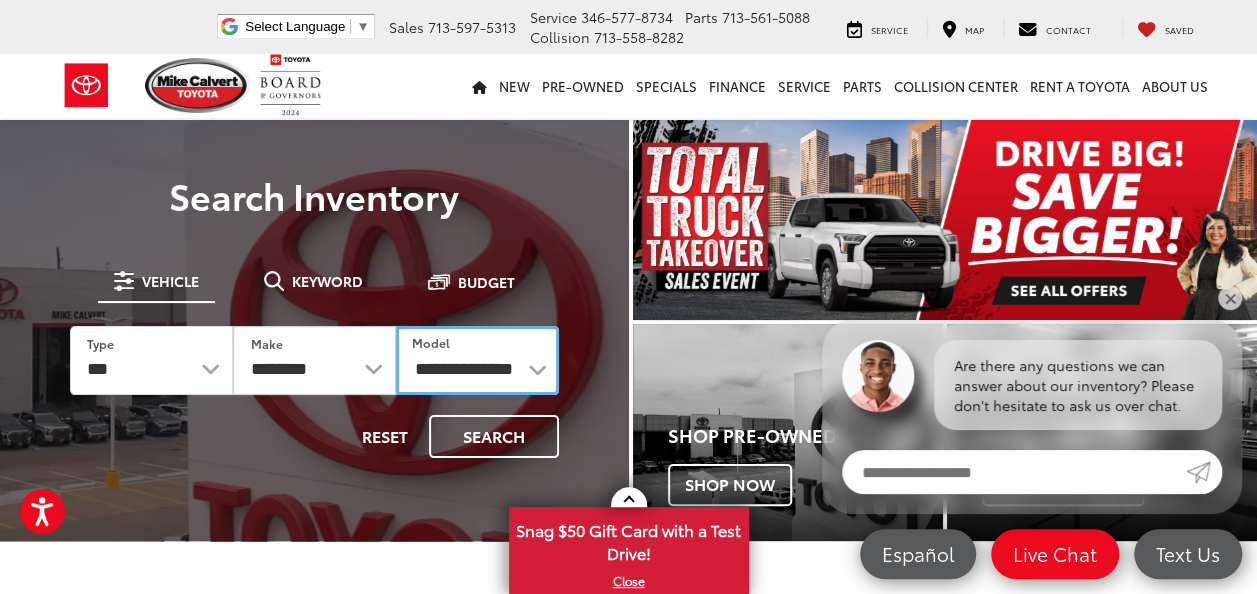 click on "**********" at bounding box center [477, 360] 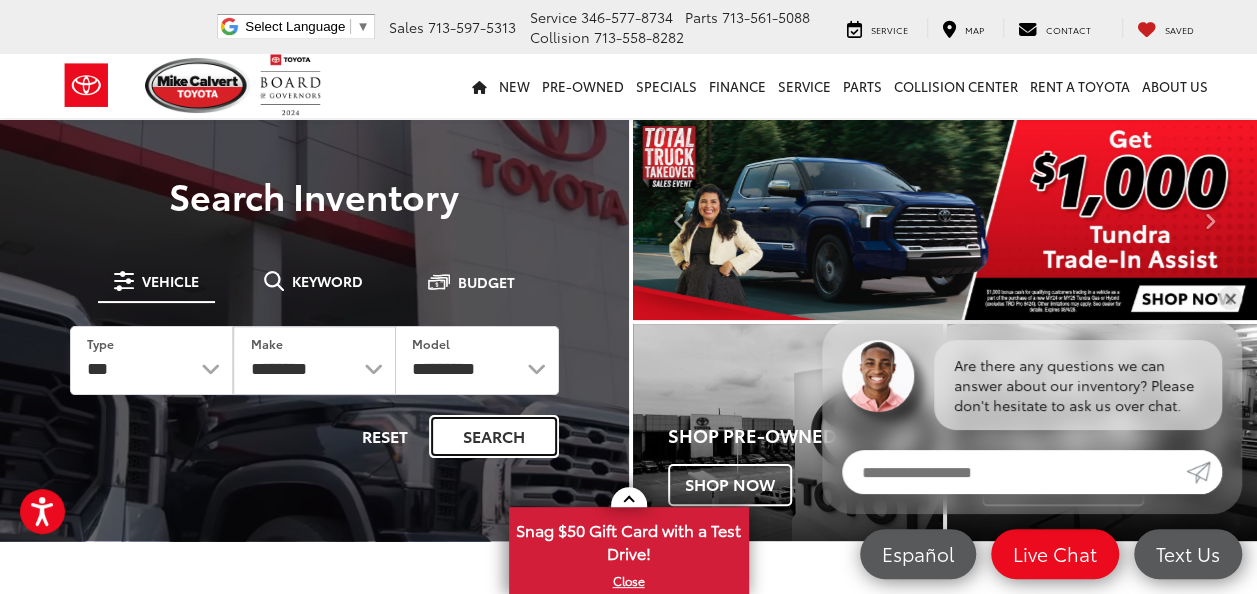 click on "Search" at bounding box center [494, 436] 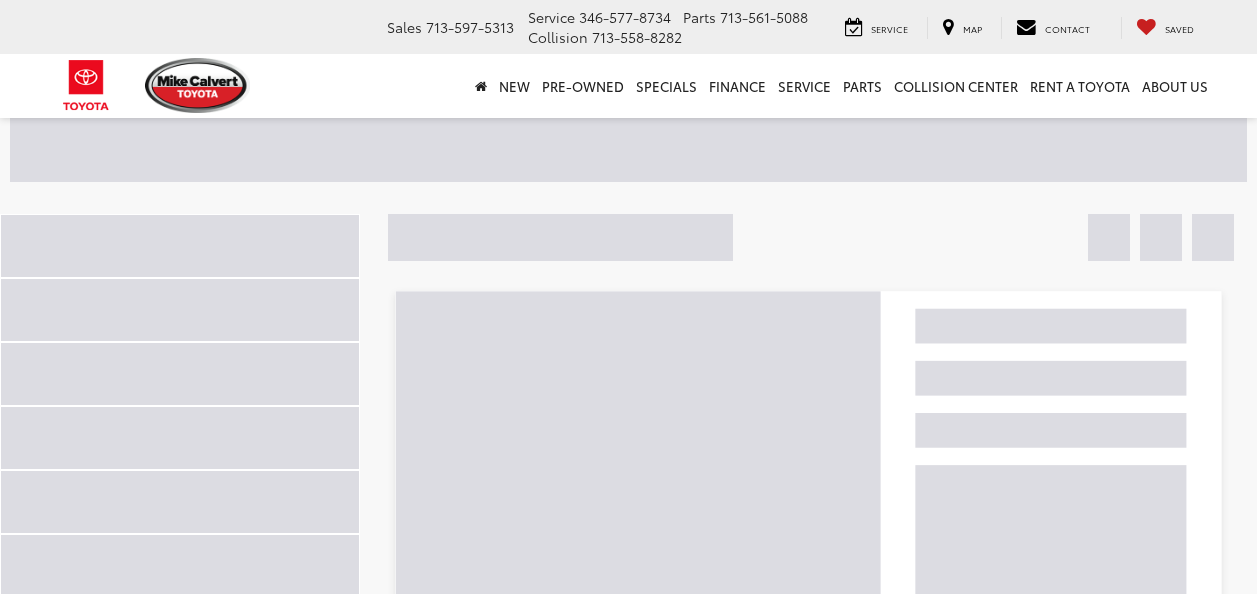 scroll, scrollTop: 0, scrollLeft: 0, axis: both 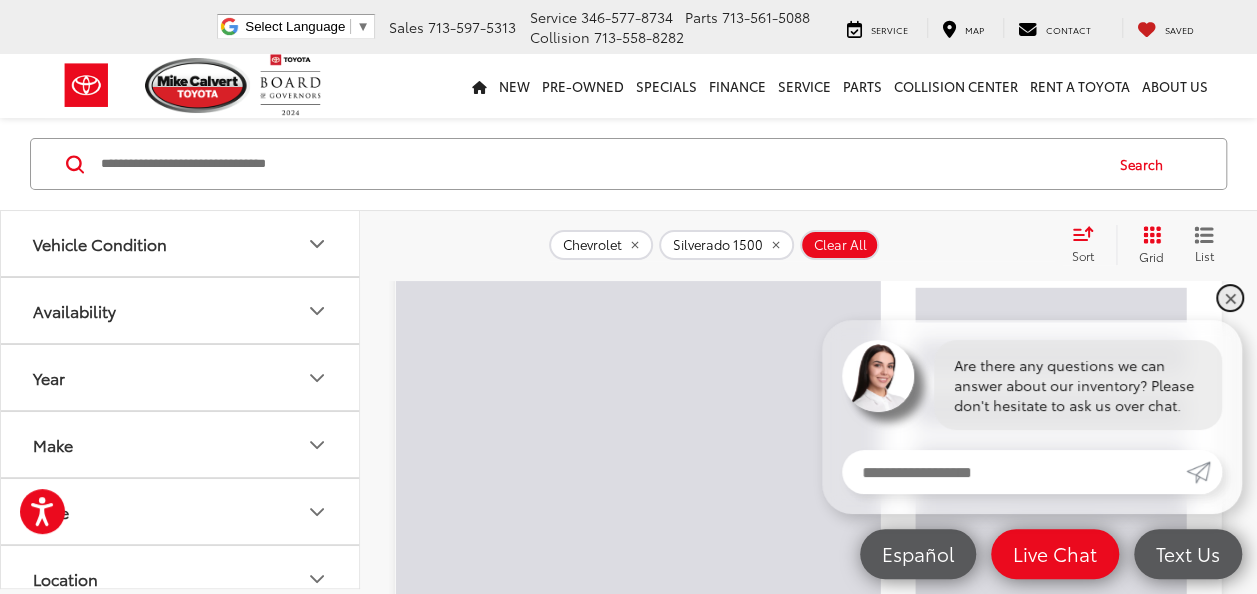click on "✕" at bounding box center [1230, 298] 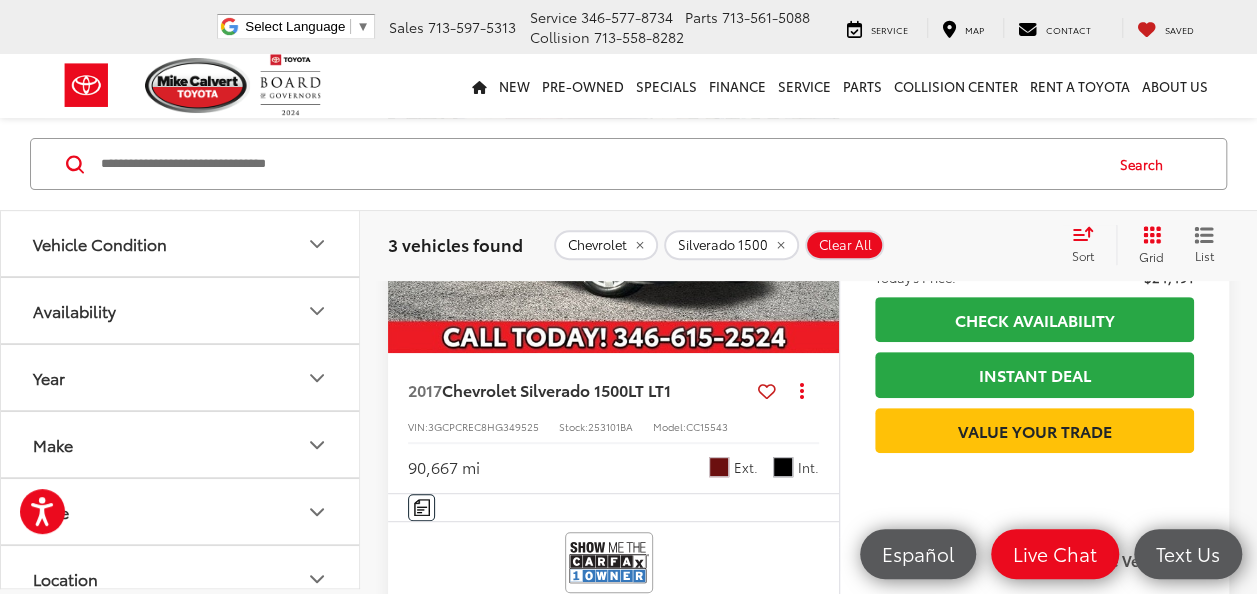scroll, scrollTop: 100, scrollLeft: 0, axis: vertical 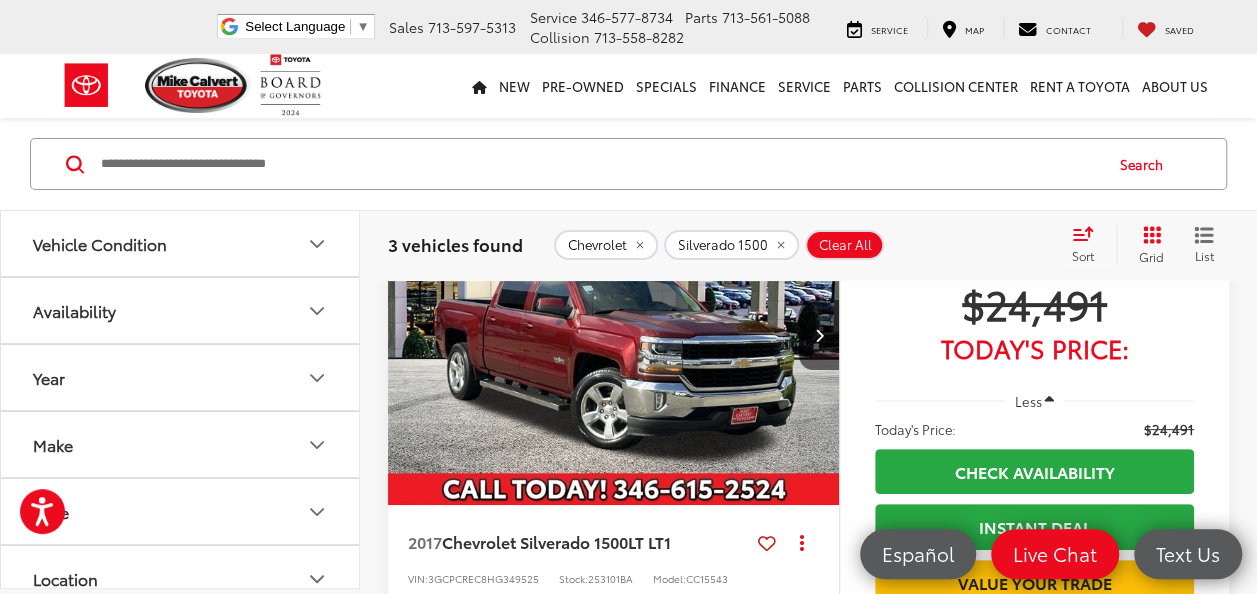 click at bounding box center [600, 164] 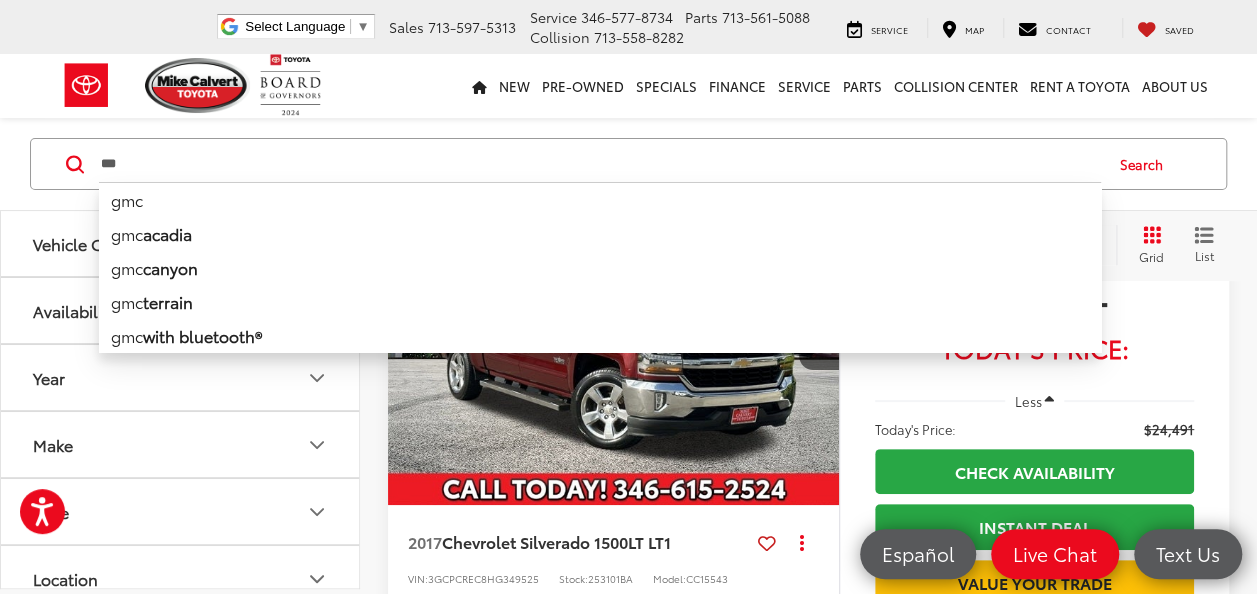 type on "***" 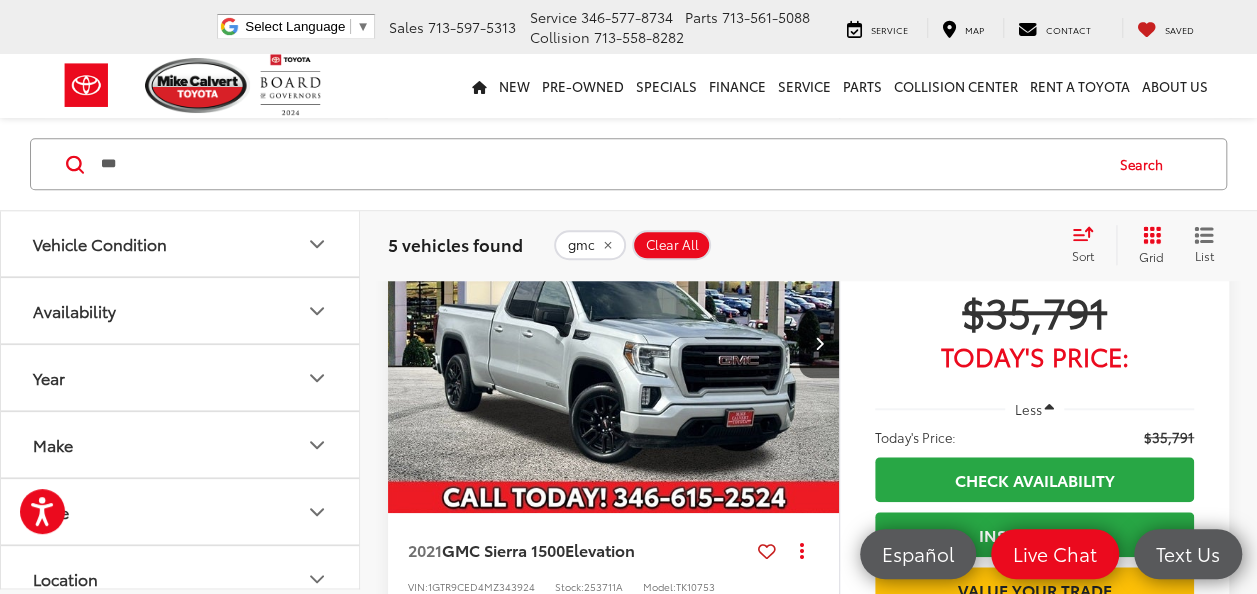 scroll, scrollTop: 700, scrollLeft: 0, axis: vertical 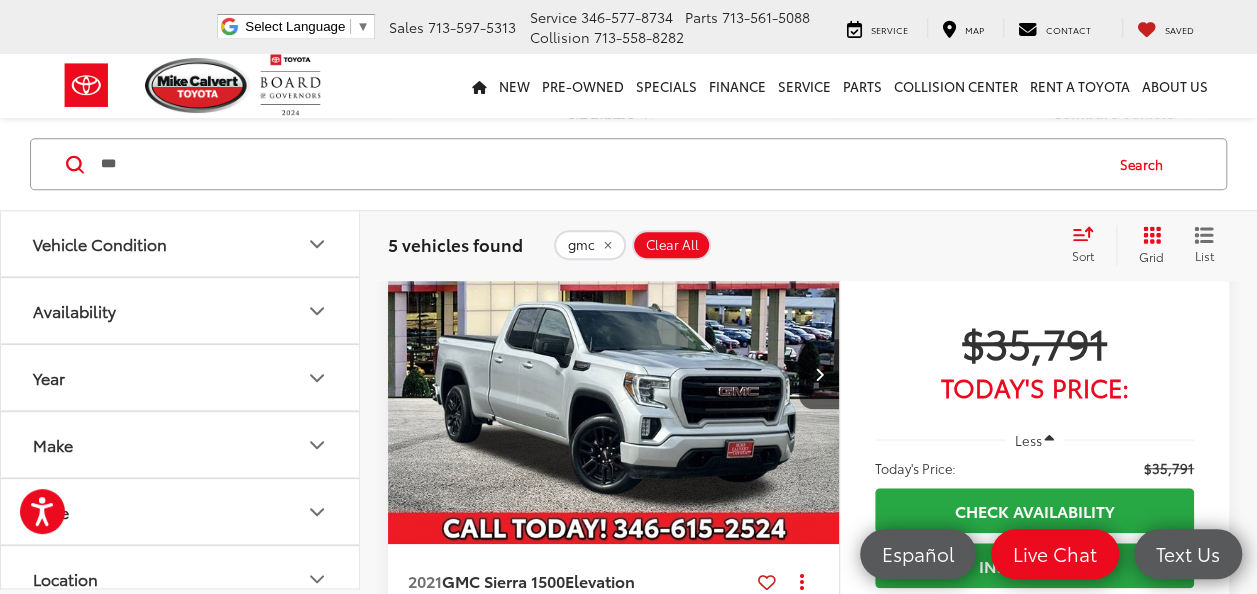 click at bounding box center (614, 375) 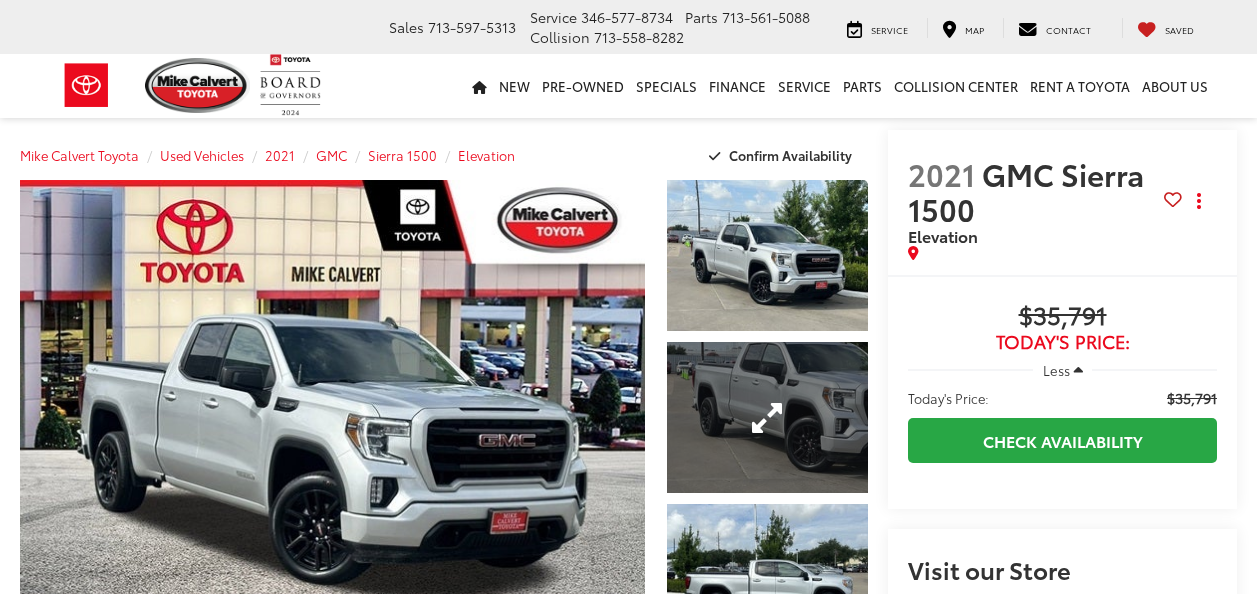 scroll, scrollTop: 0, scrollLeft: 0, axis: both 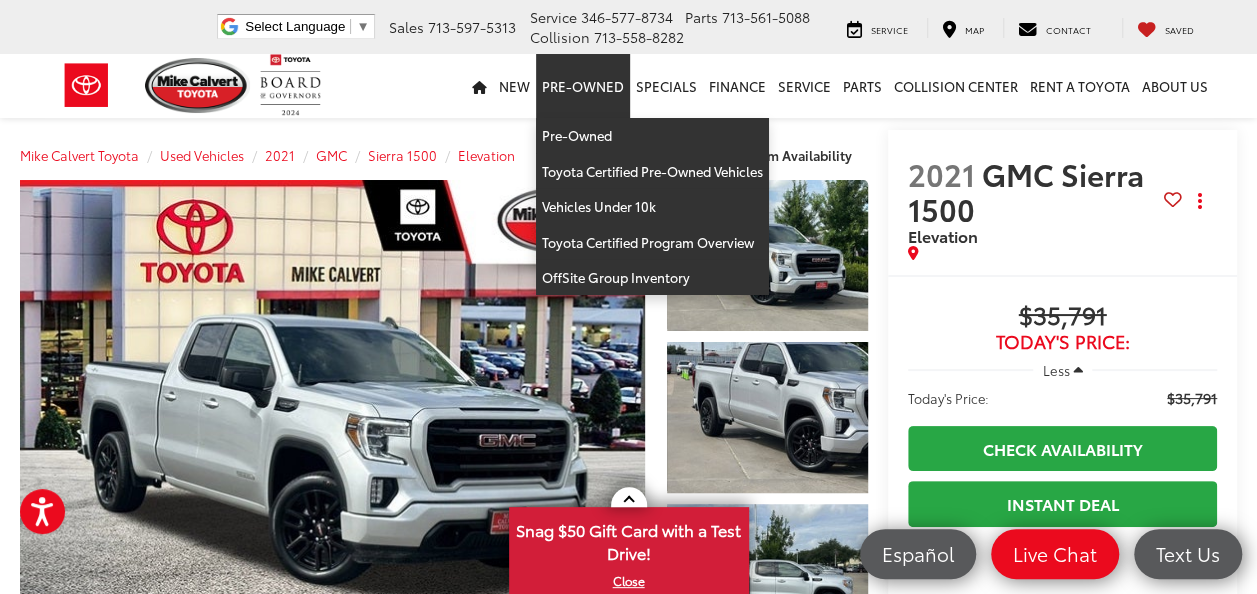 click on "Pre-Owned" at bounding box center [583, 86] 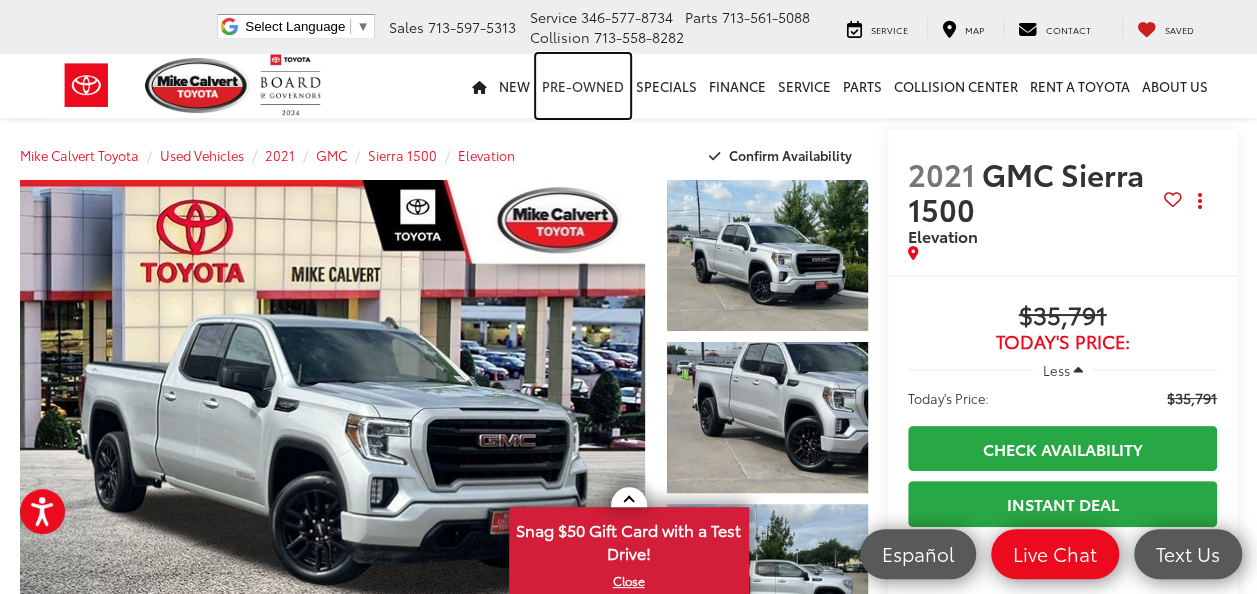 click on "Pre-Owned" at bounding box center (583, 86) 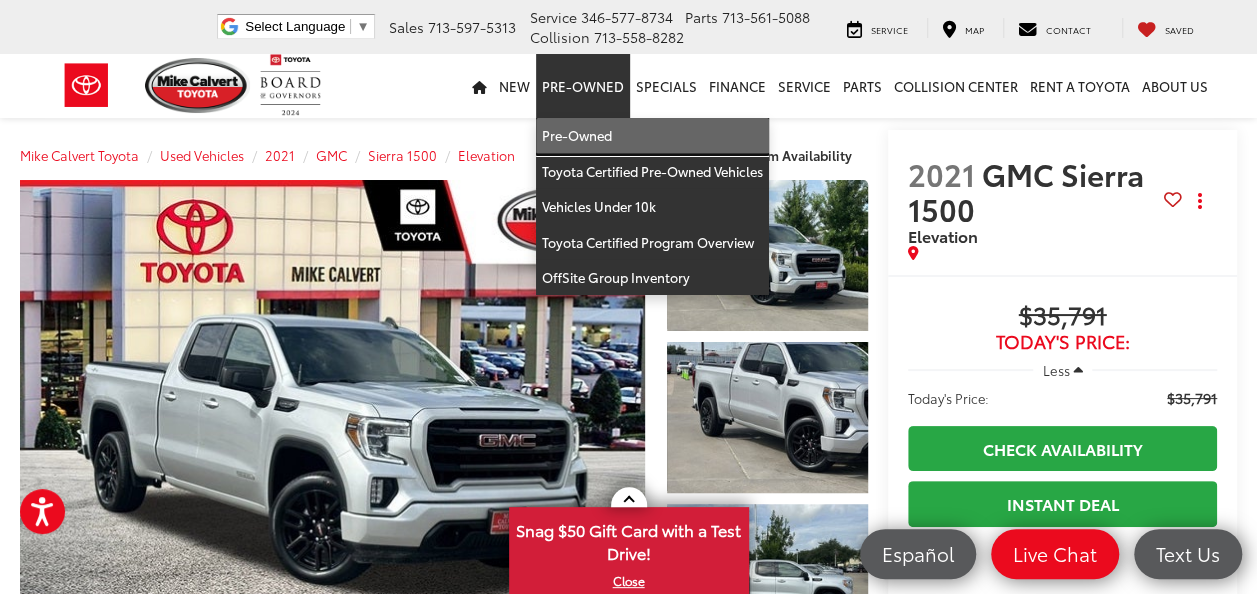click on "Pre-Owned" at bounding box center [652, 136] 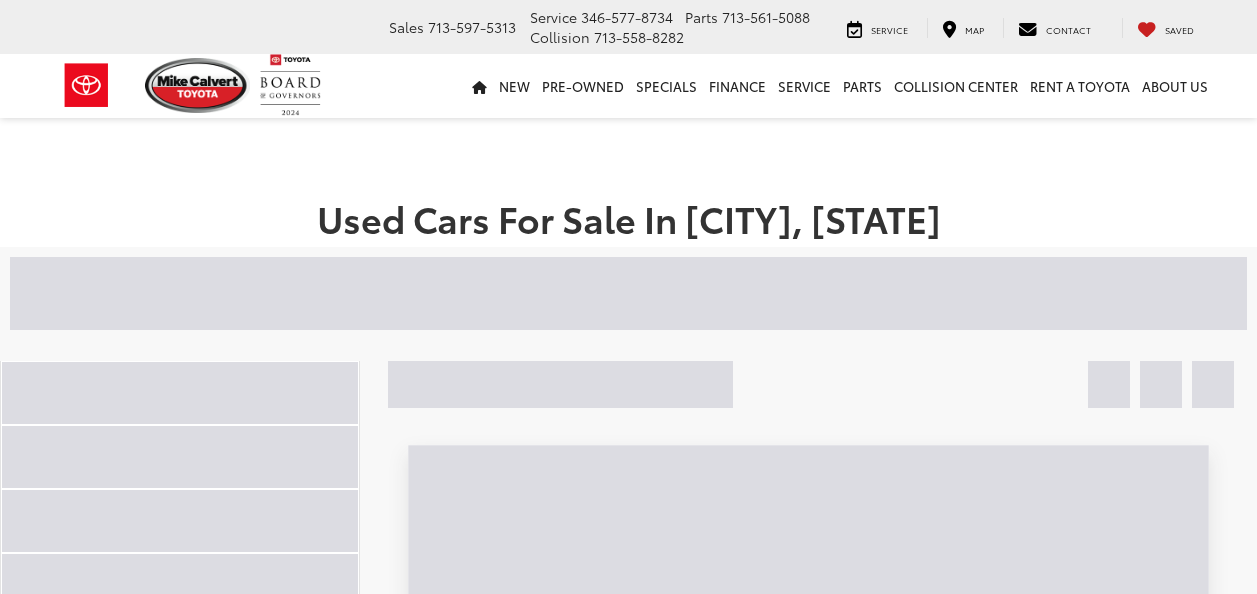 scroll, scrollTop: 0, scrollLeft: 0, axis: both 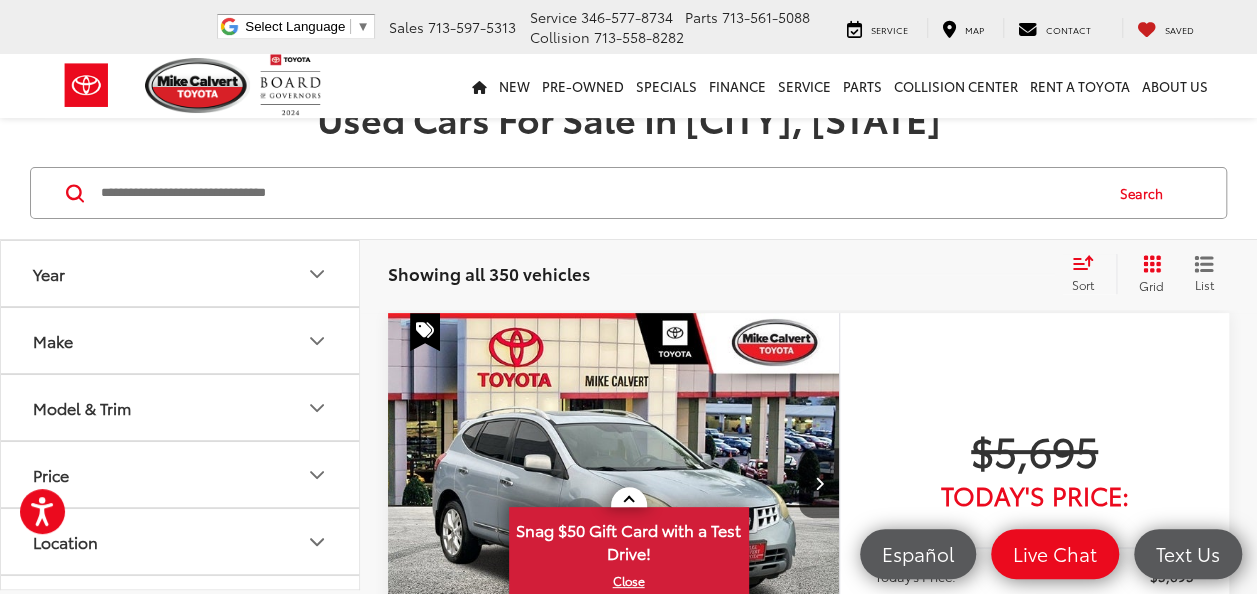 click on "Year" at bounding box center [181, 273] 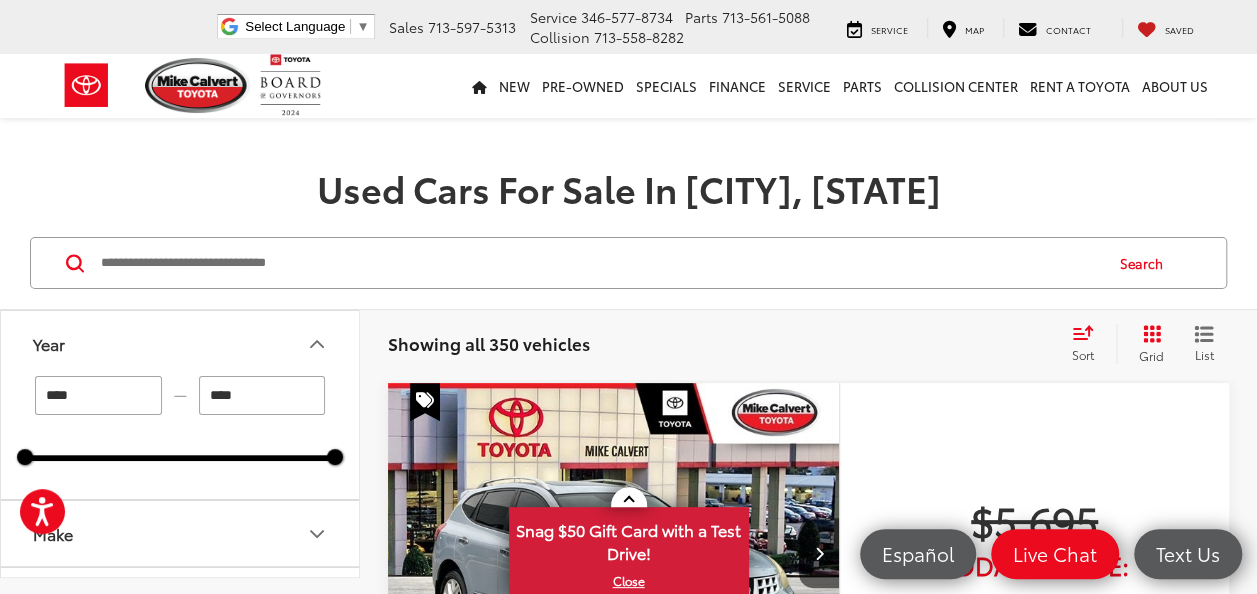 scroll, scrollTop: 0, scrollLeft: 0, axis: both 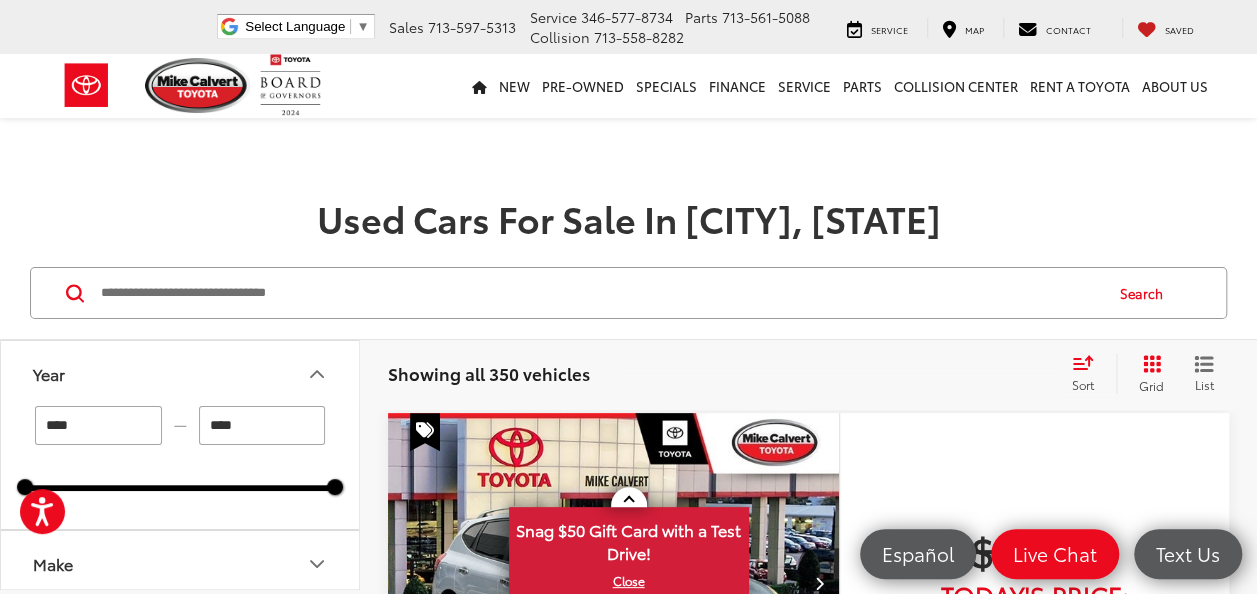 click at bounding box center (600, 293) 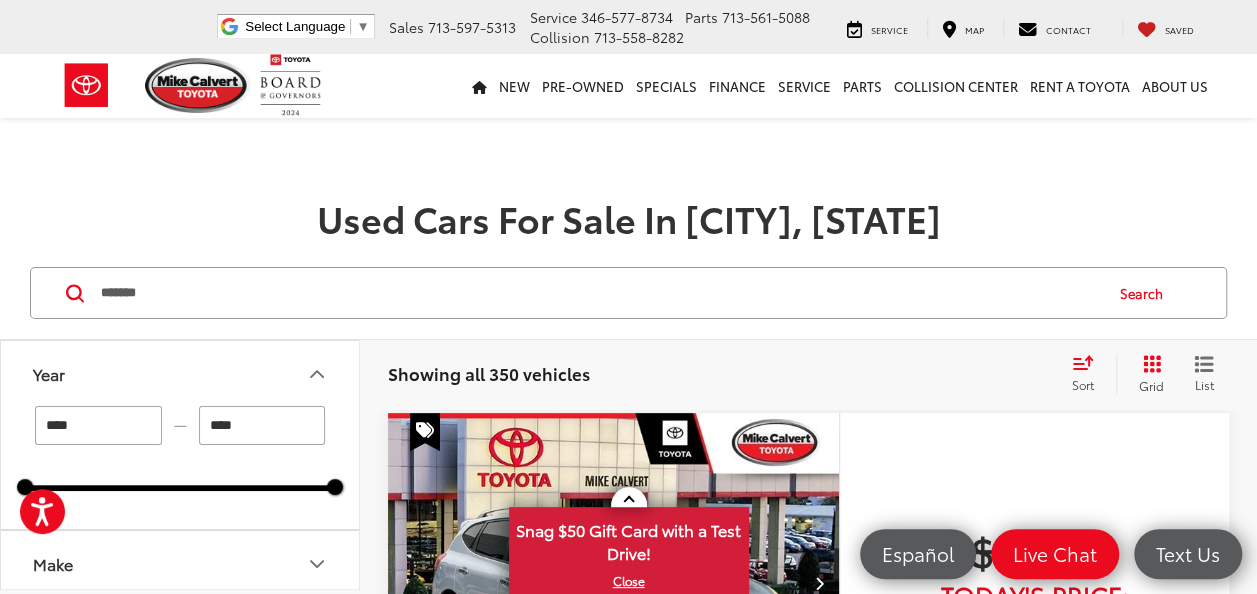 type on "*******" 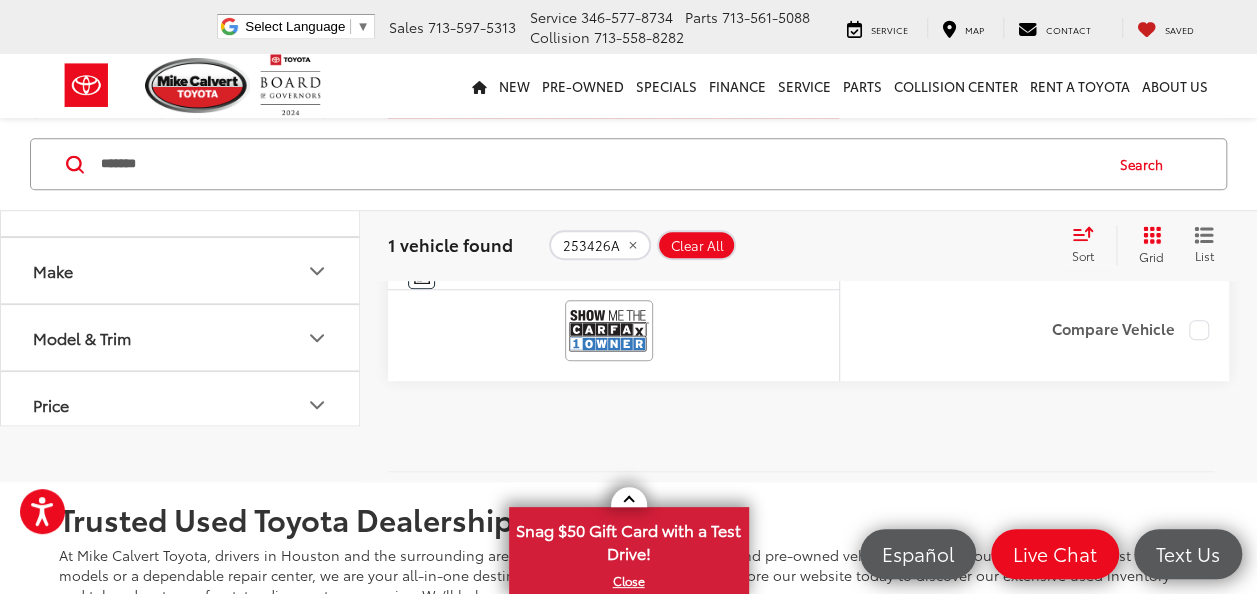 scroll, scrollTop: 600, scrollLeft: 0, axis: vertical 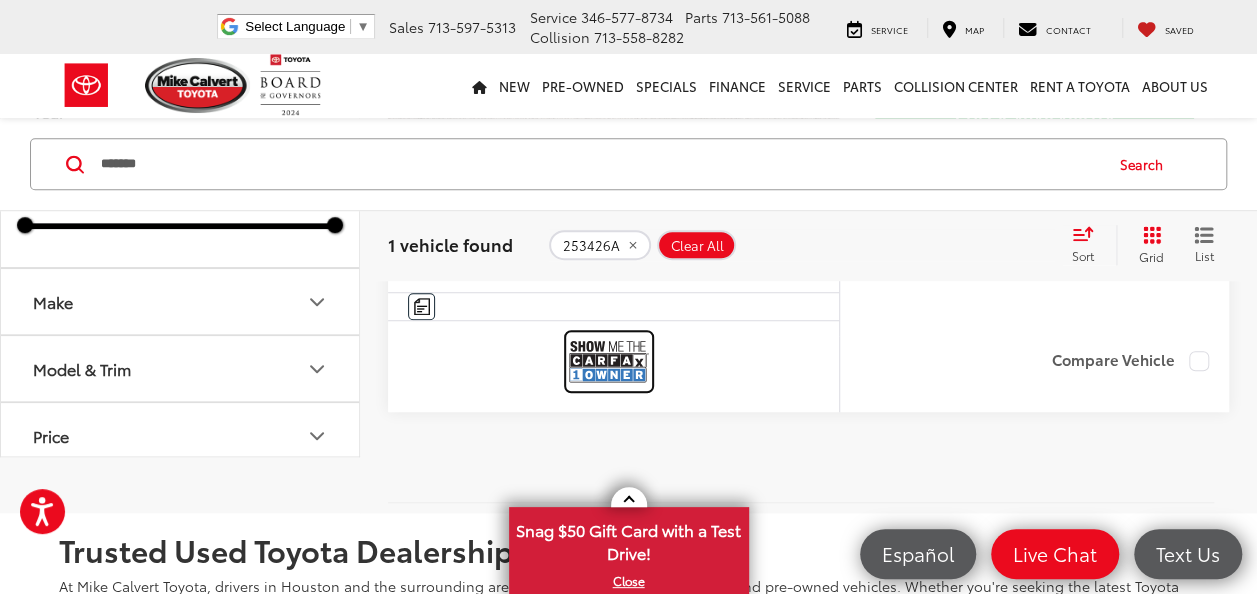 drag, startPoint x: 588, startPoint y: 395, endPoint x: 565, endPoint y: 394, distance: 23.021729 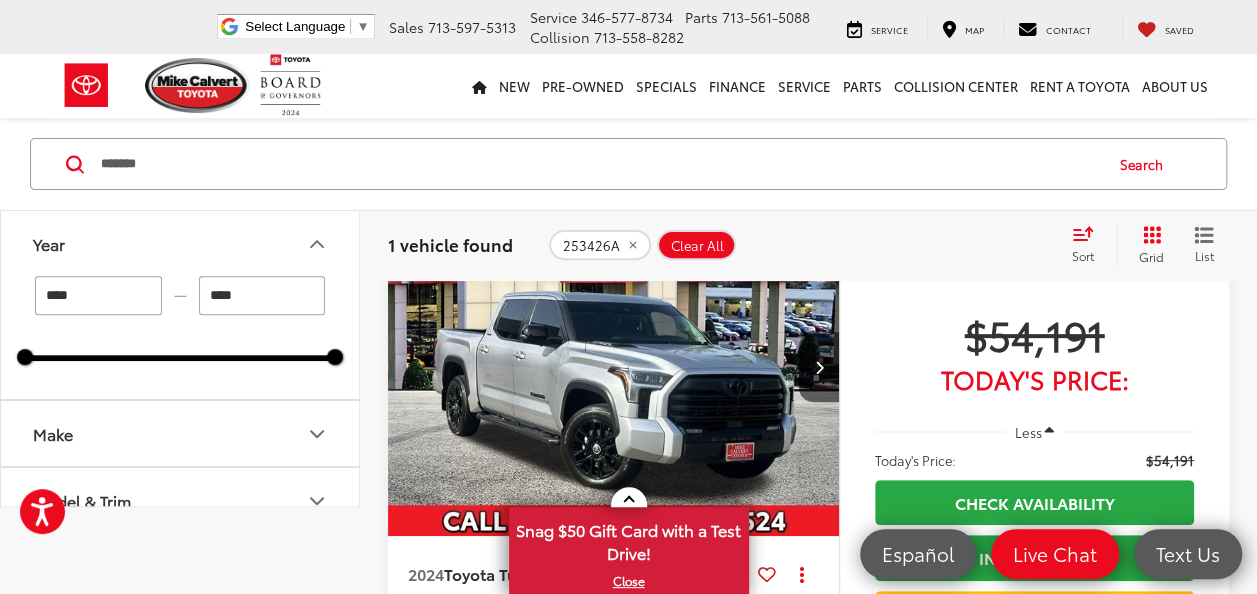 scroll, scrollTop: 0, scrollLeft: 0, axis: both 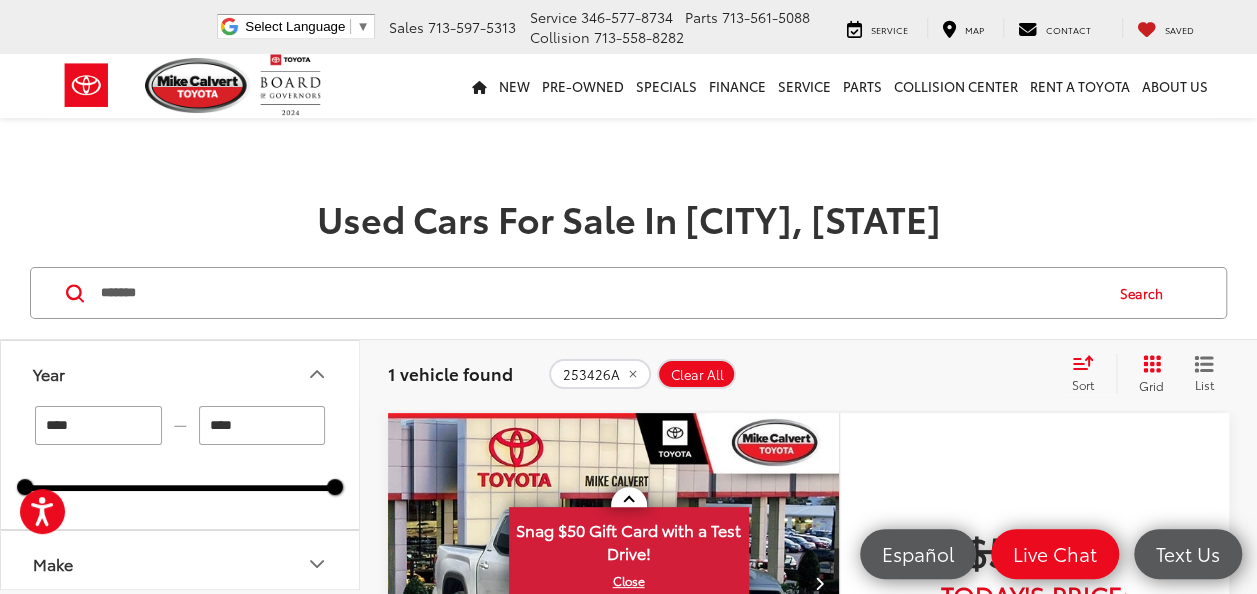 click on "*******" at bounding box center (600, 293) 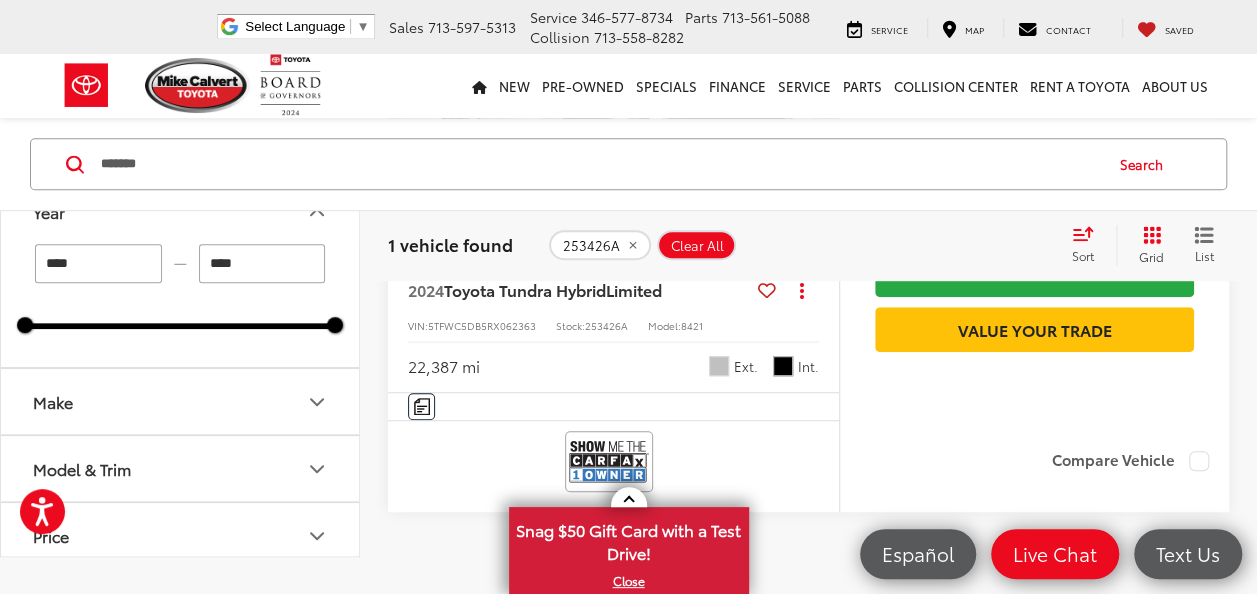 scroll, scrollTop: 600, scrollLeft: 0, axis: vertical 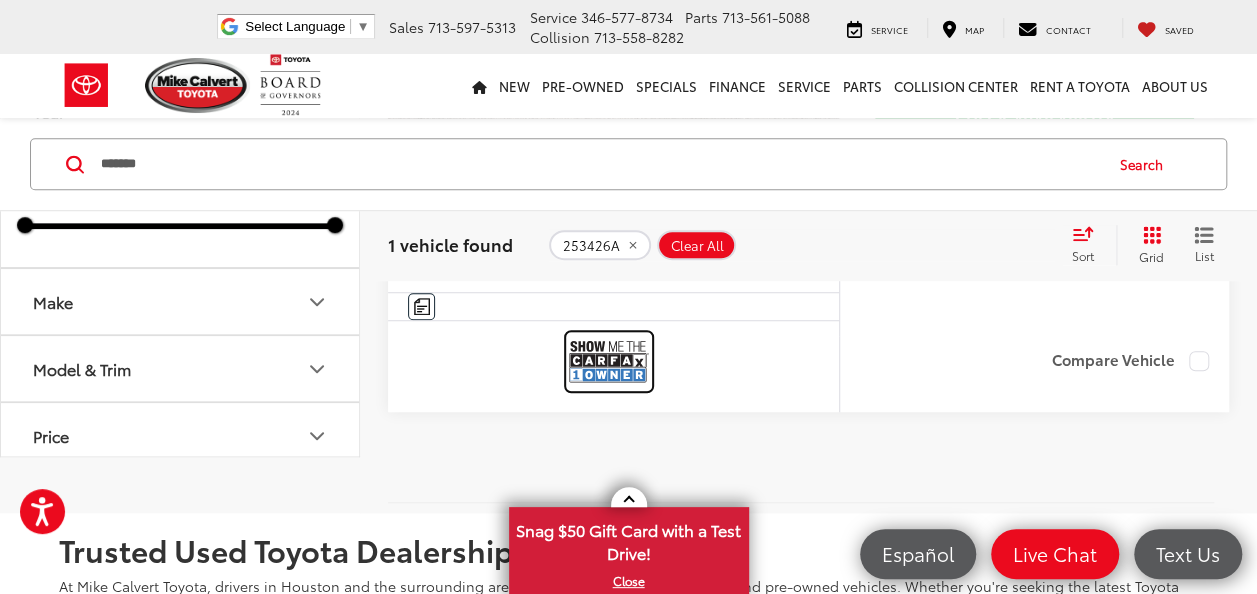 click at bounding box center (609, 361) 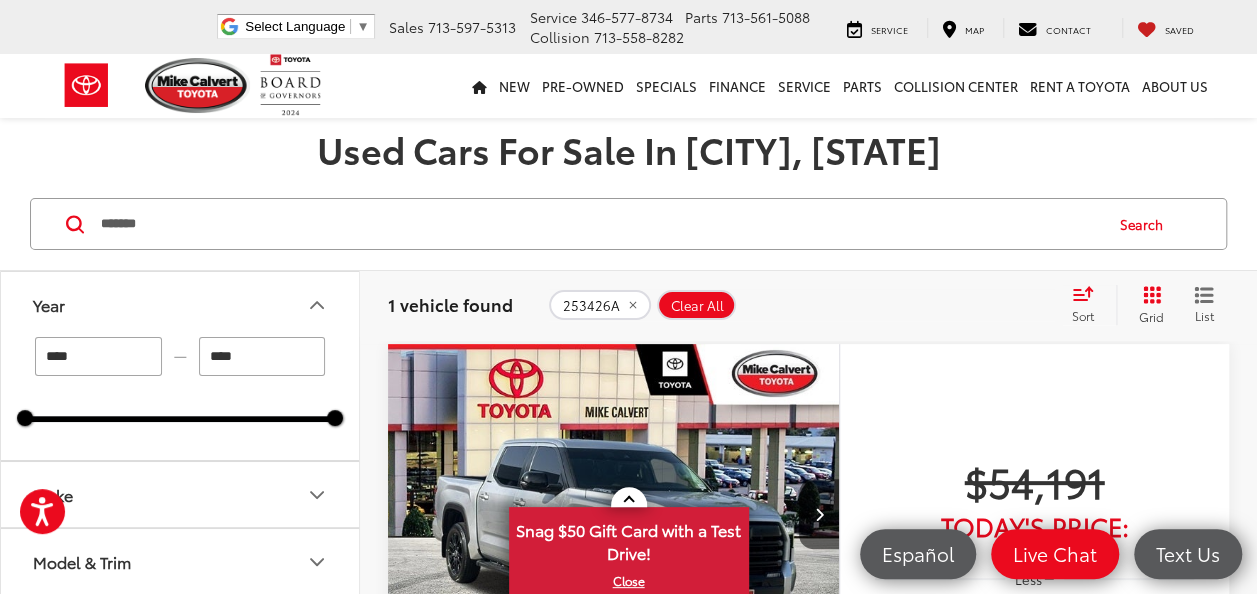 scroll, scrollTop: 0, scrollLeft: 0, axis: both 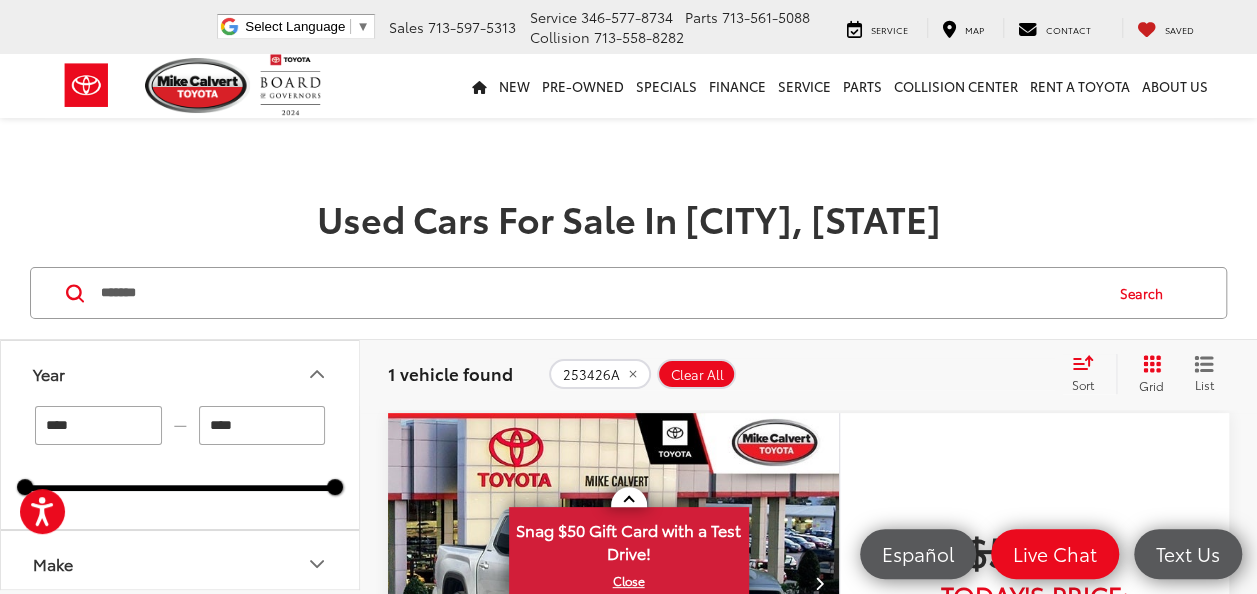 click on "*******" at bounding box center [600, 293] 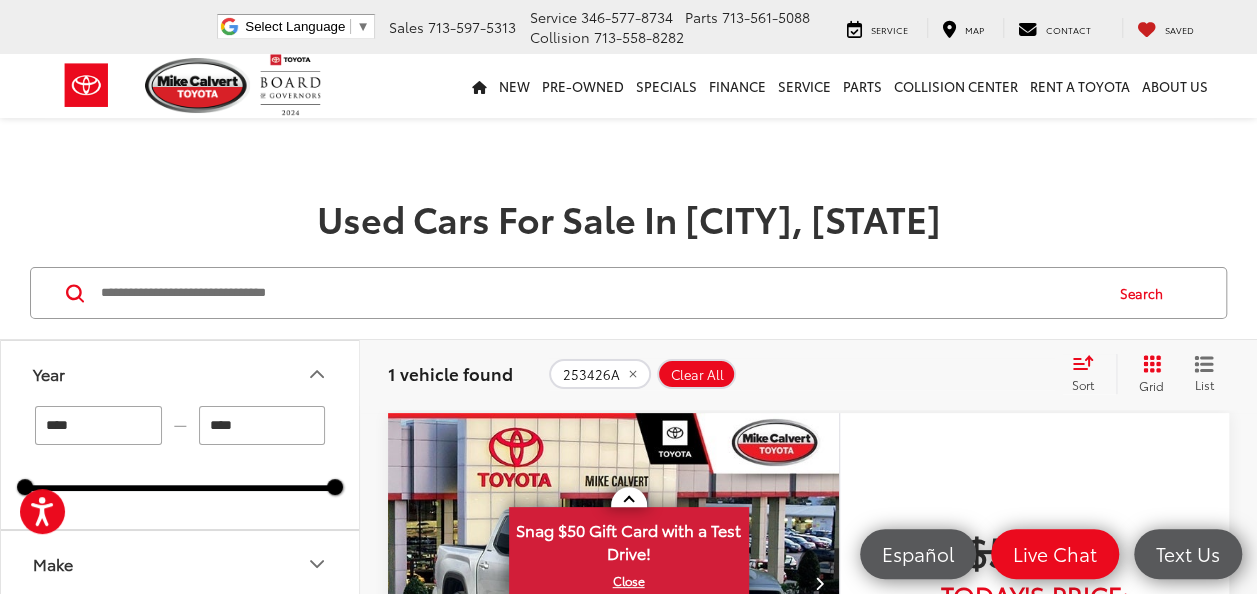scroll, scrollTop: 519, scrollLeft: 0, axis: vertical 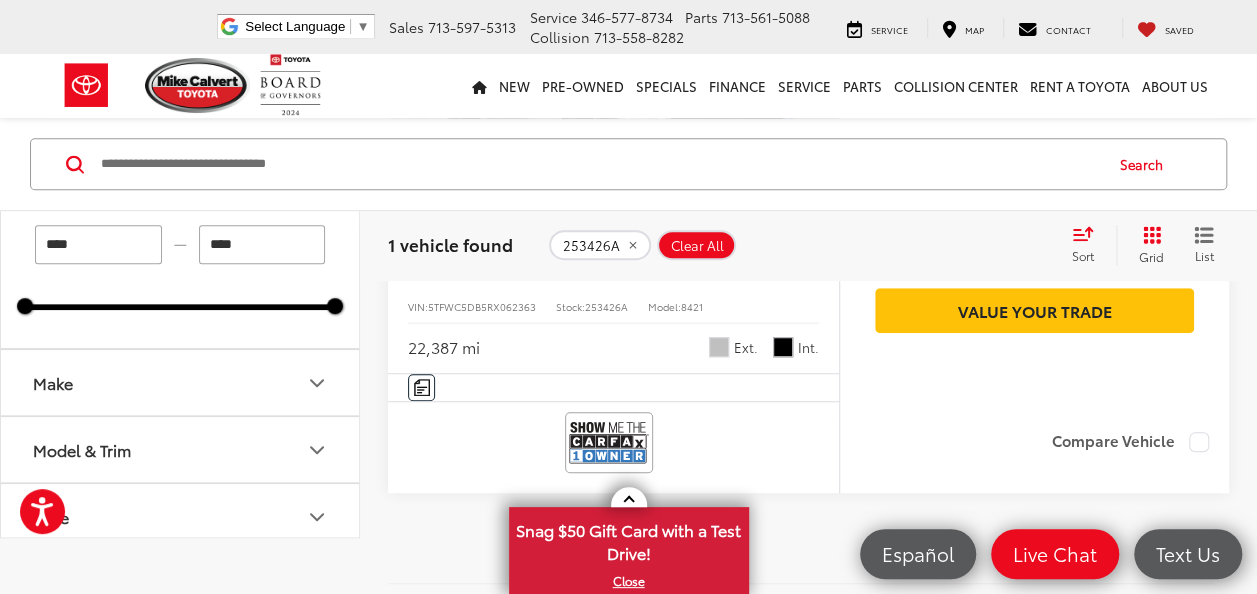 click at bounding box center (600, 164) 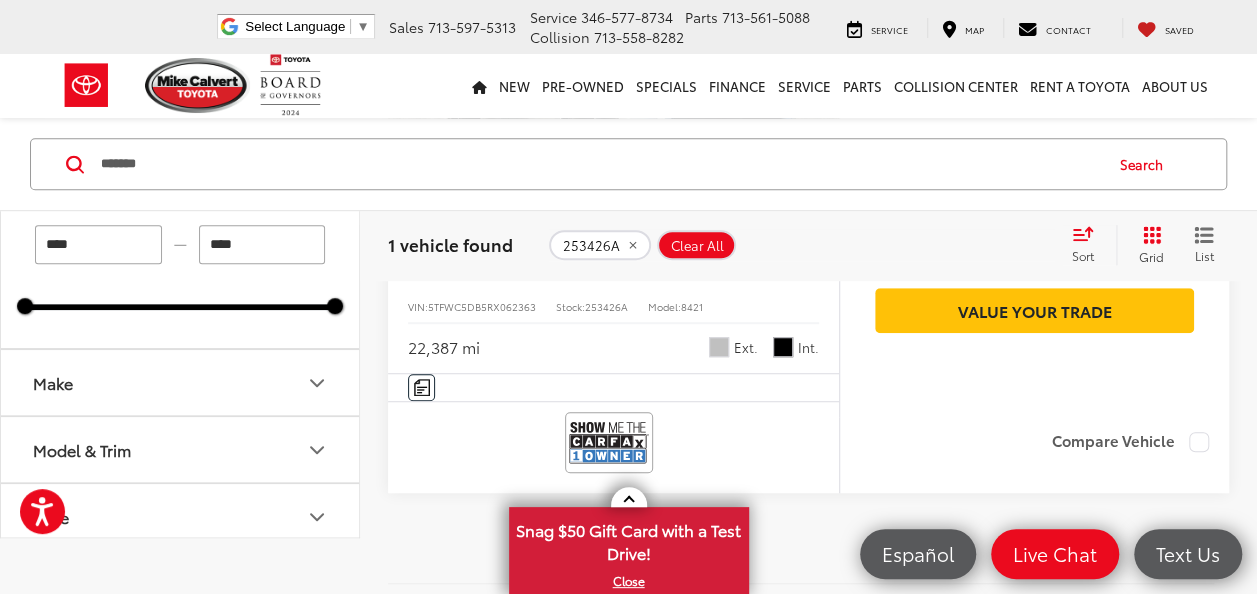 type on "*******" 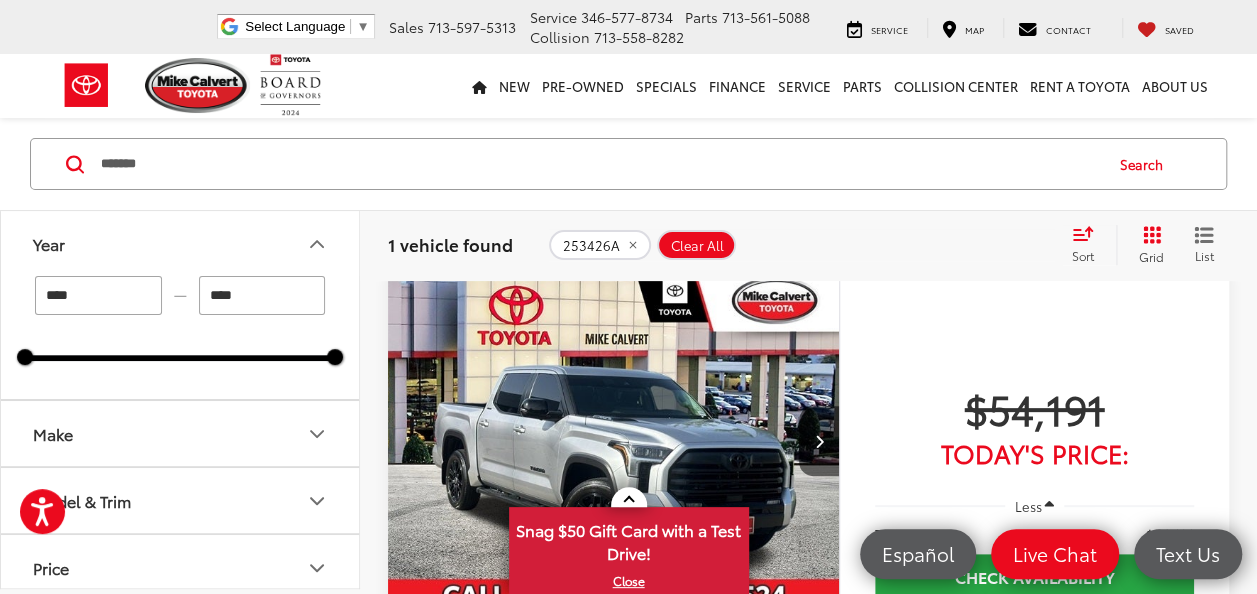 scroll, scrollTop: 129, scrollLeft: 0, axis: vertical 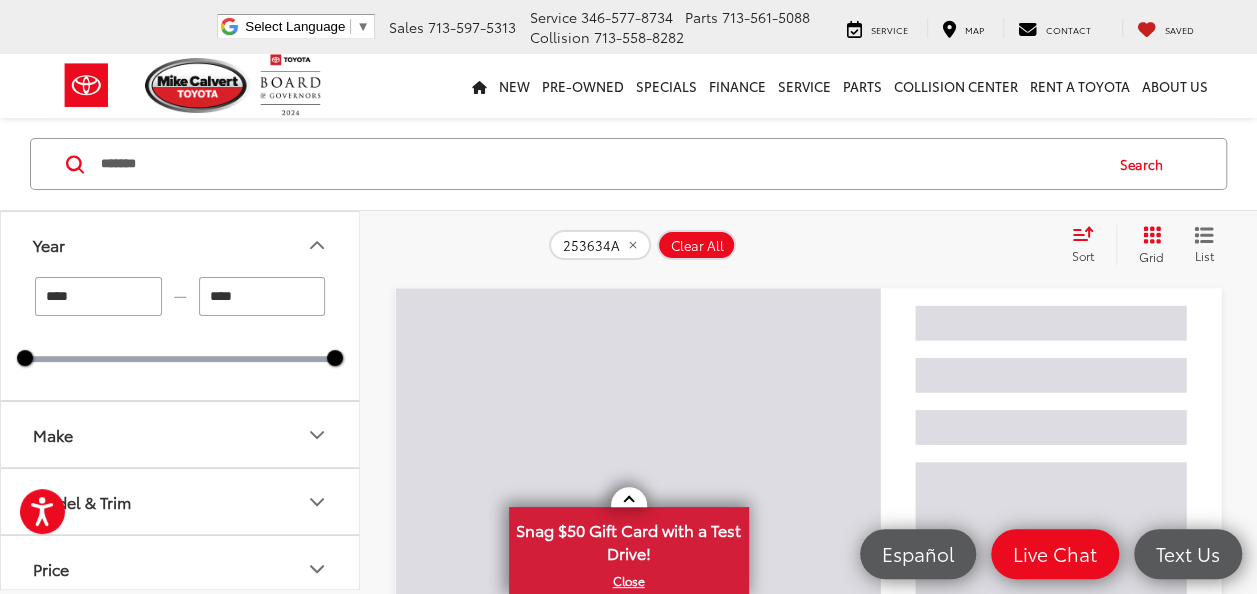 click on "*******" at bounding box center (600, 164) 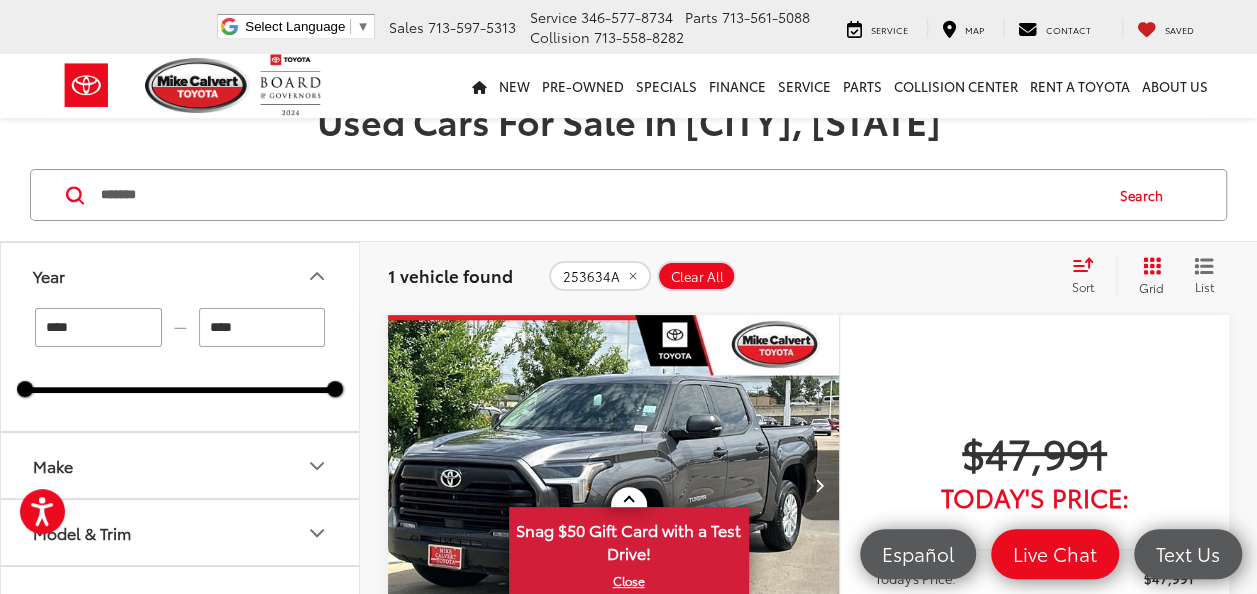 scroll, scrollTop: 129, scrollLeft: 0, axis: vertical 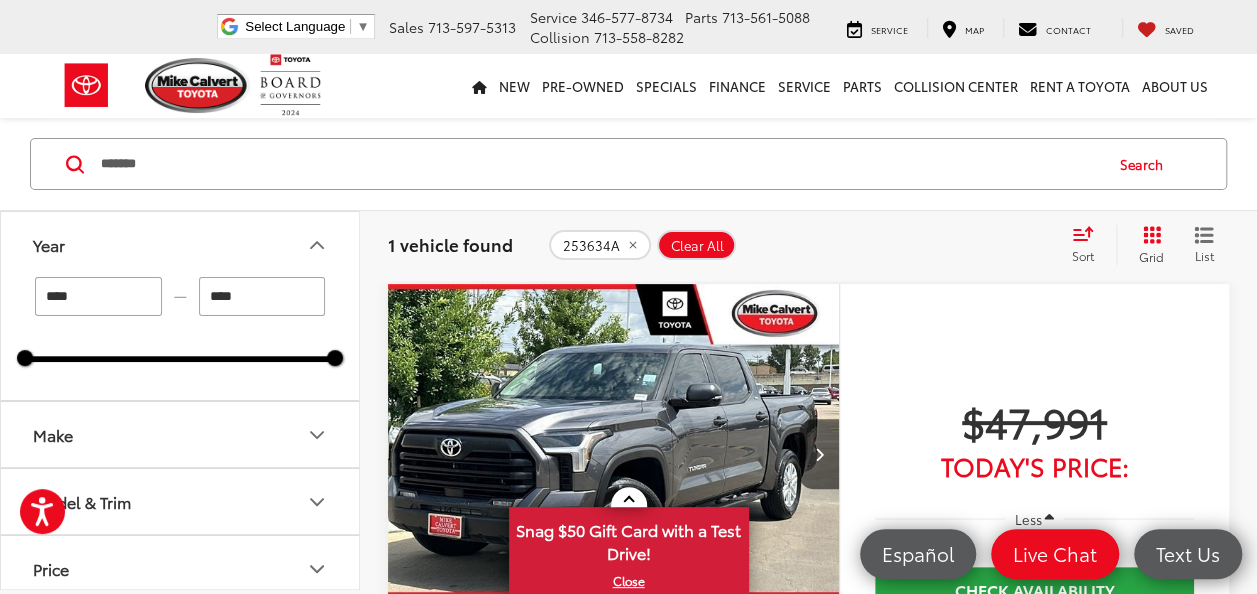 click at bounding box center [614, 454] 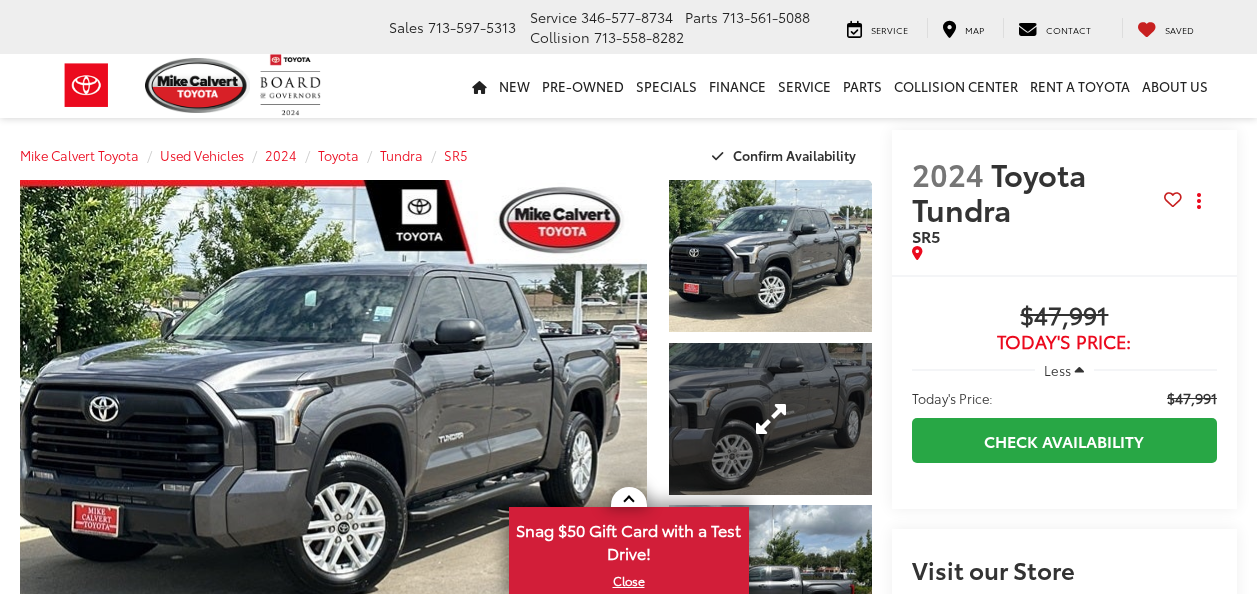 scroll, scrollTop: 0, scrollLeft: 0, axis: both 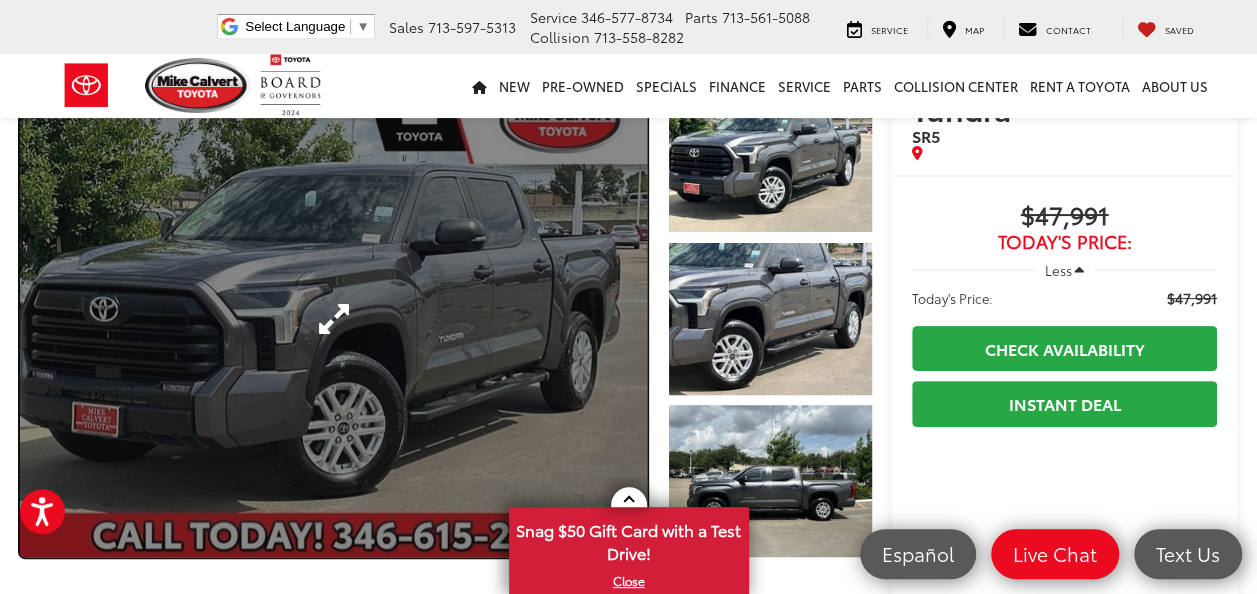 click at bounding box center (333, 318) 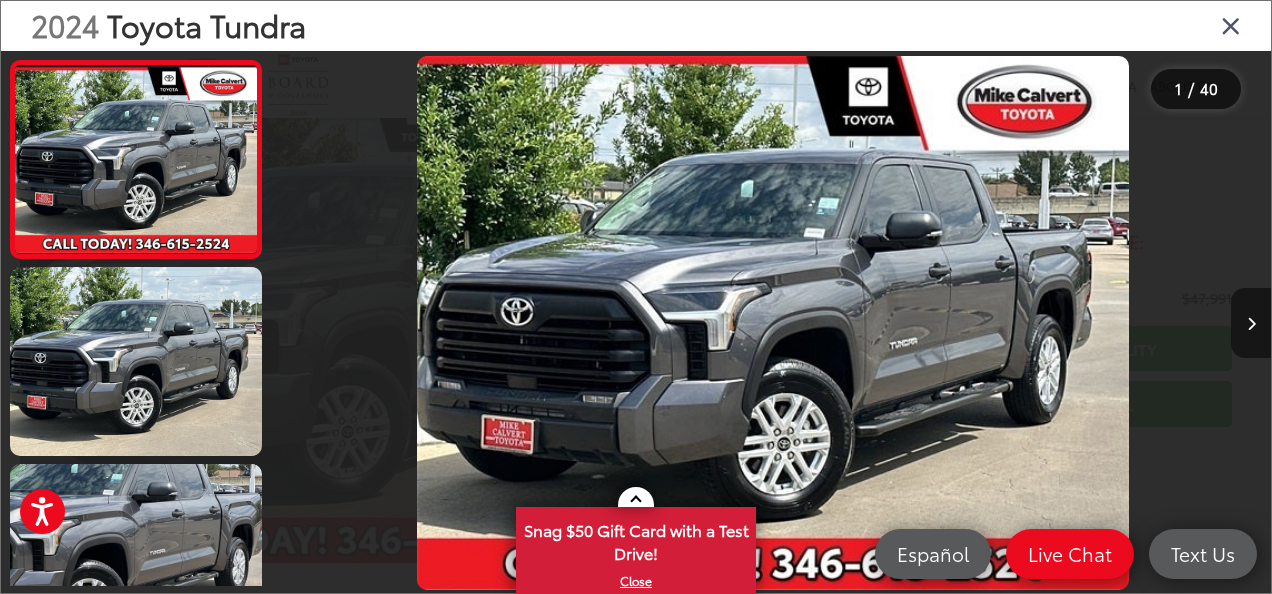 click at bounding box center [1251, 324] 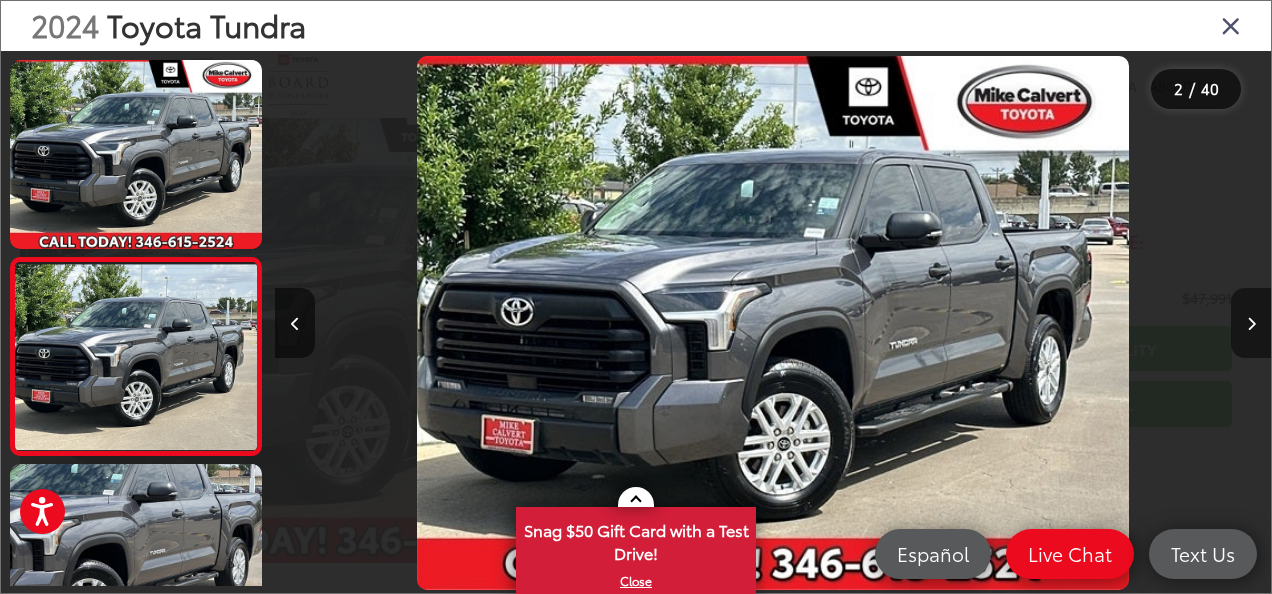 scroll, scrollTop: 0, scrollLeft: 200, axis: horizontal 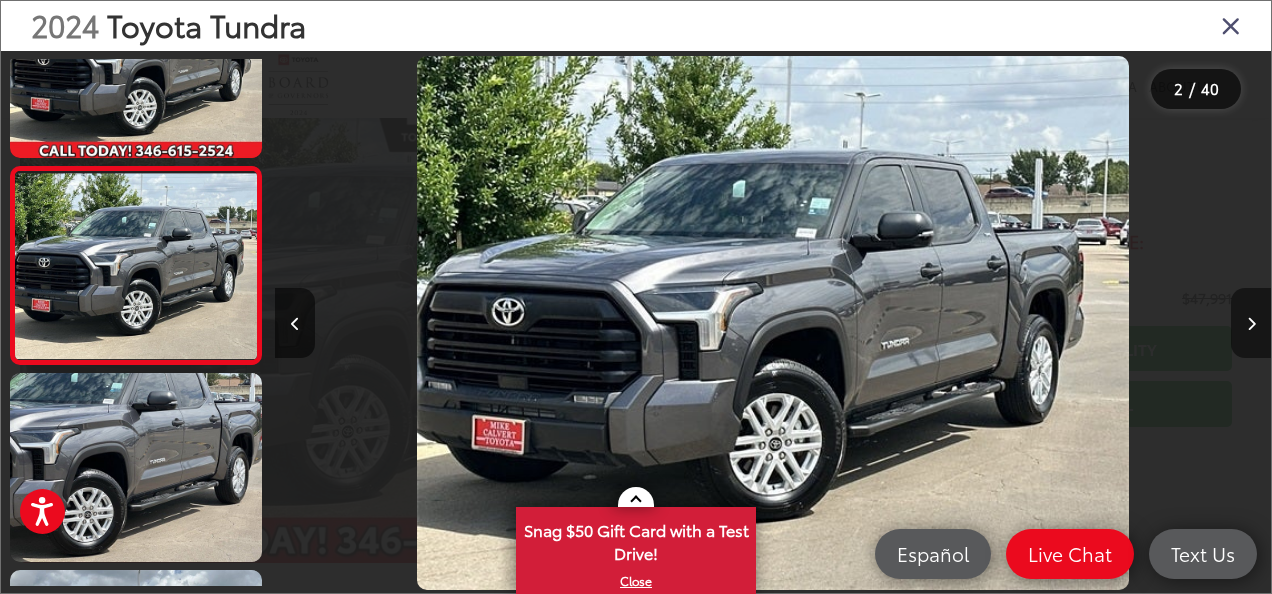 click at bounding box center [1251, 324] 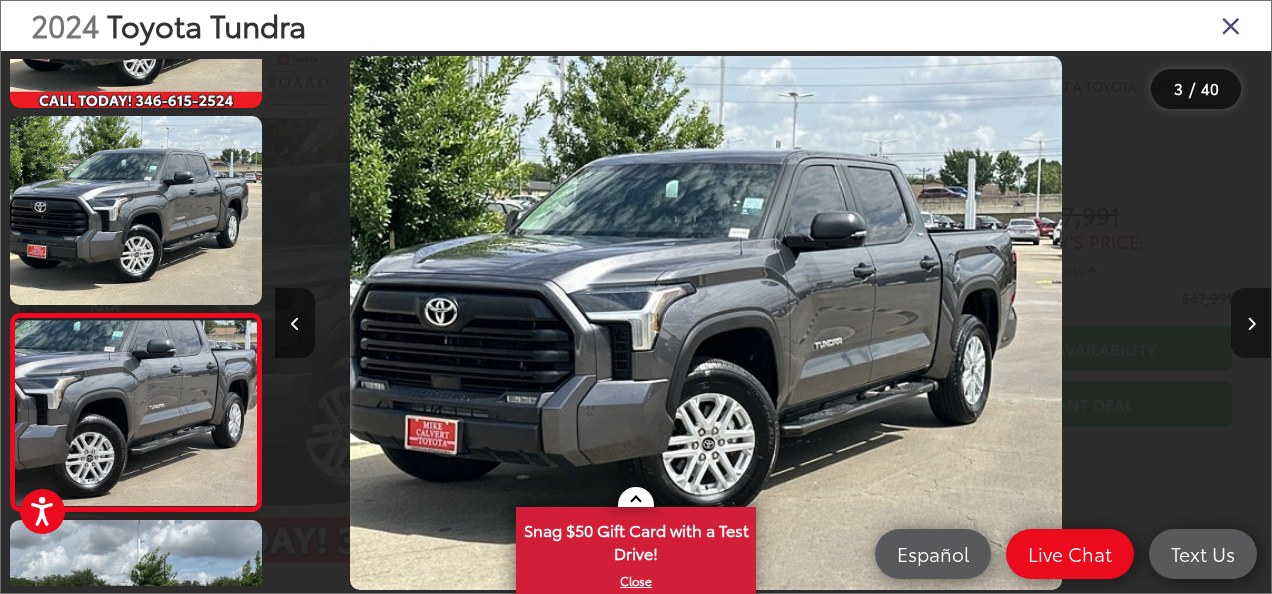 scroll, scrollTop: 264, scrollLeft: 0, axis: vertical 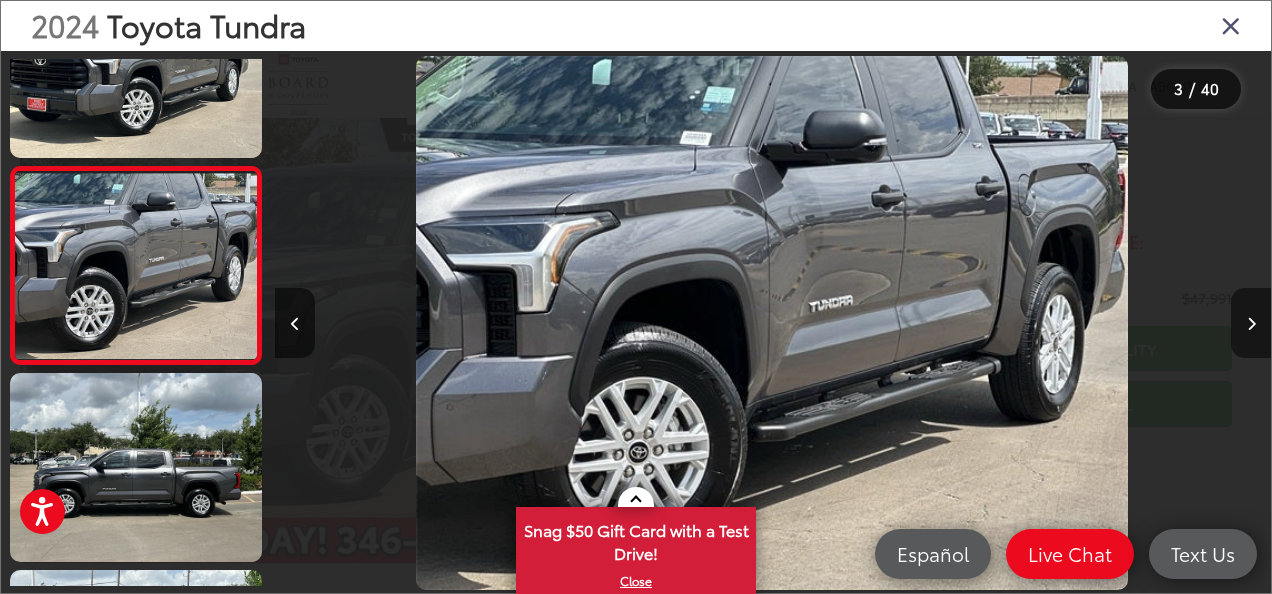 click at bounding box center [1251, 324] 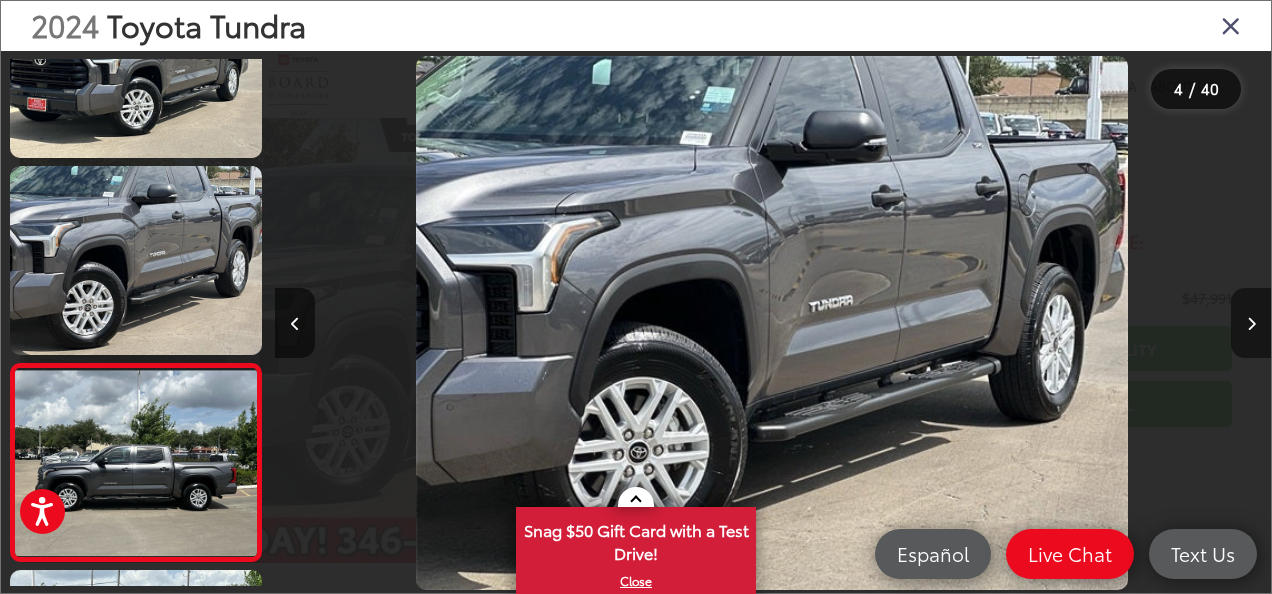 scroll, scrollTop: 0, scrollLeft: 2060, axis: horizontal 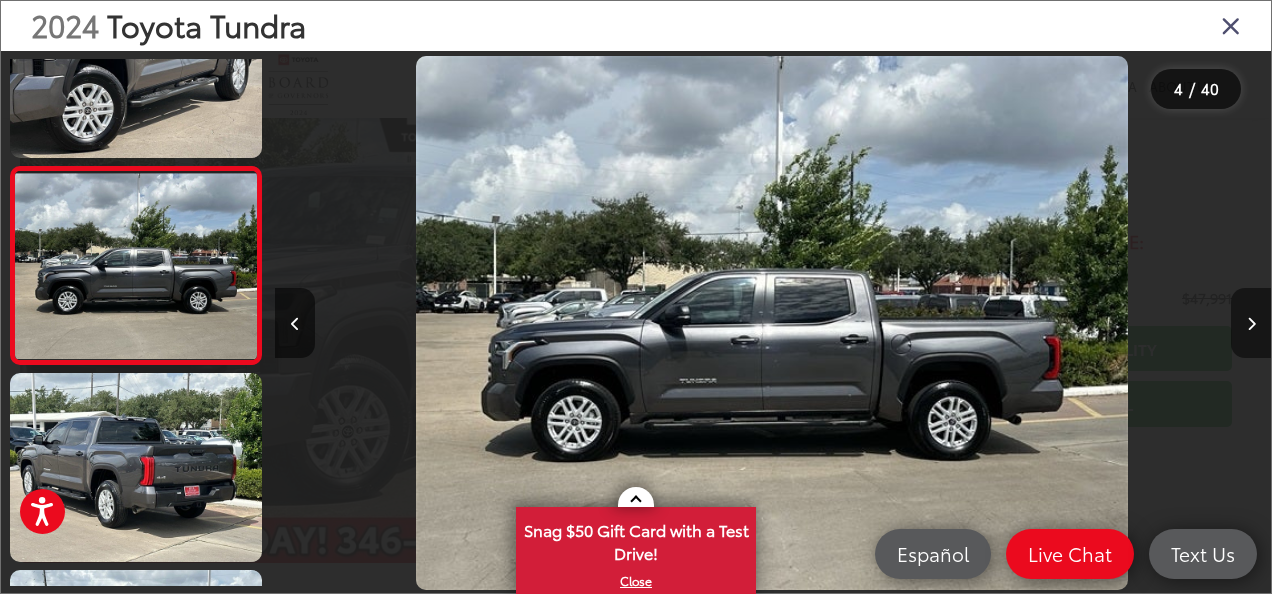 click at bounding box center (1251, 324) 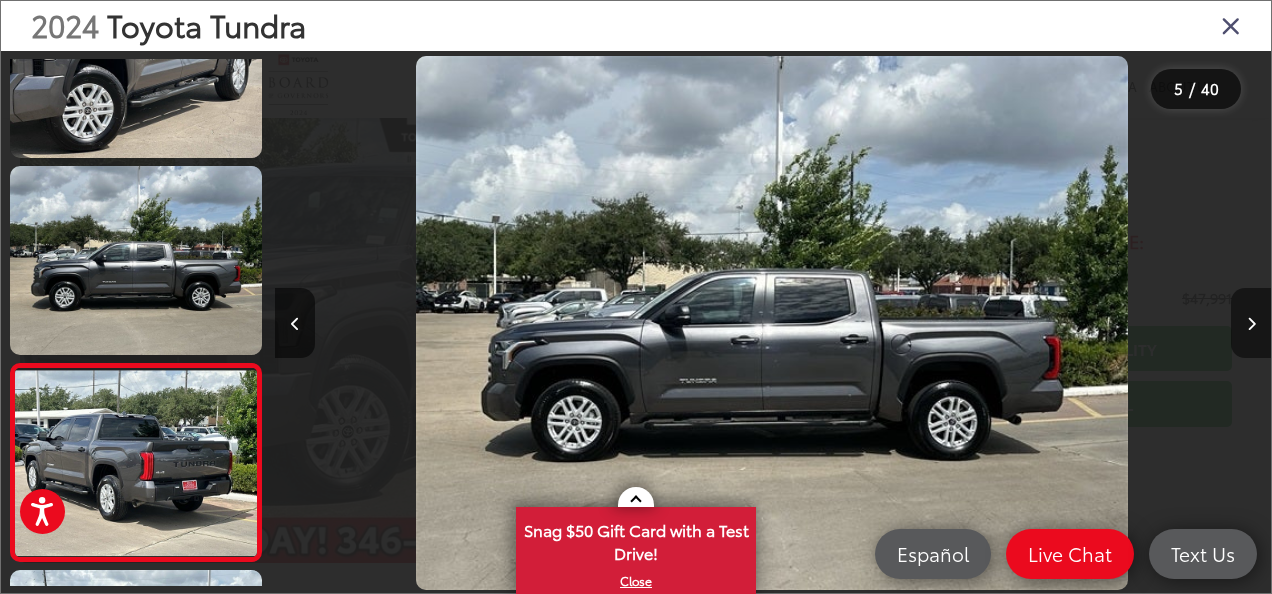 scroll, scrollTop: 0, scrollLeft: 3262, axis: horizontal 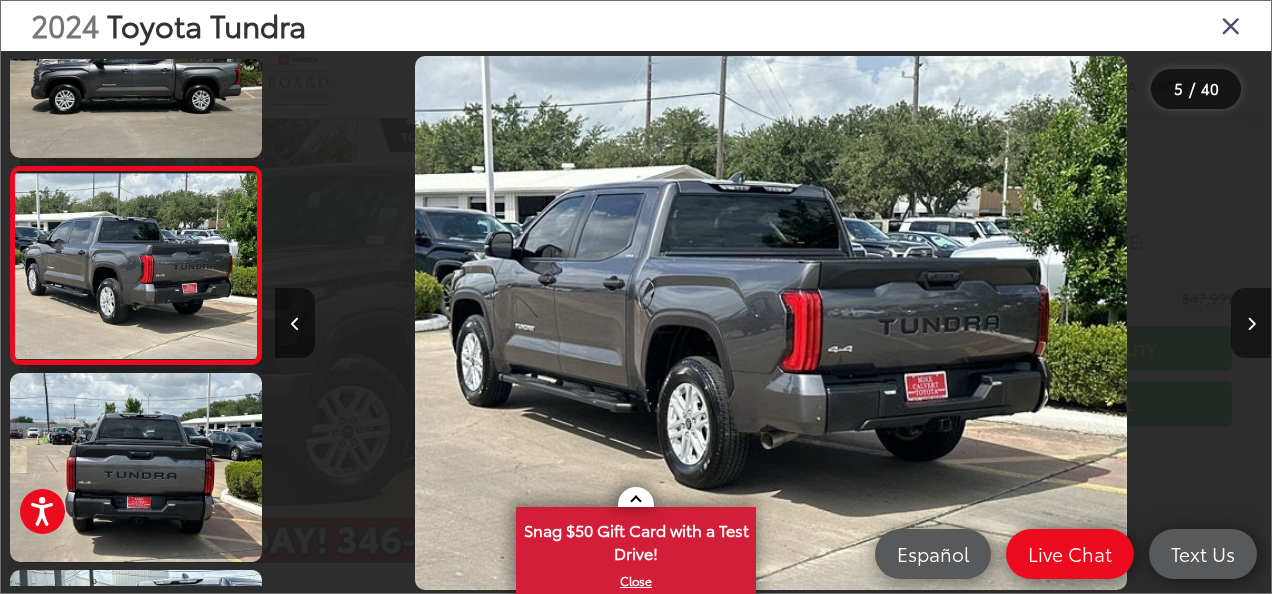 click at bounding box center [1251, 324] 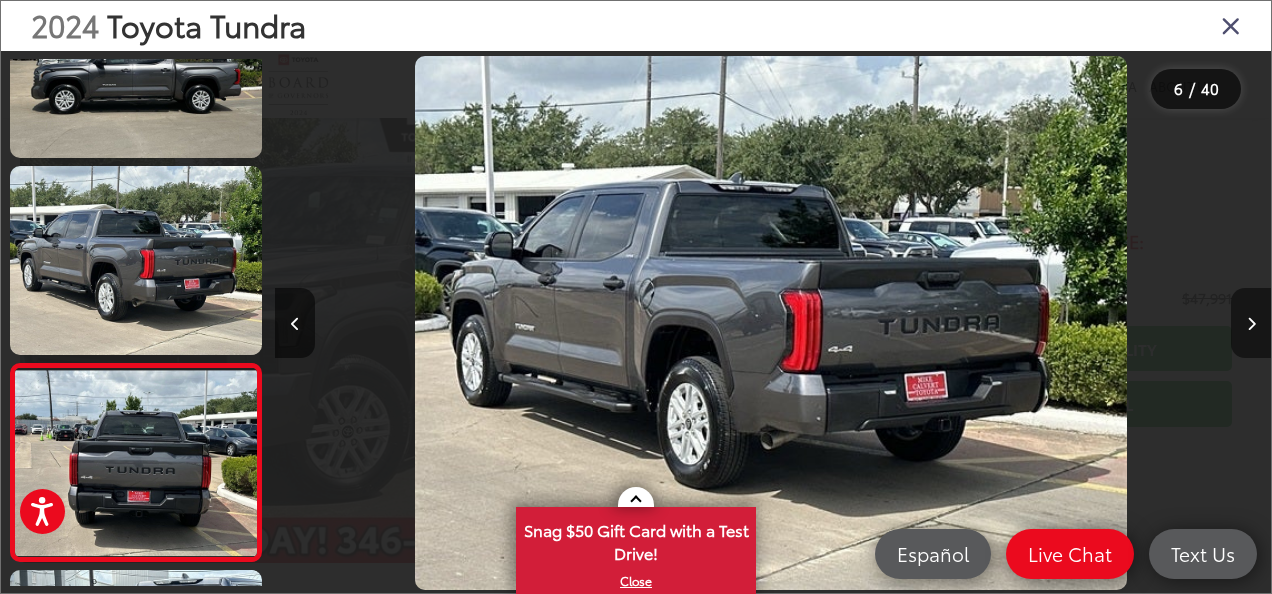 scroll, scrollTop: 0, scrollLeft: 4258, axis: horizontal 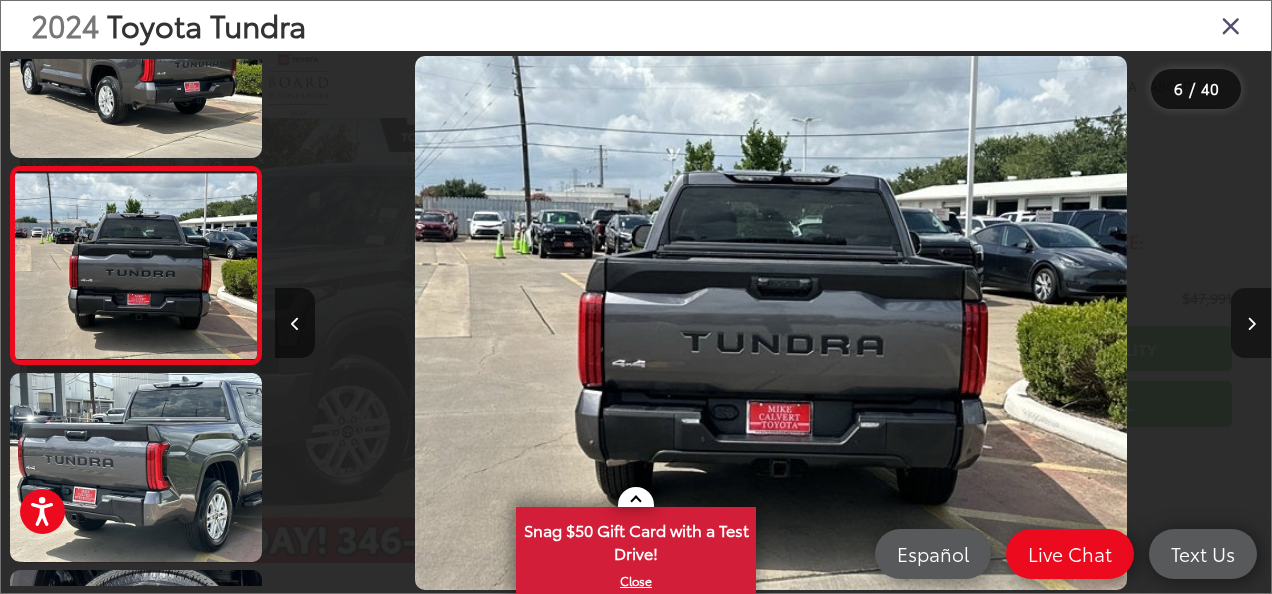 click at bounding box center (1251, 324) 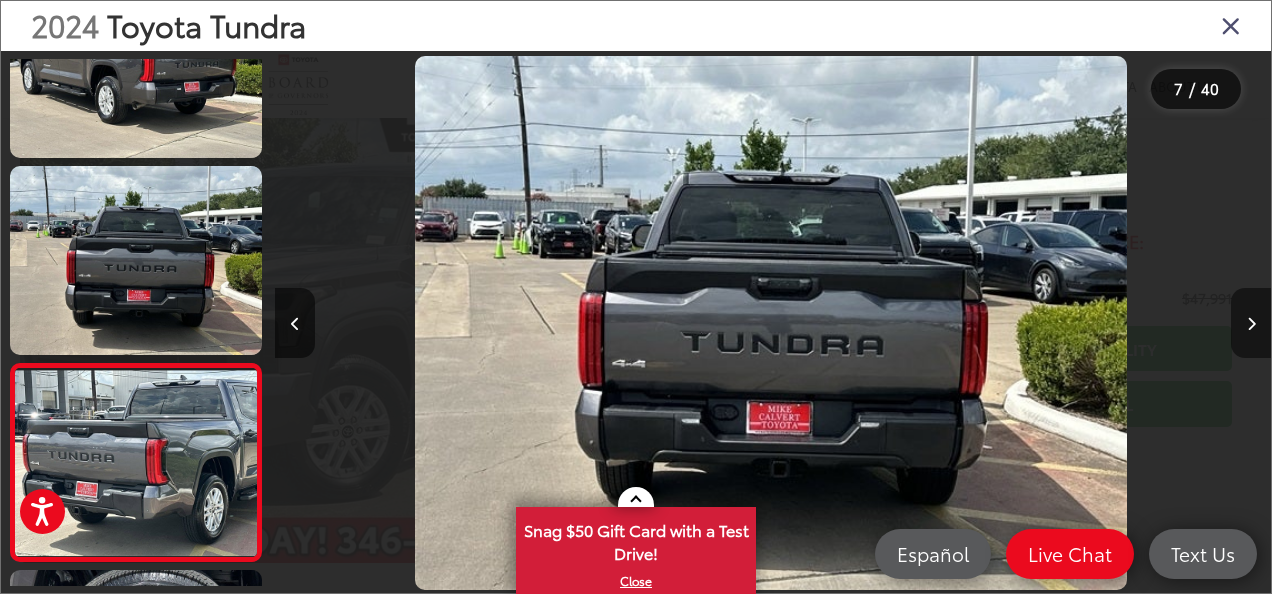 scroll, scrollTop: 0, scrollLeft: 5255, axis: horizontal 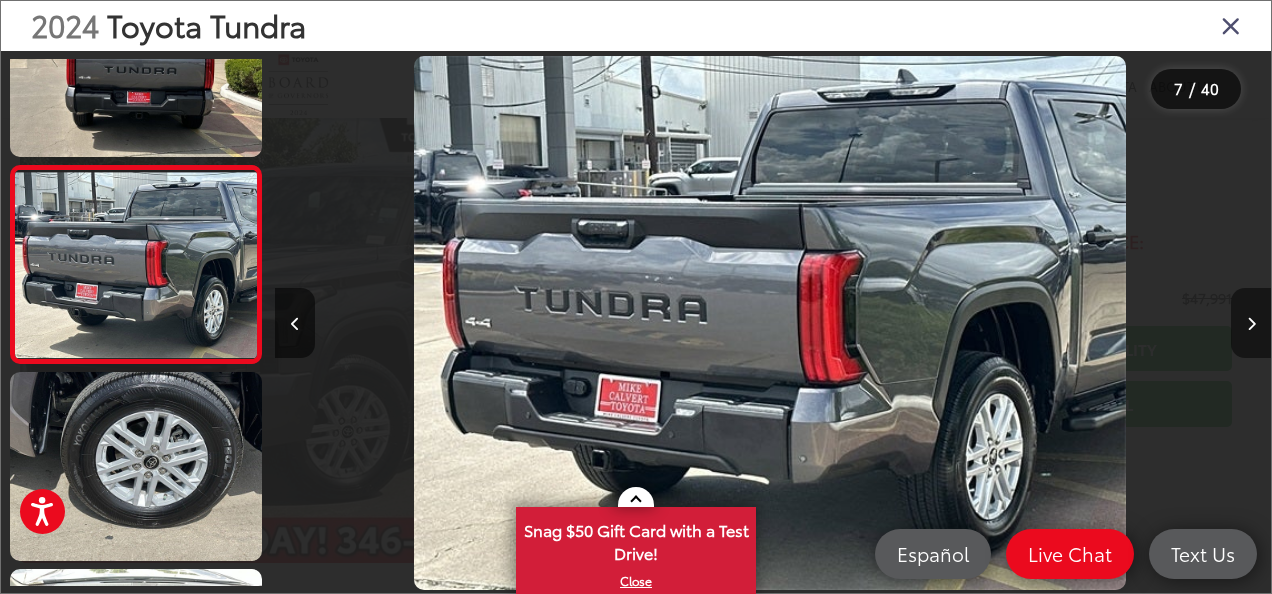 click at bounding box center (1251, 324) 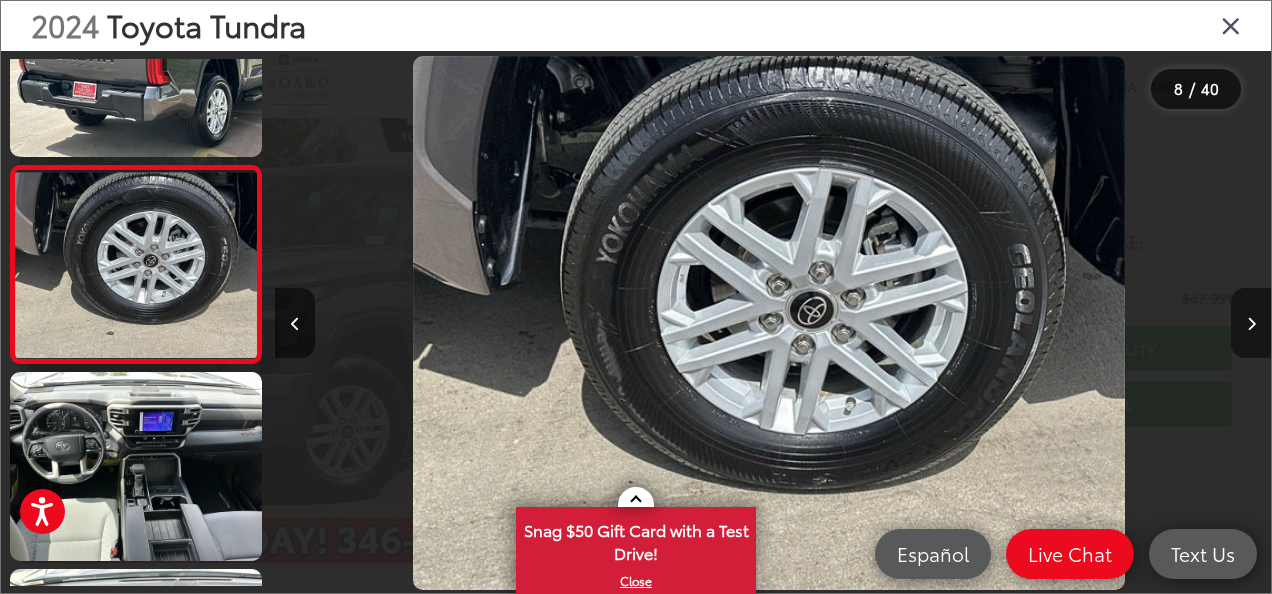 click at bounding box center (1251, 324) 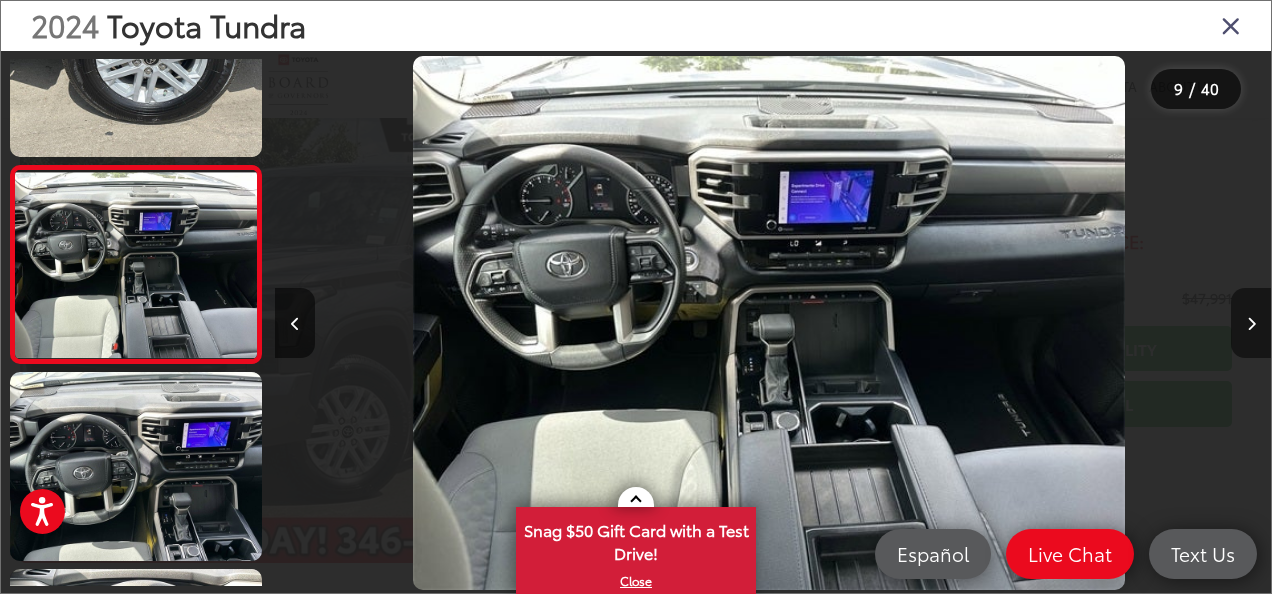 click at bounding box center [1251, 323] 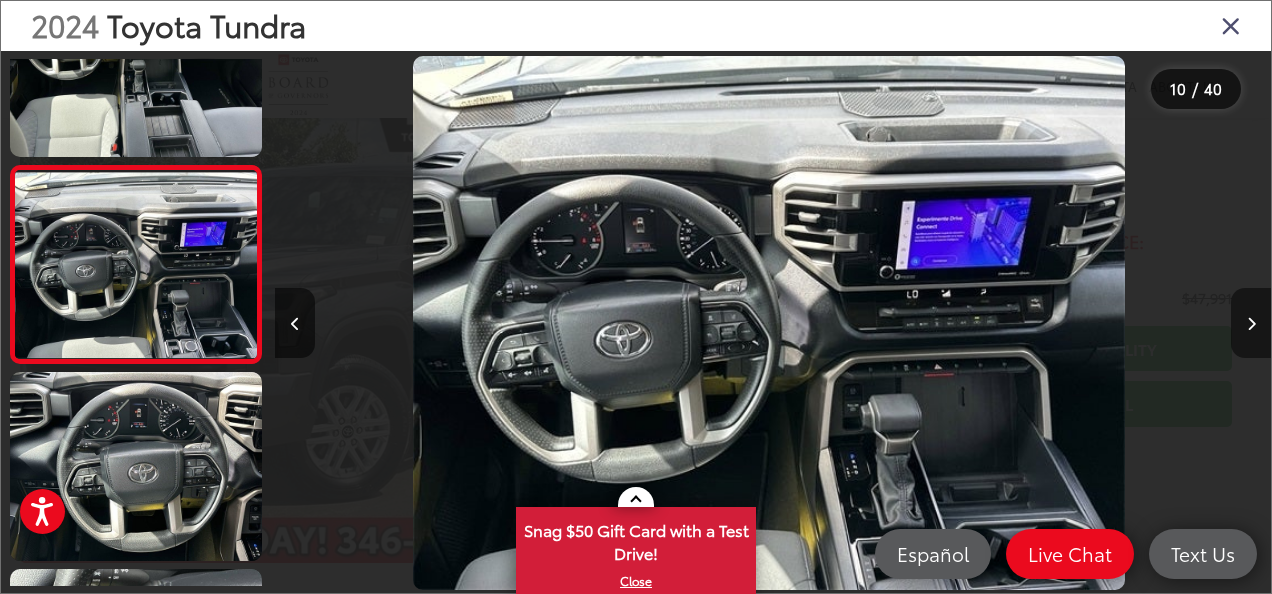 click at bounding box center [1251, 323] 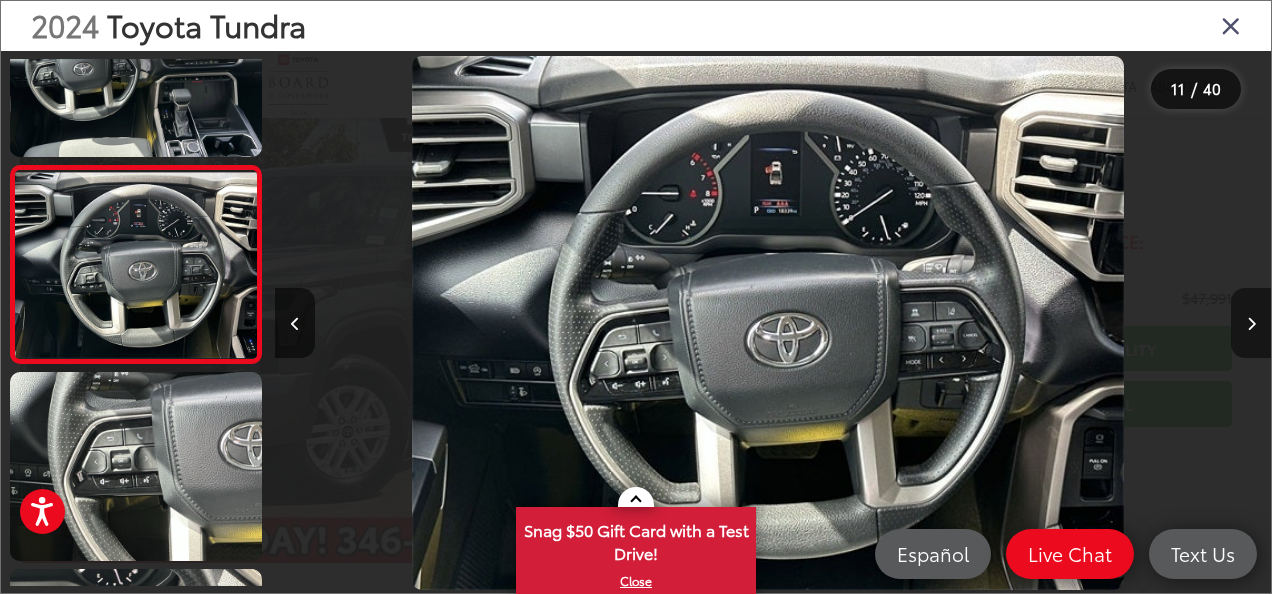 click at bounding box center (1251, 323) 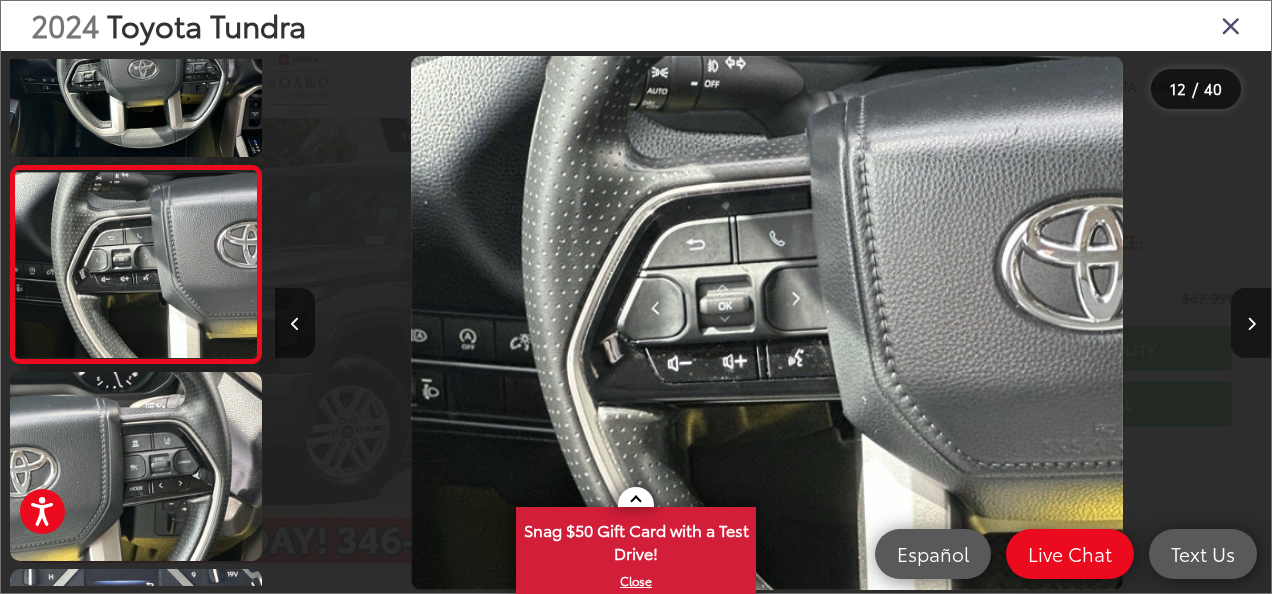 click at bounding box center (1251, 323) 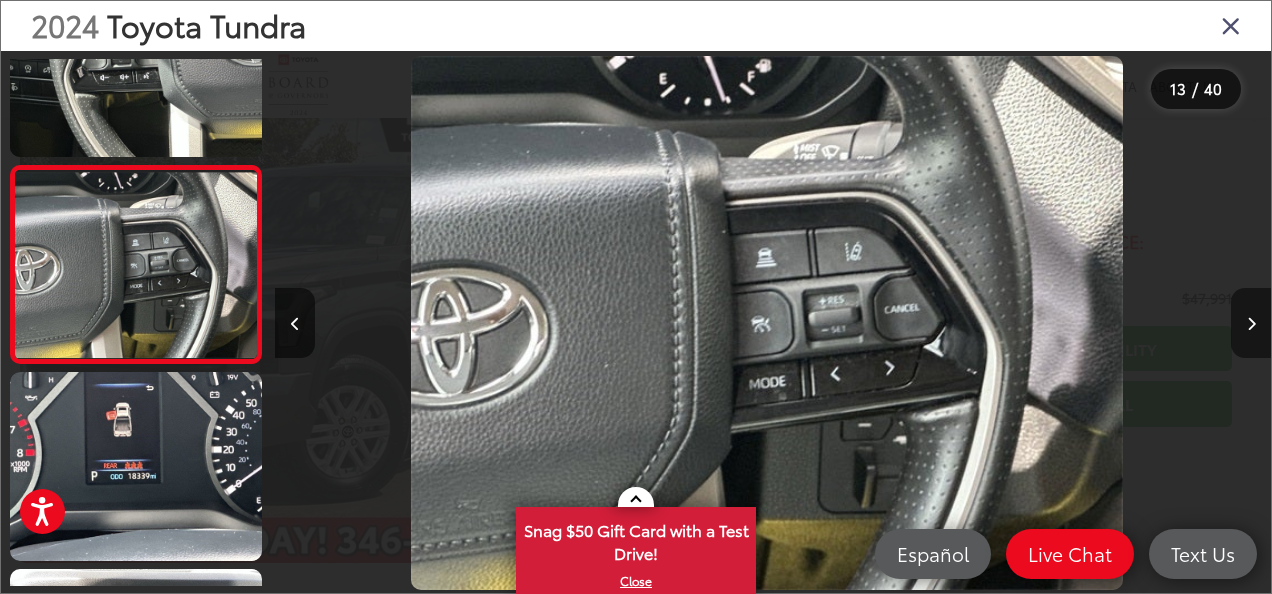 click at bounding box center (1251, 323) 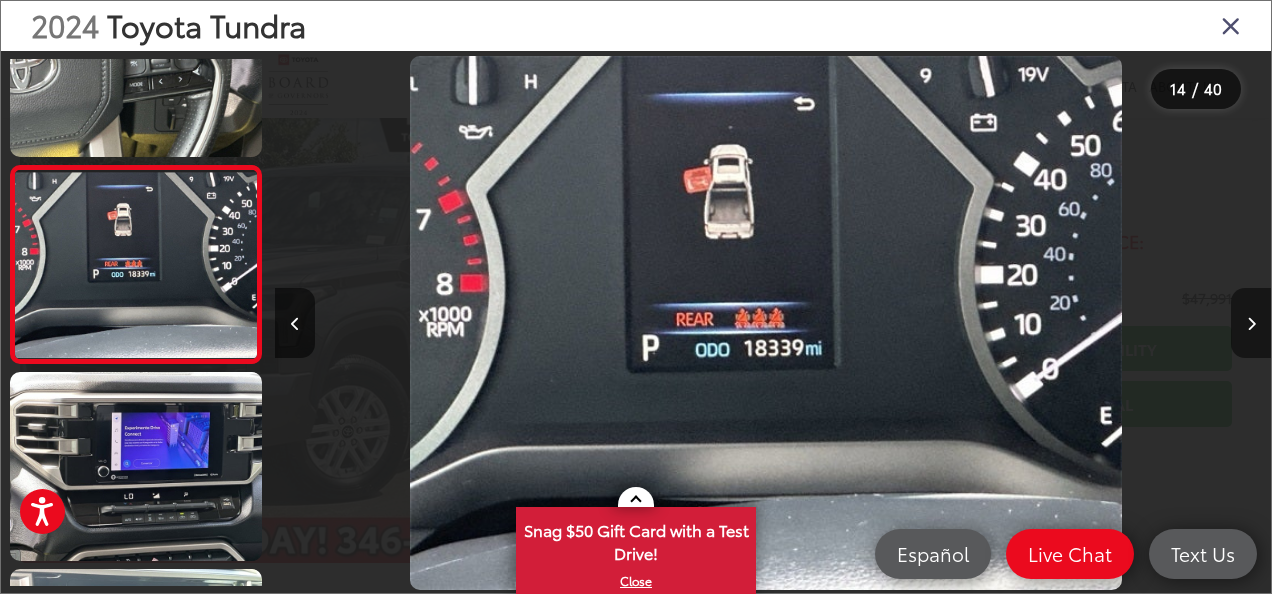 click at bounding box center [1251, 323] 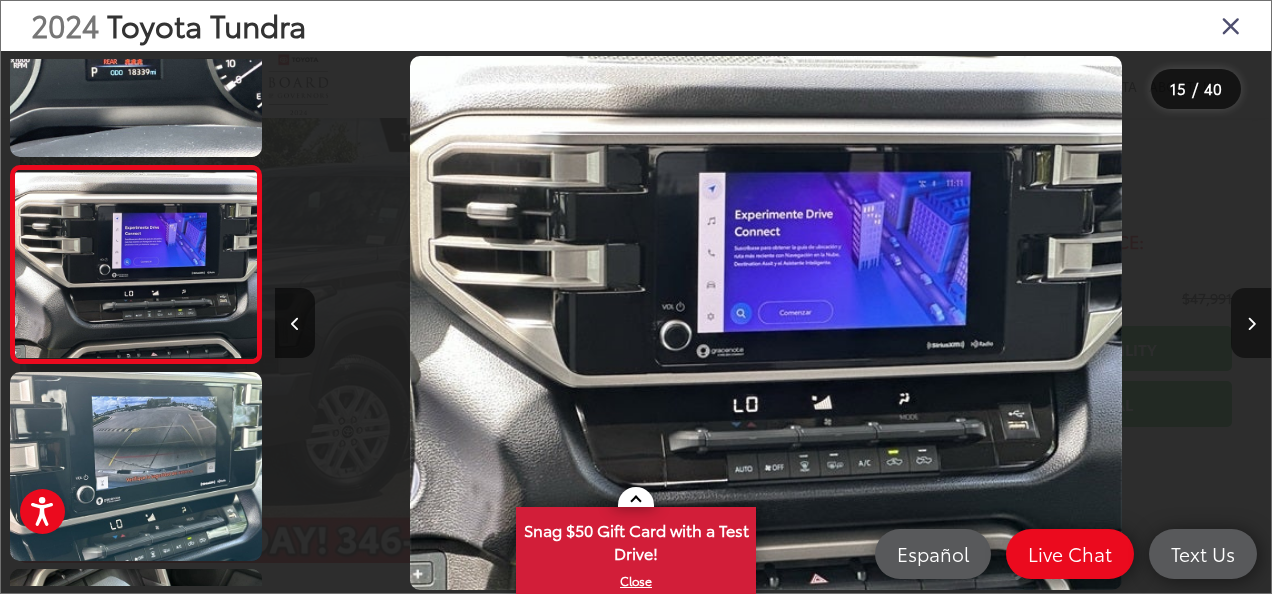 click at bounding box center [1251, 323] 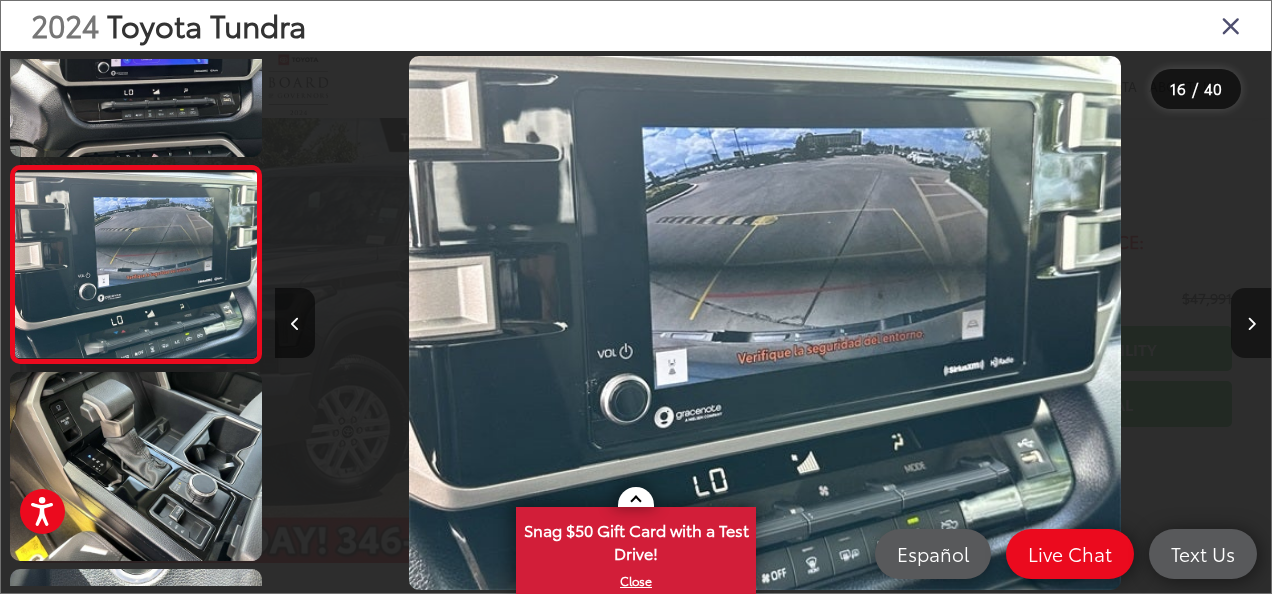 click at bounding box center (1251, 323) 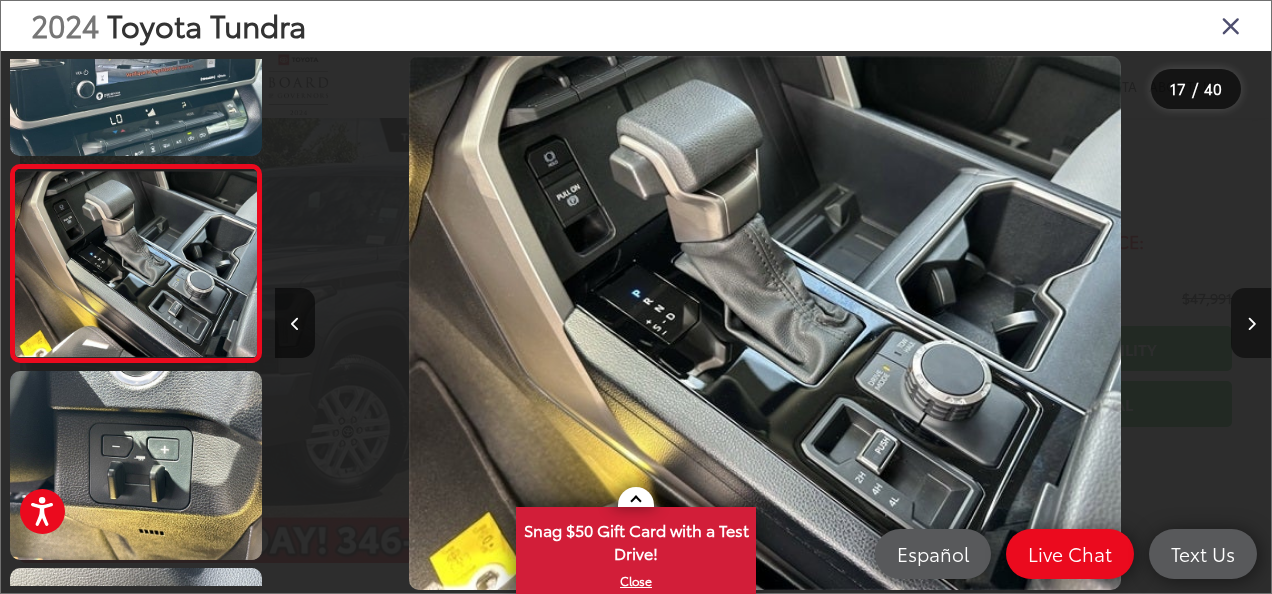 click at bounding box center [1251, 323] 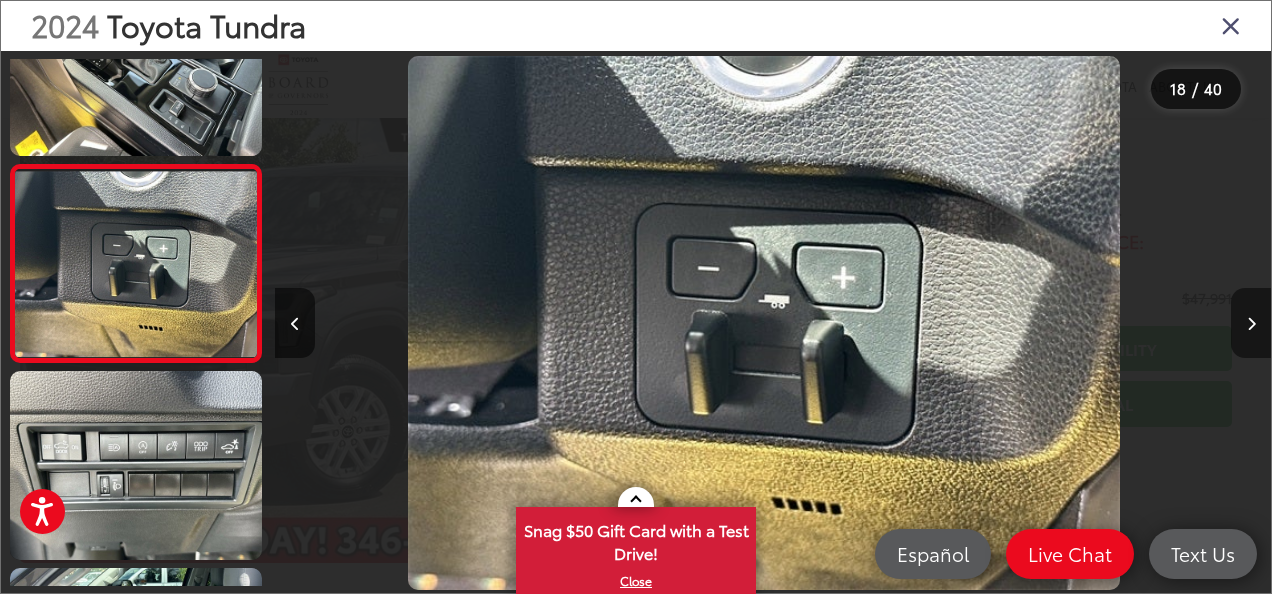 click at bounding box center (1251, 324) 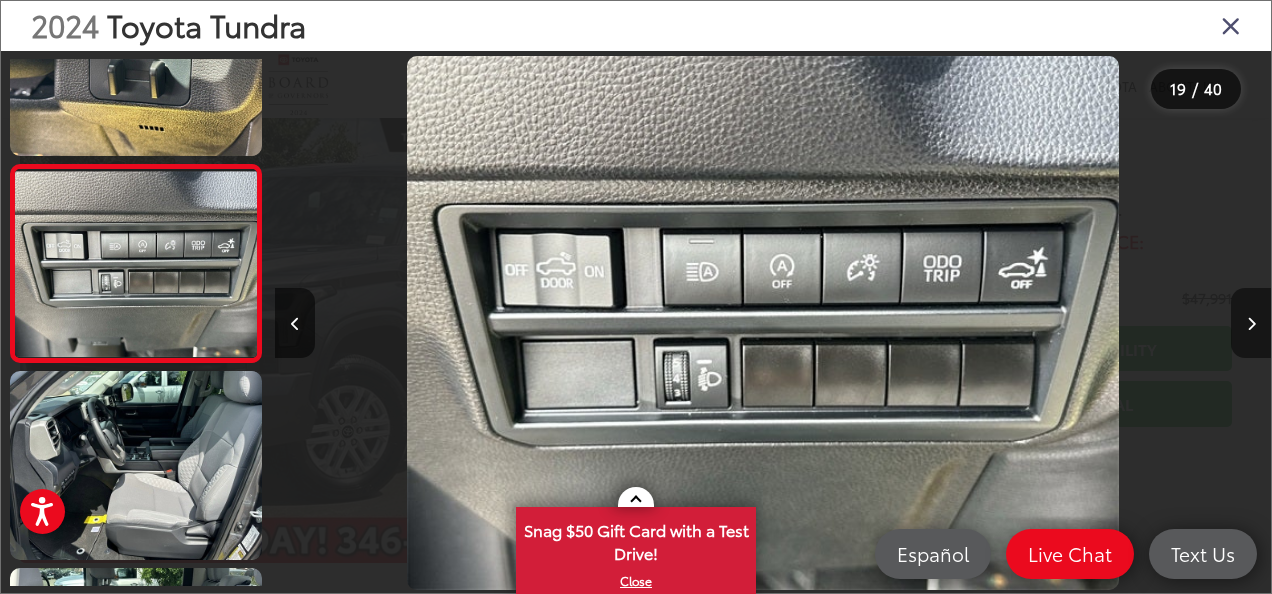 click at bounding box center (1251, 324) 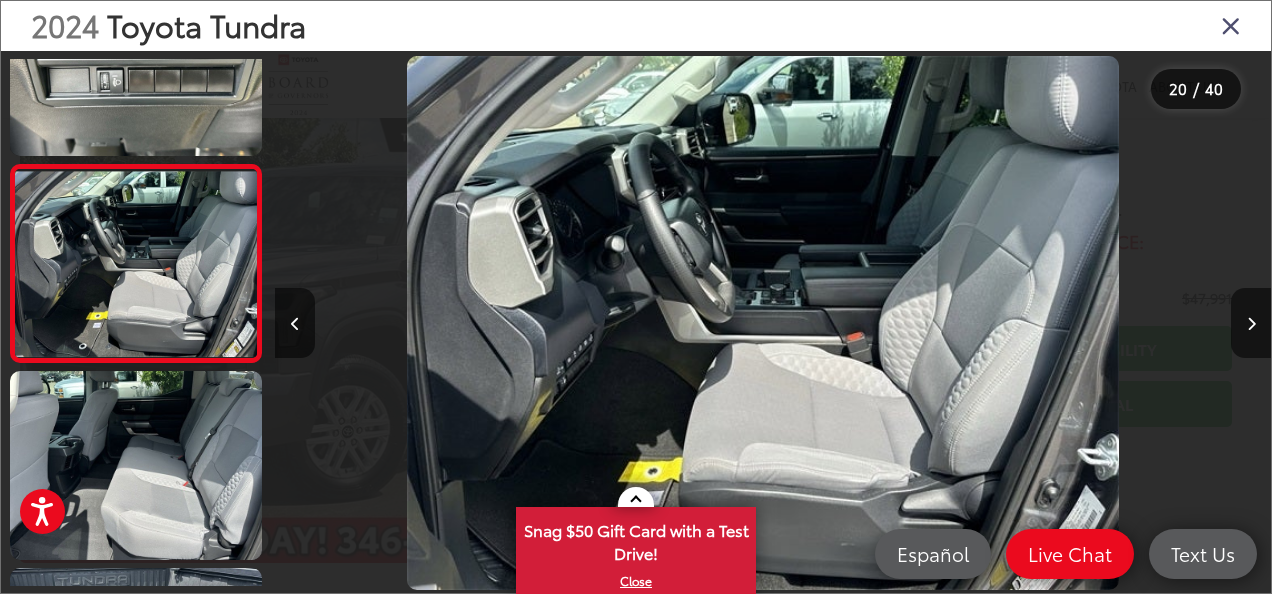 click at bounding box center [1231, 25] 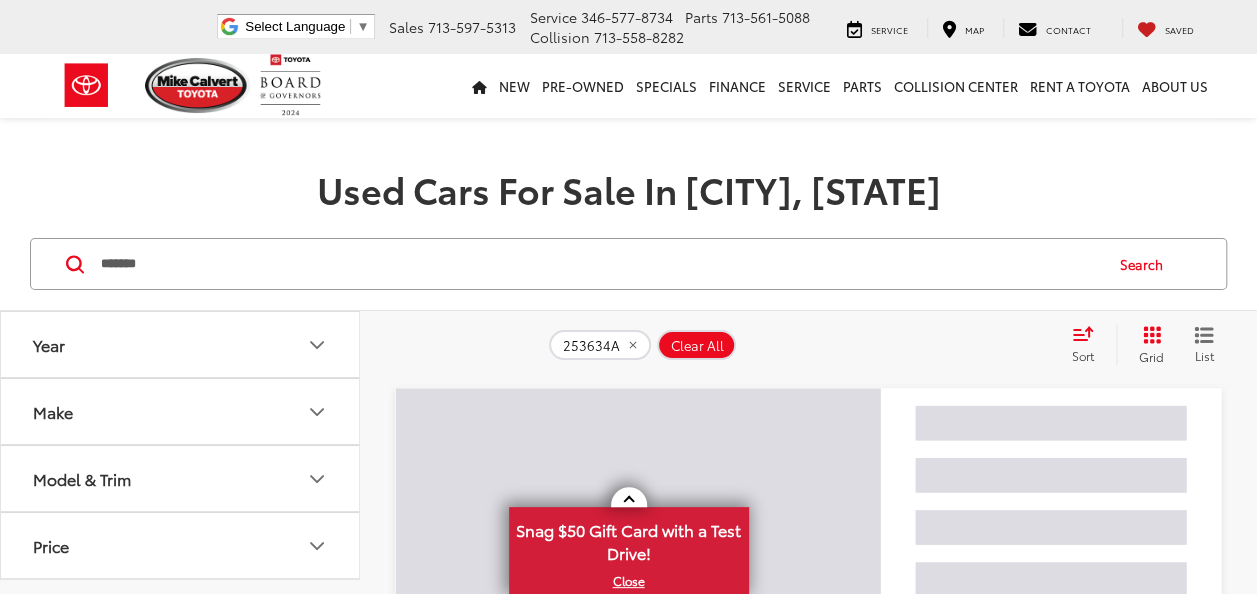 scroll, scrollTop: 1, scrollLeft: 0, axis: vertical 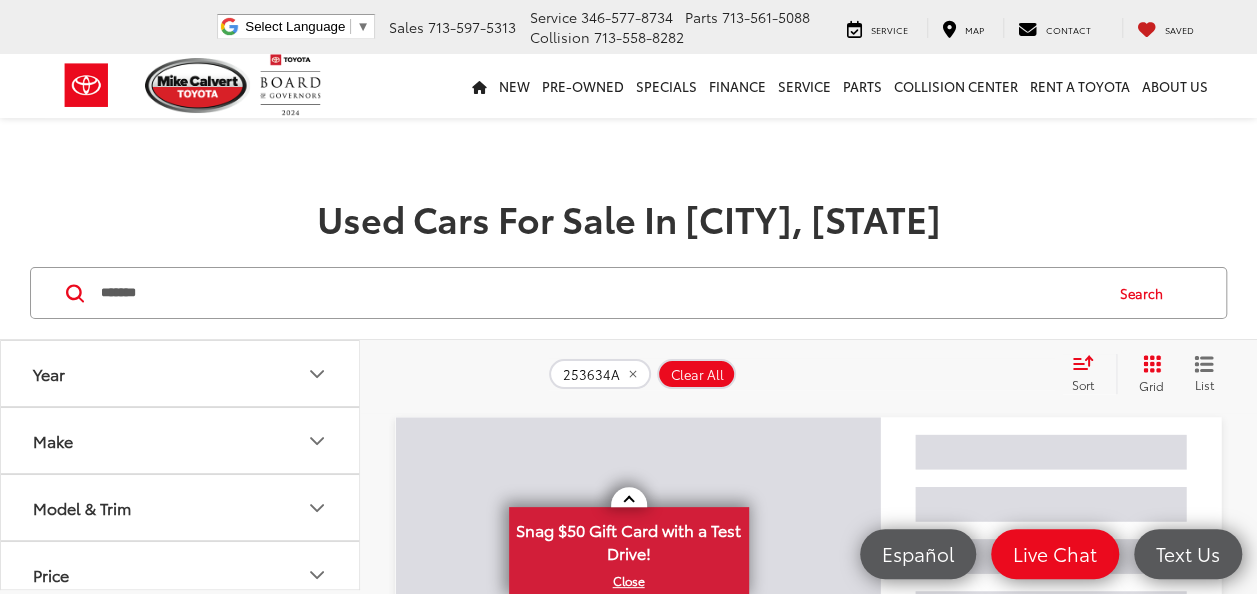 click on "*******" at bounding box center (600, 293) 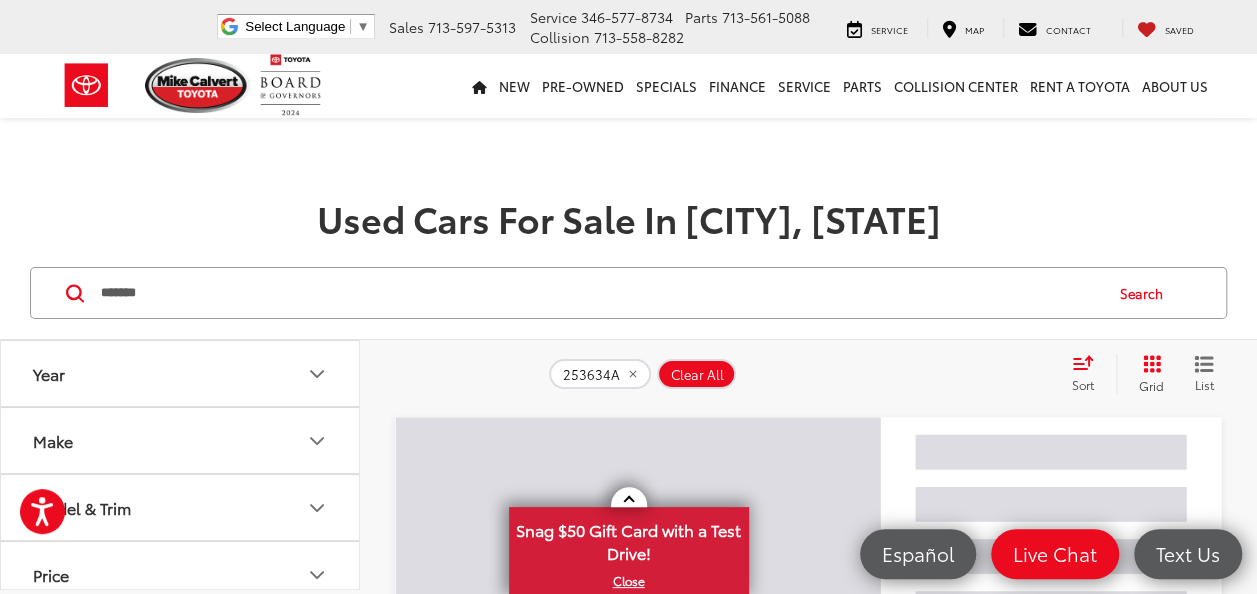 click on "*******" at bounding box center (600, 293) 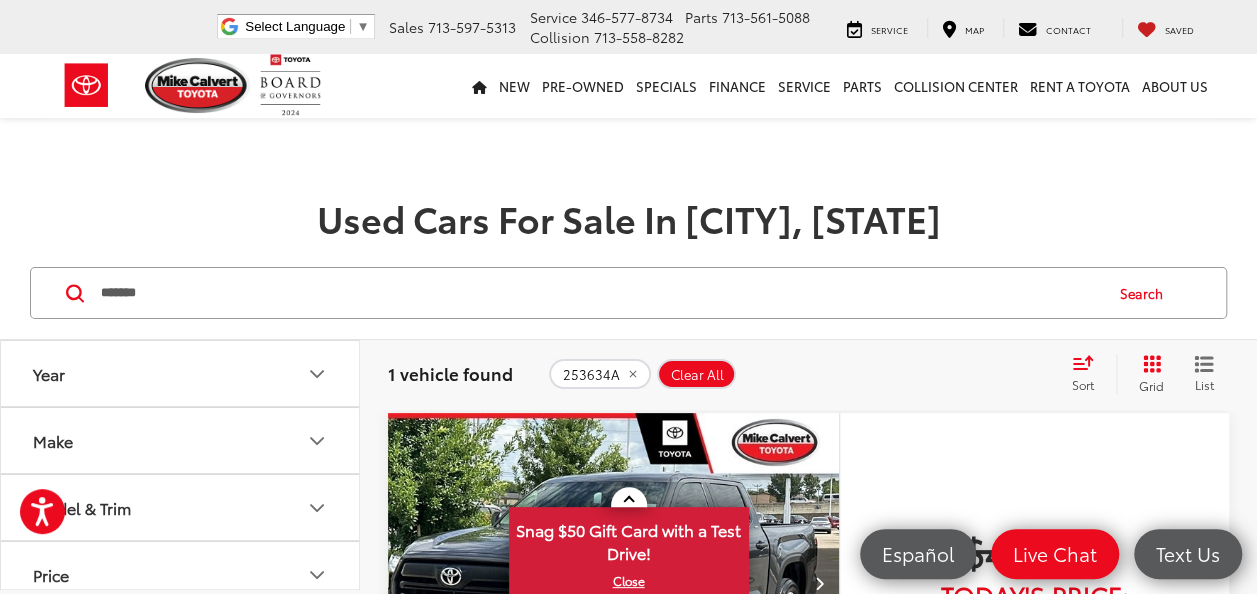 type on "*******" 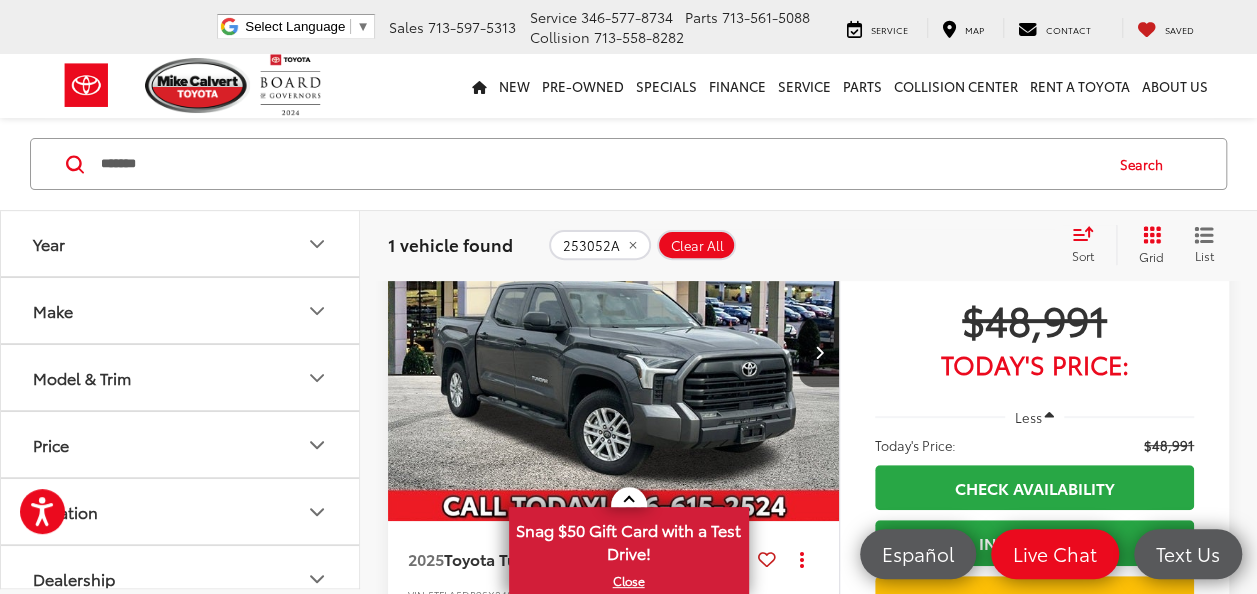 scroll, scrollTop: 200, scrollLeft: 0, axis: vertical 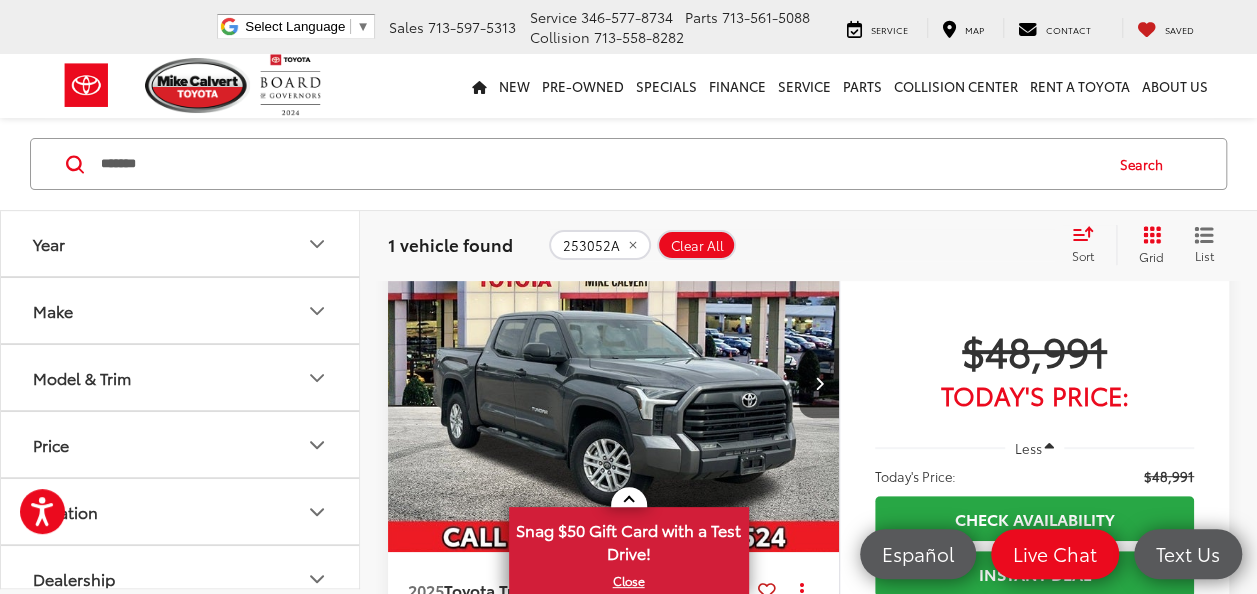 click at bounding box center (614, 383) 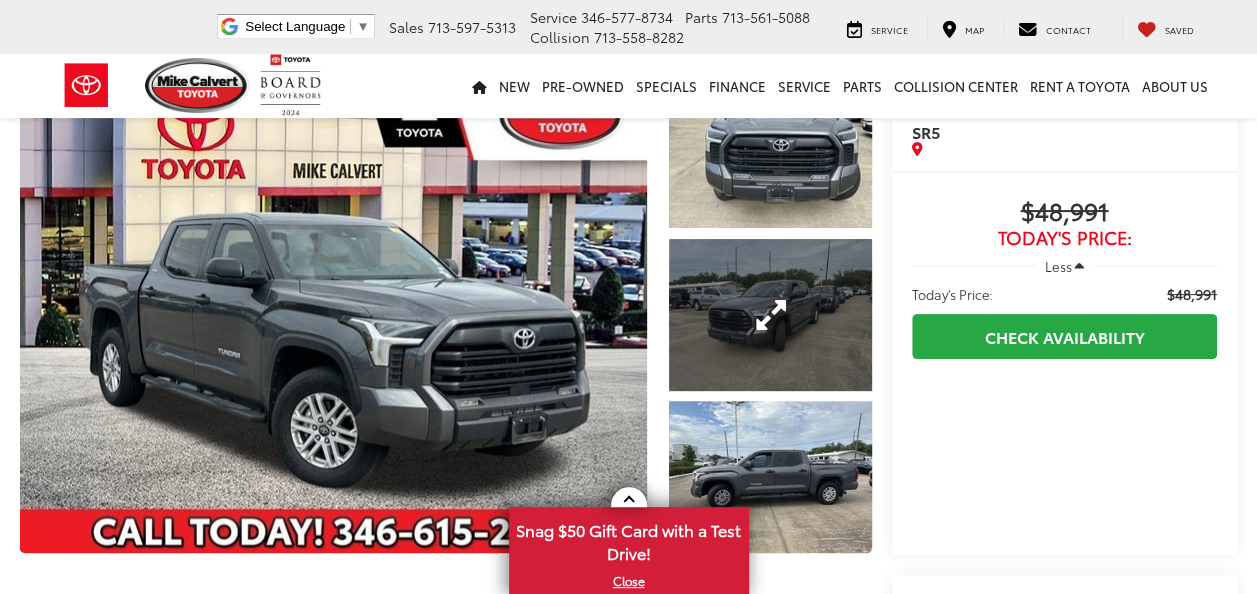 scroll, scrollTop: 300, scrollLeft: 0, axis: vertical 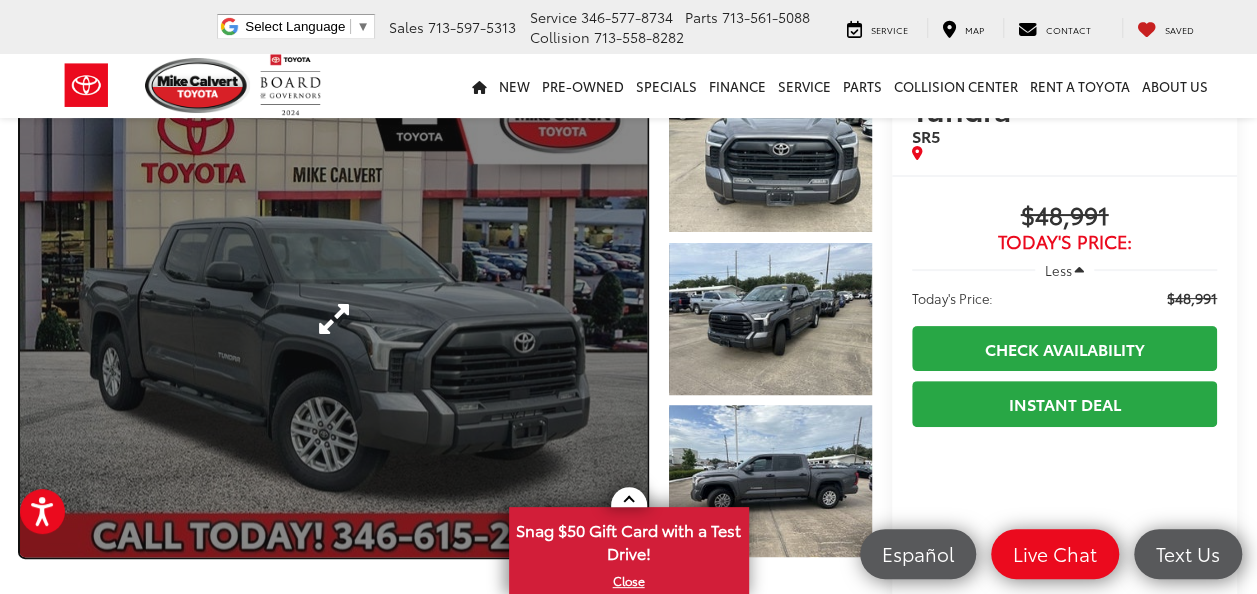 click at bounding box center [333, 318] 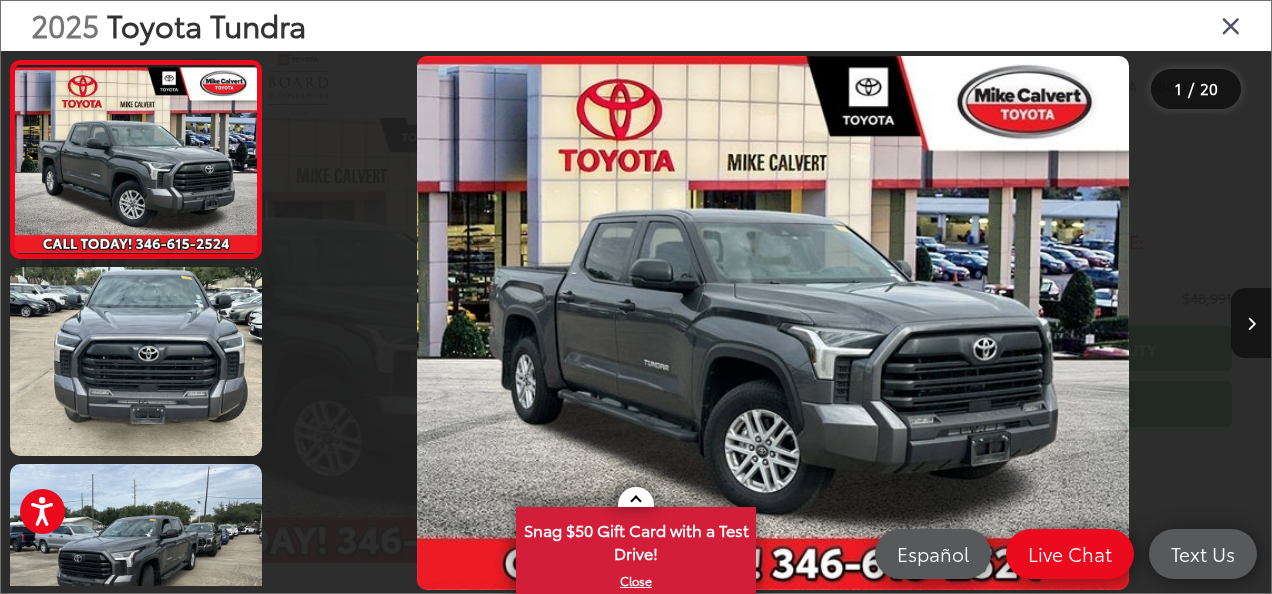 click on "2025   Toyota Tundra
1
/
20" at bounding box center (636, 297) 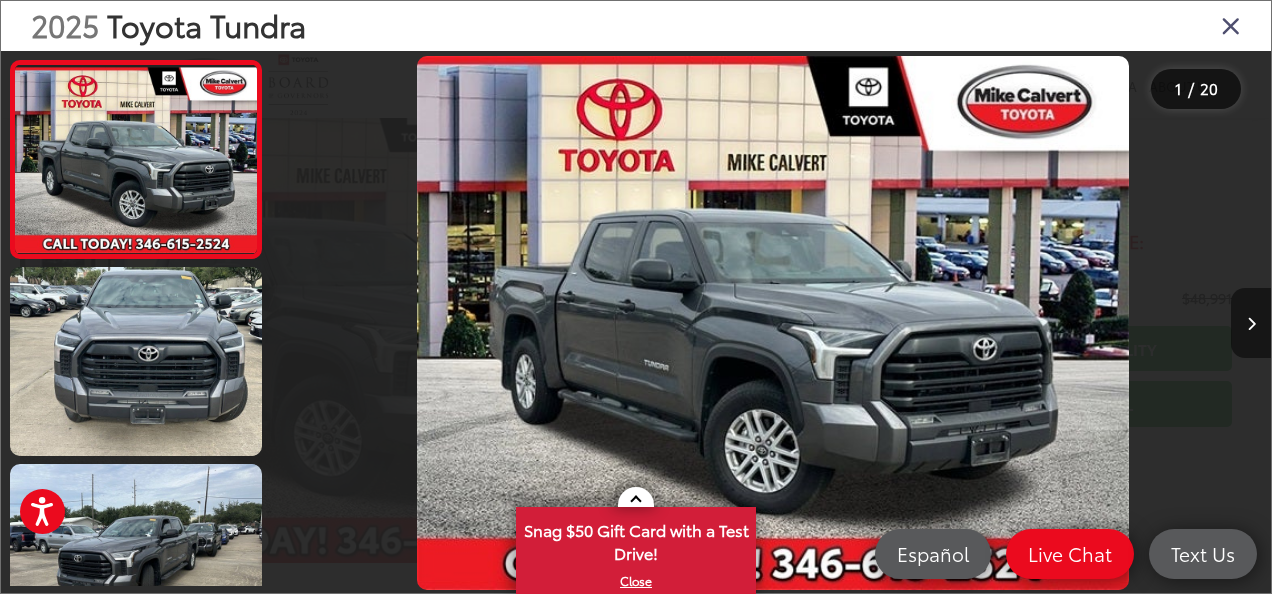 click at bounding box center [1251, 324] 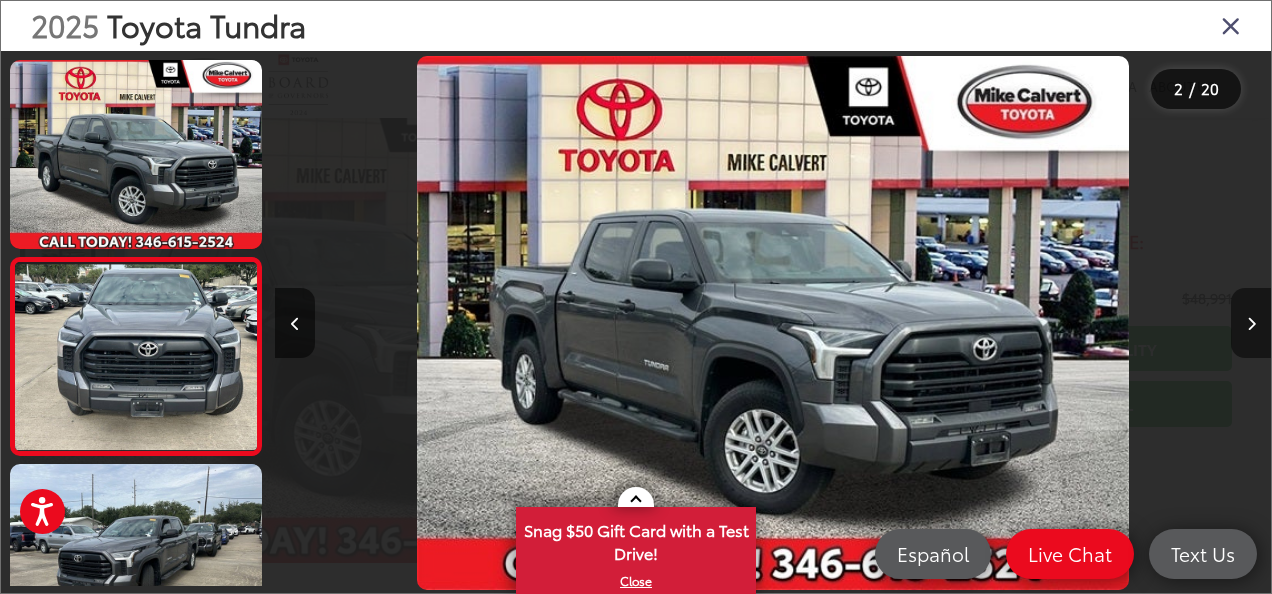 scroll, scrollTop: 0, scrollLeft: 167, axis: horizontal 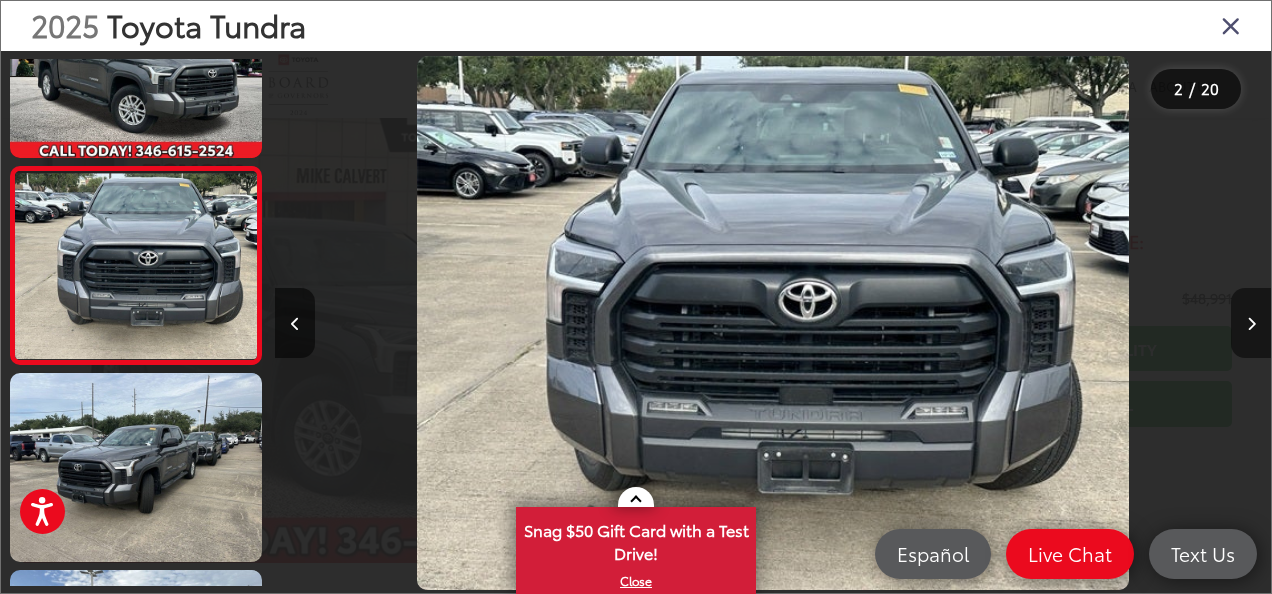 click at bounding box center (1251, 323) 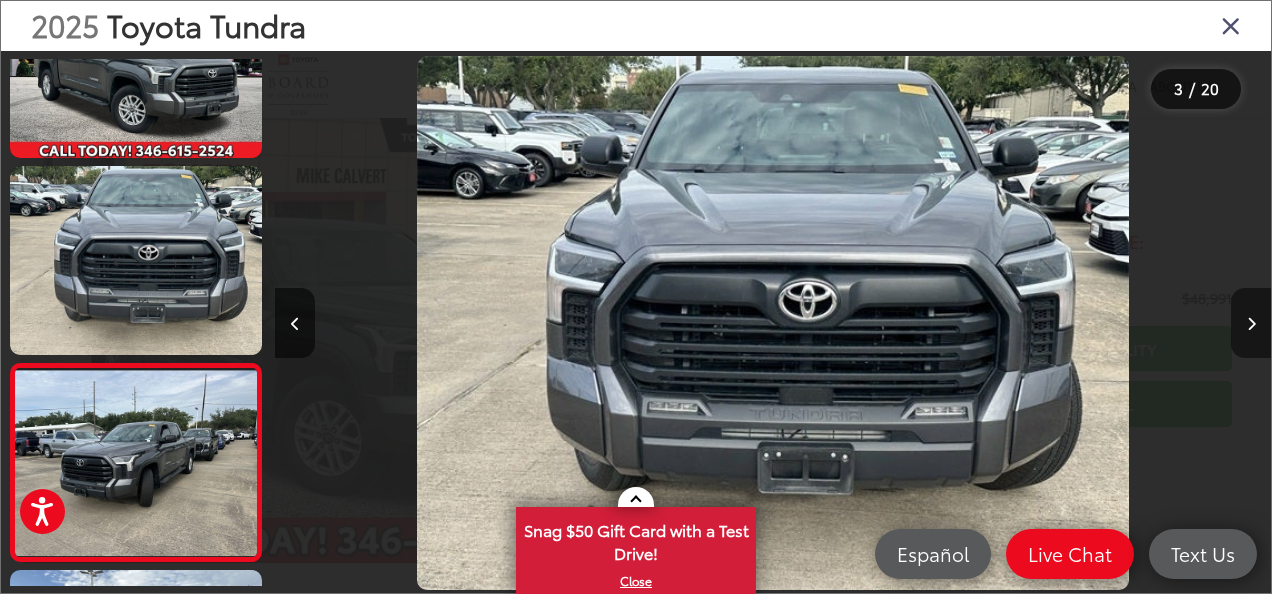 scroll, scrollTop: 0, scrollLeft: 1196, axis: horizontal 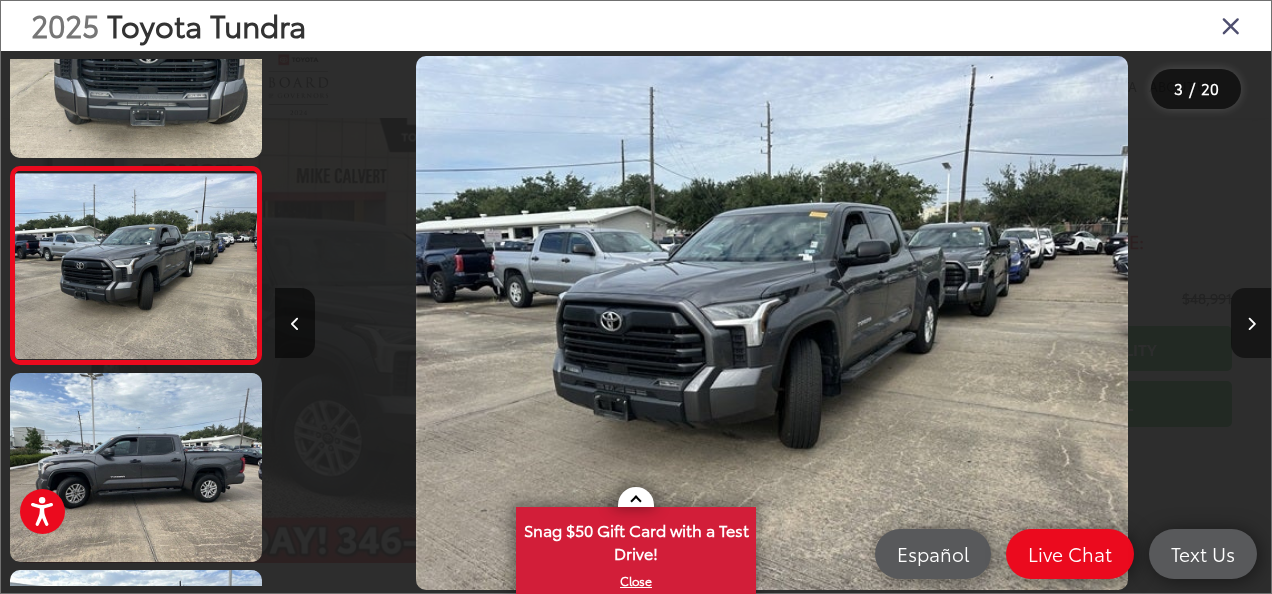 click at bounding box center [1251, 323] 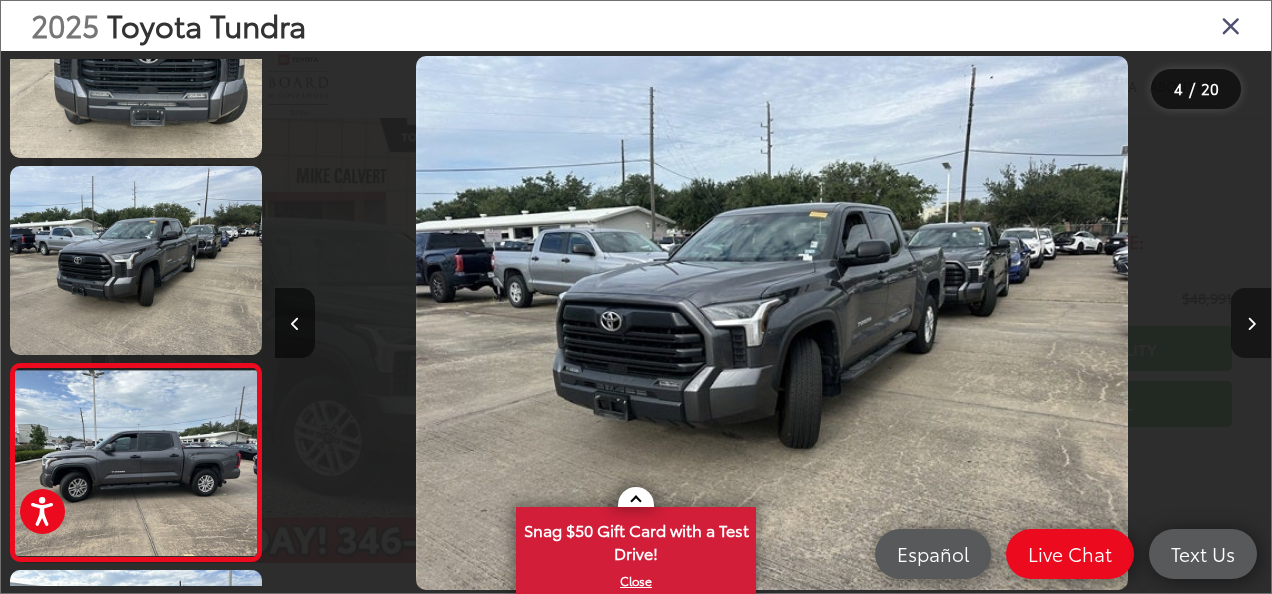scroll, scrollTop: 0, scrollLeft: 2266, axis: horizontal 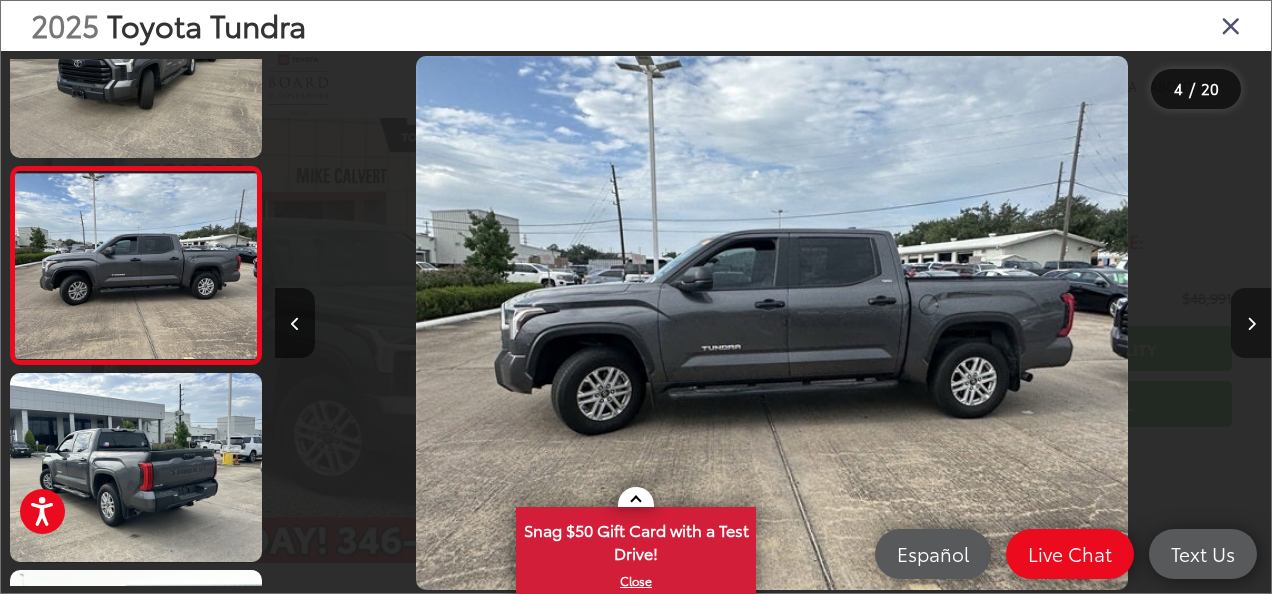 click at bounding box center [1251, 323] 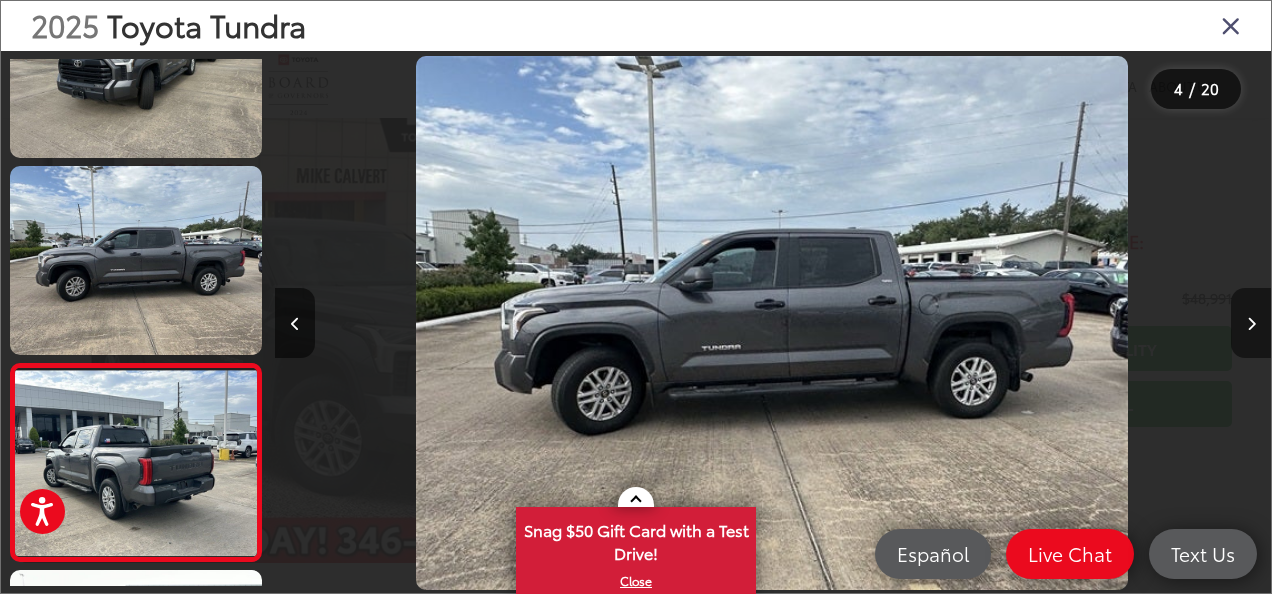 scroll, scrollTop: 0, scrollLeft: 3056, axis: horizontal 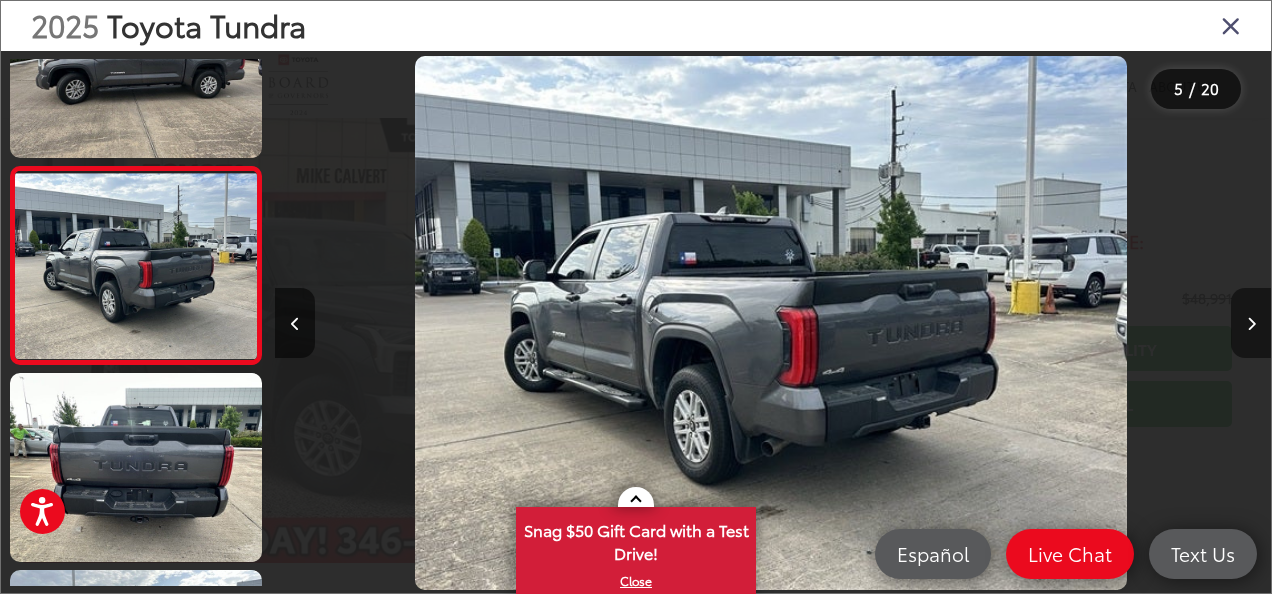 click at bounding box center [1251, 323] 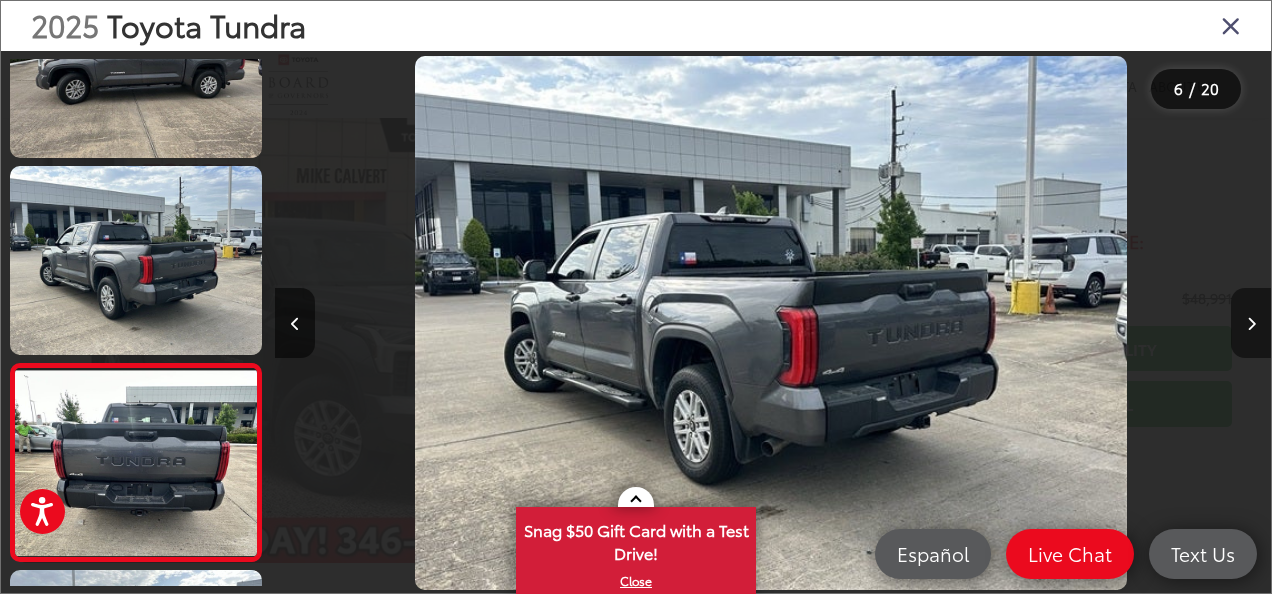 scroll, scrollTop: 0, scrollLeft: 4186, axis: horizontal 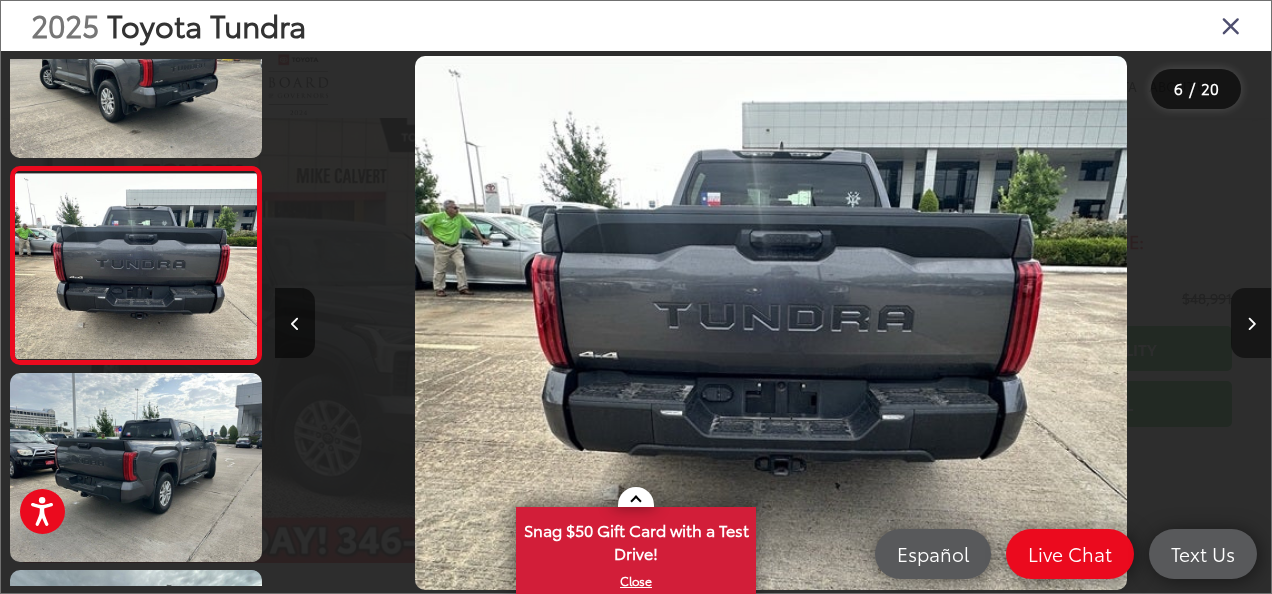 click at bounding box center [1251, 323] 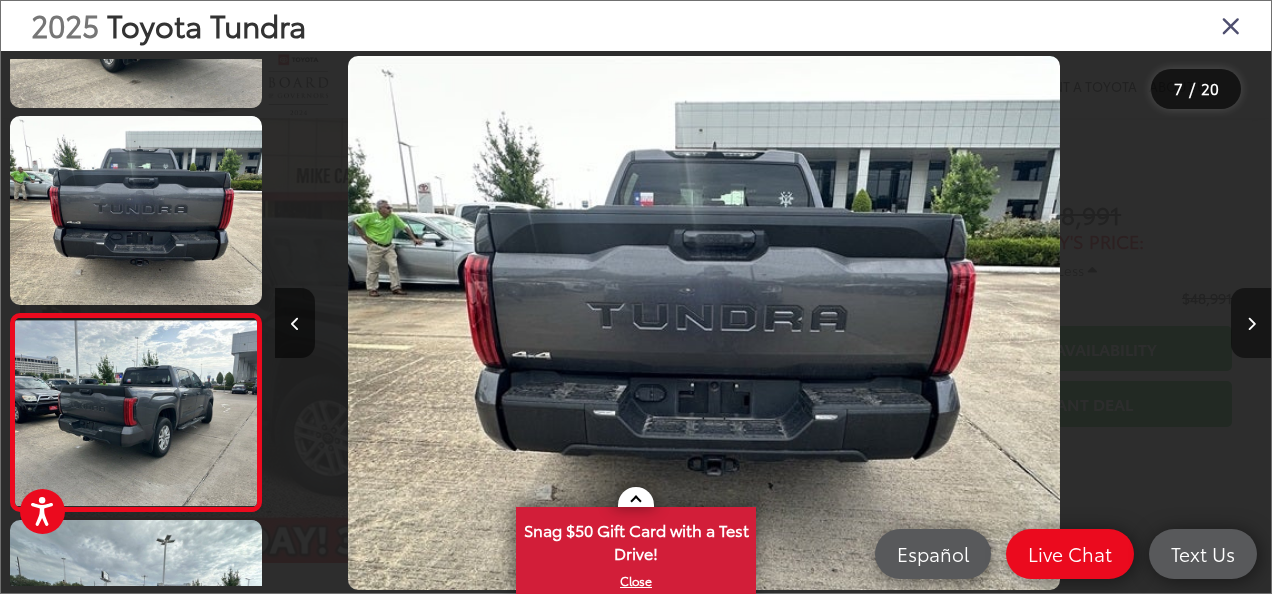 scroll, scrollTop: 1052, scrollLeft: 0, axis: vertical 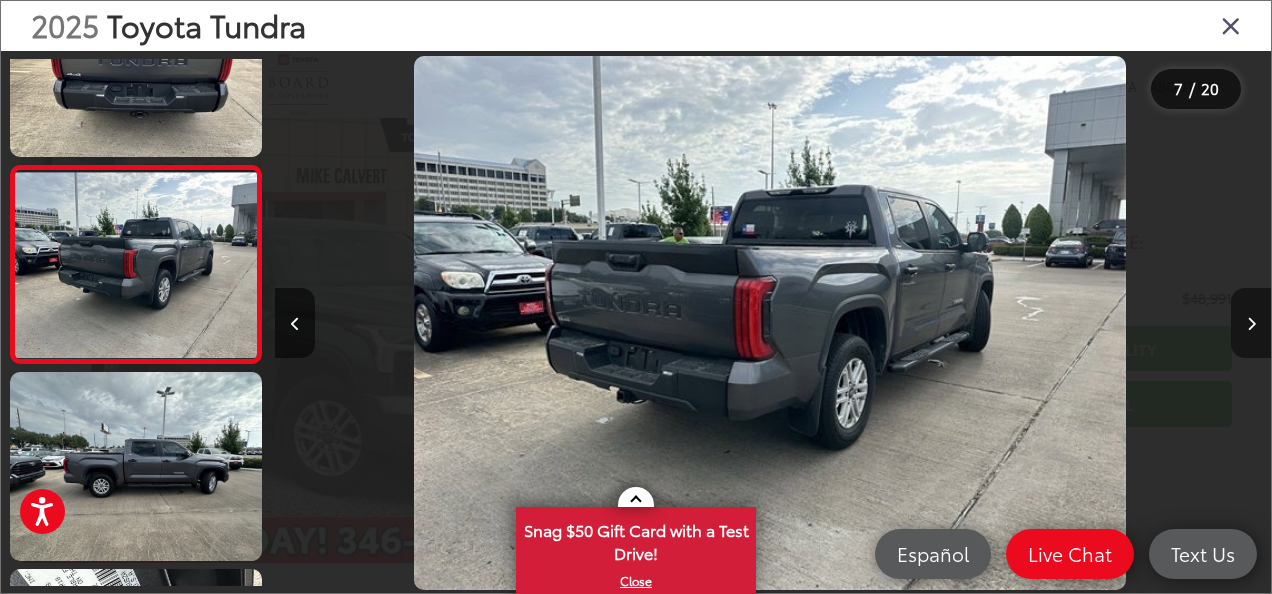 click at bounding box center (1251, 324) 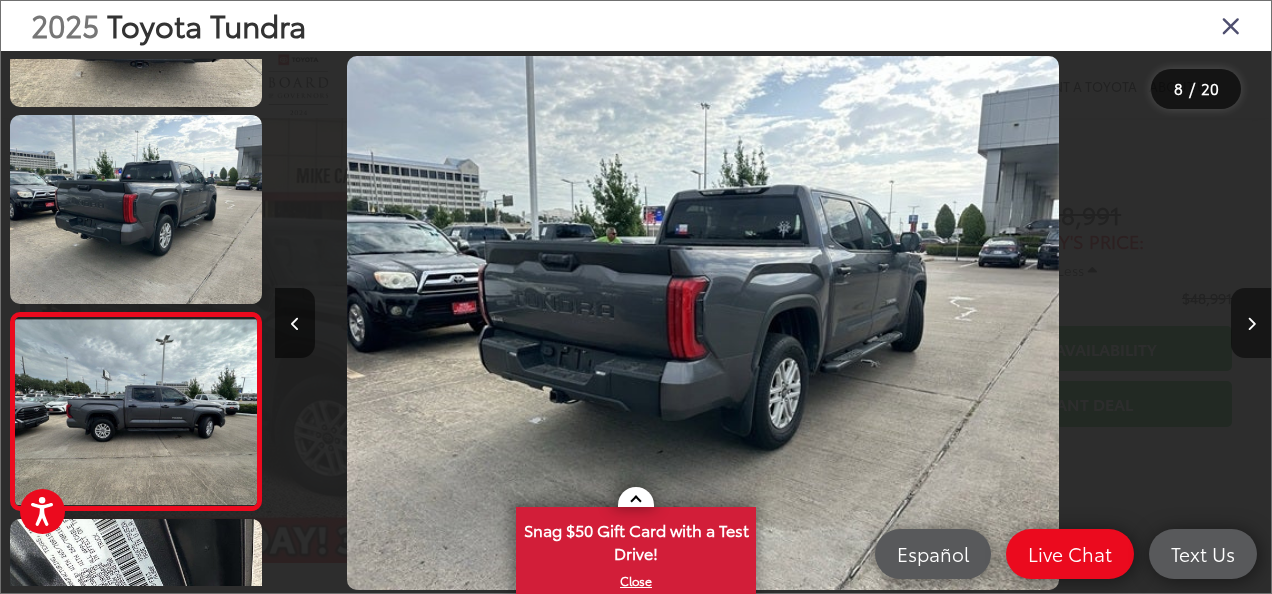 scroll, scrollTop: 1236, scrollLeft: 0, axis: vertical 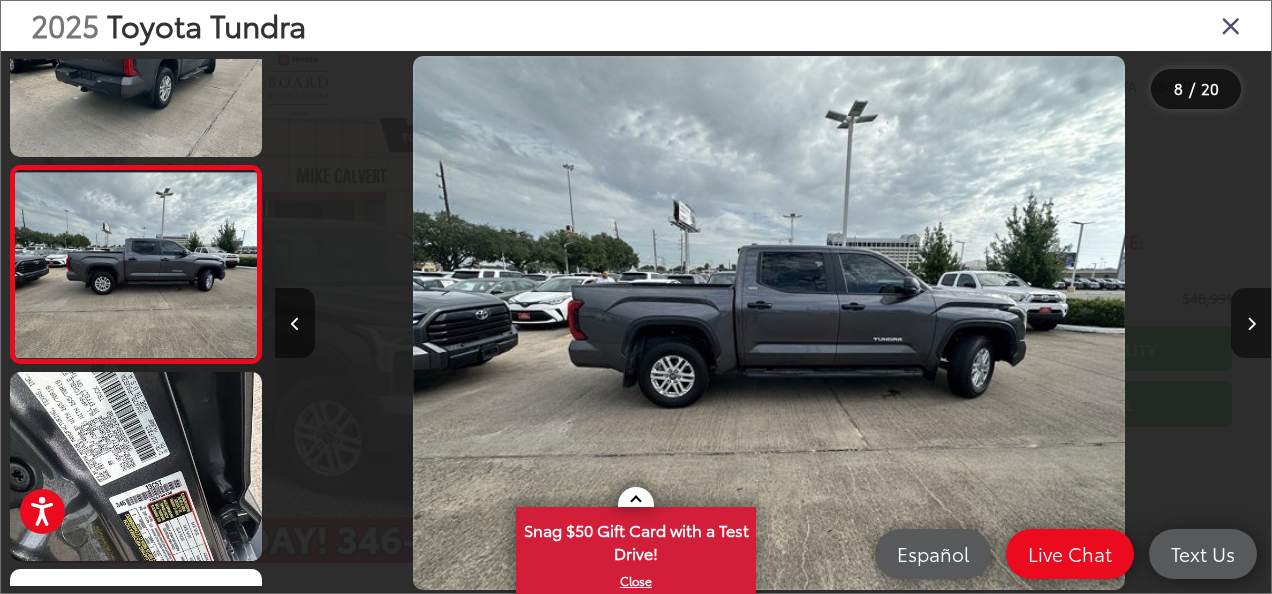 click at bounding box center (1251, 324) 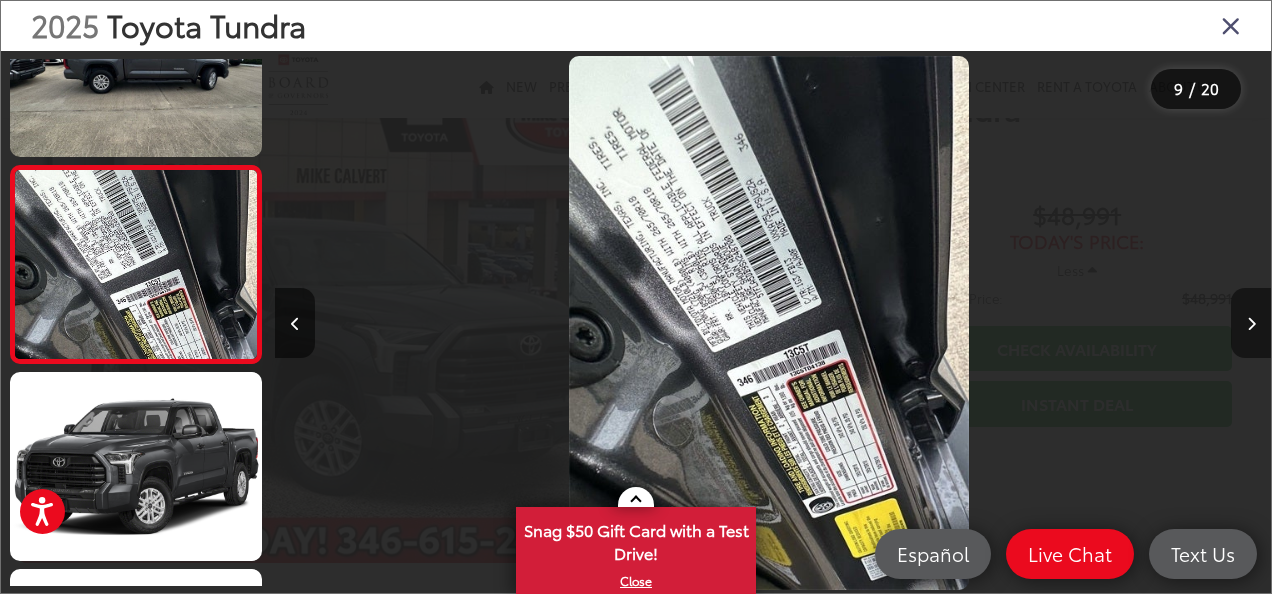 click at bounding box center [1251, 324] 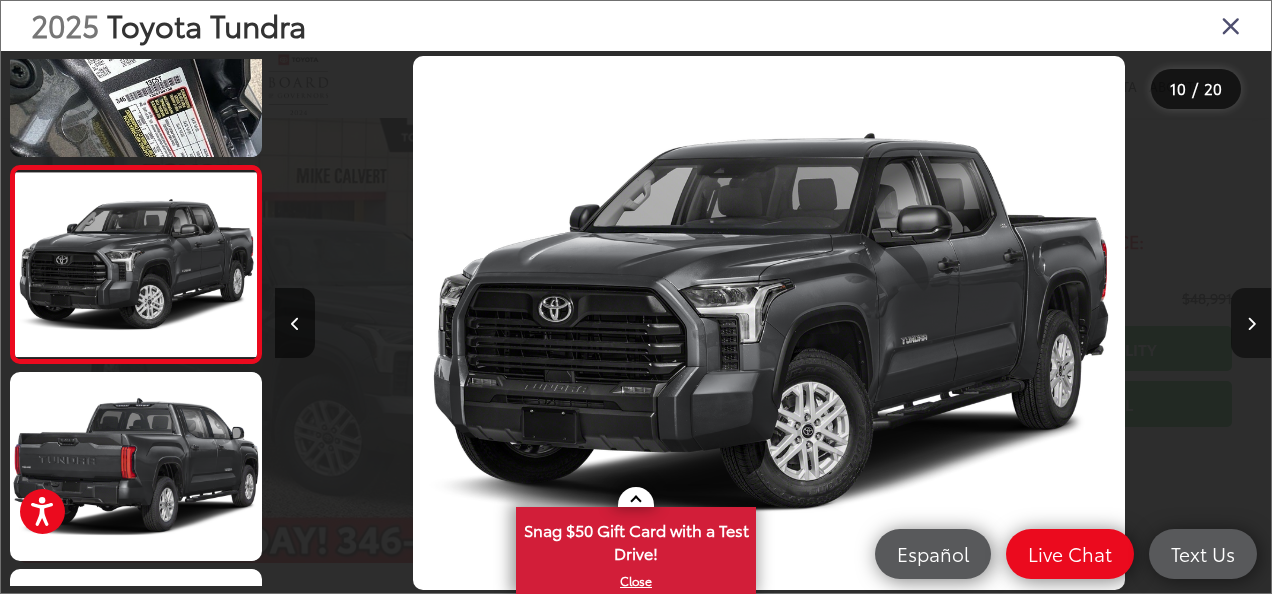 click at bounding box center [1251, 323] 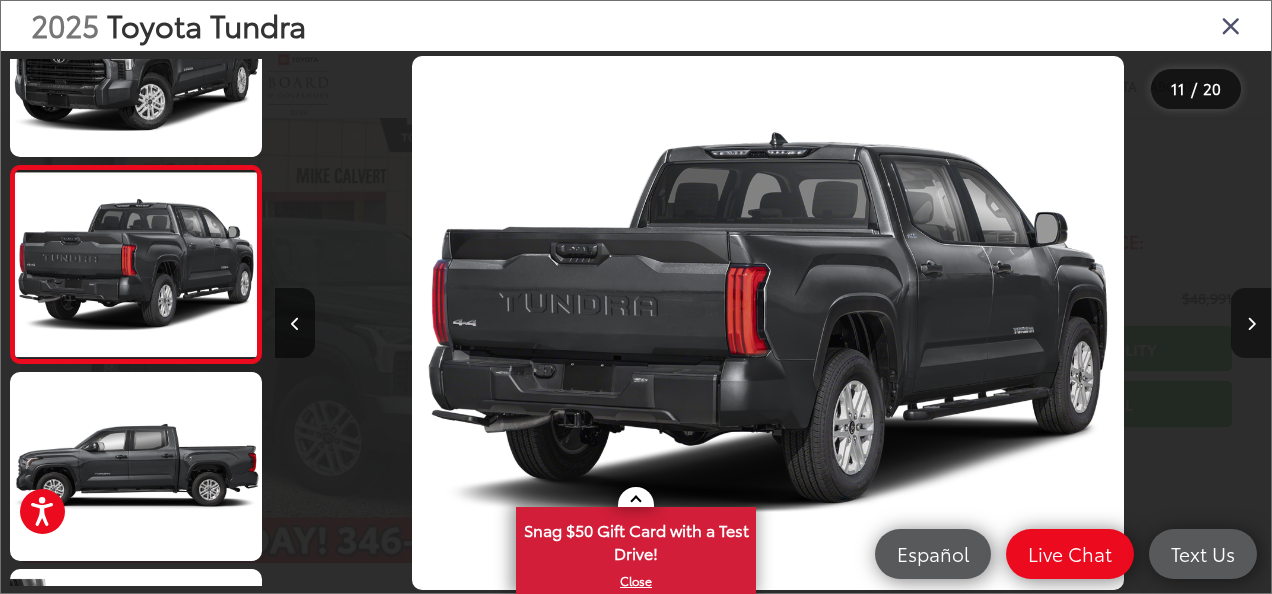 click at bounding box center [1251, 324] 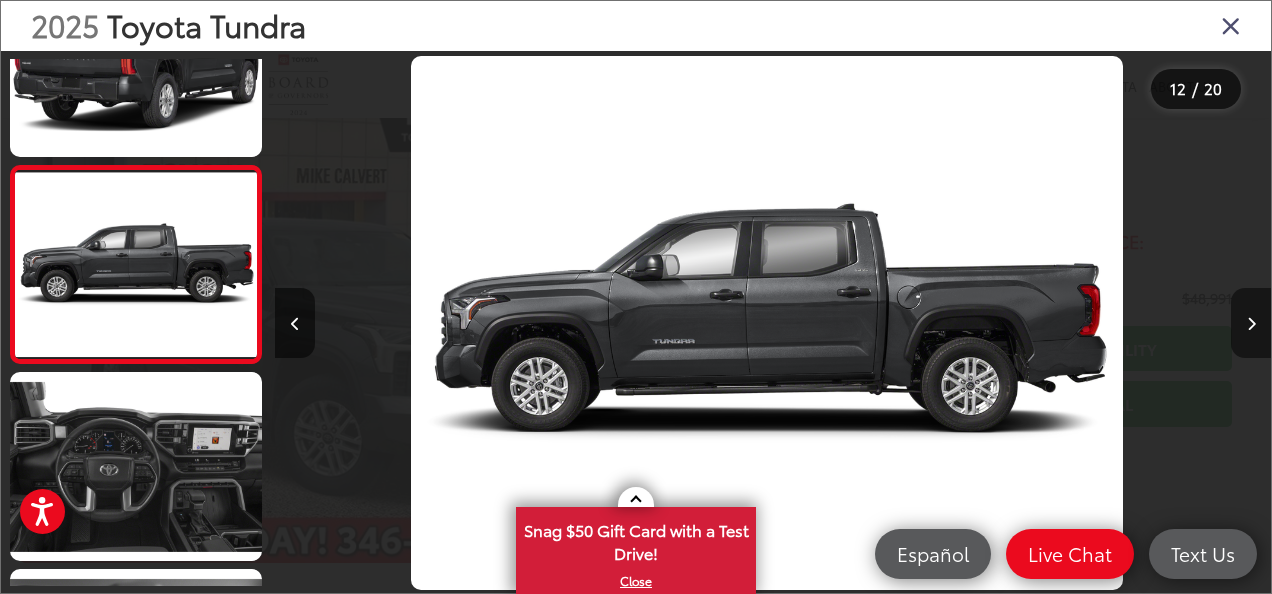 click at bounding box center [1251, 323] 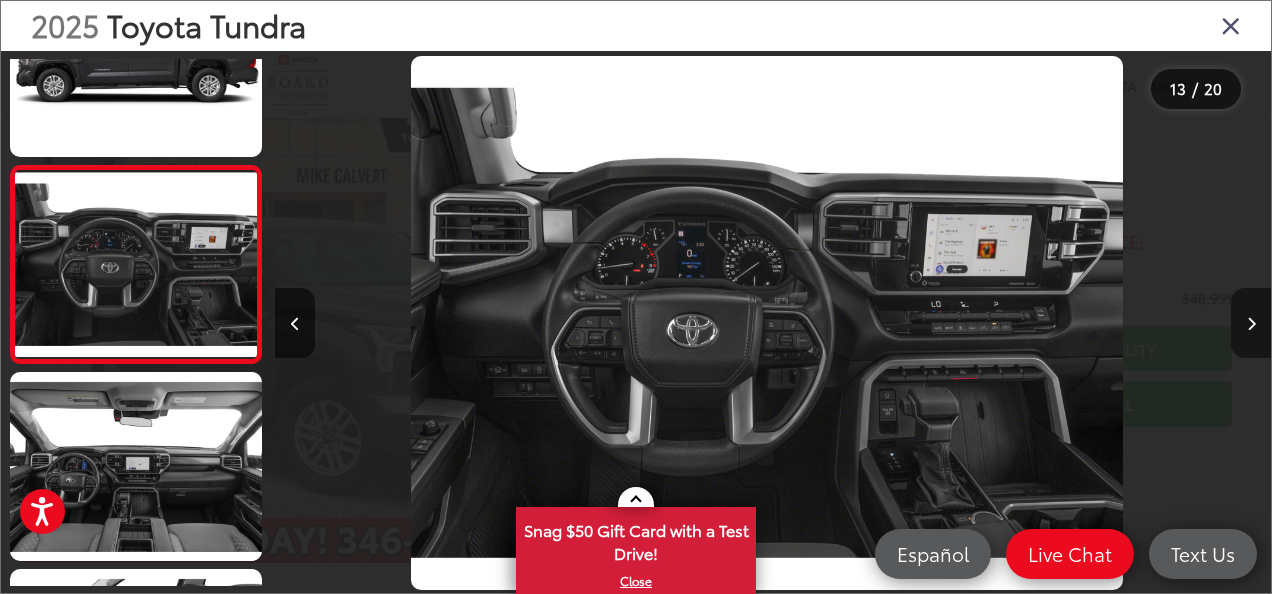 click at bounding box center [1251, 324] 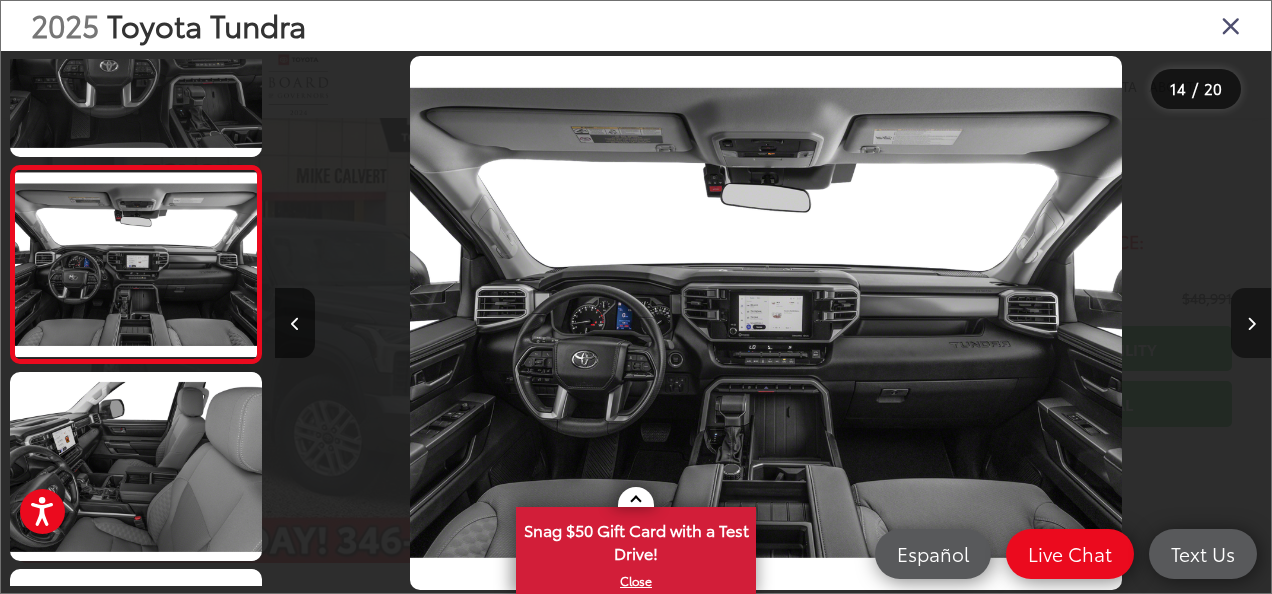 click at bounding box center (1251, 324) 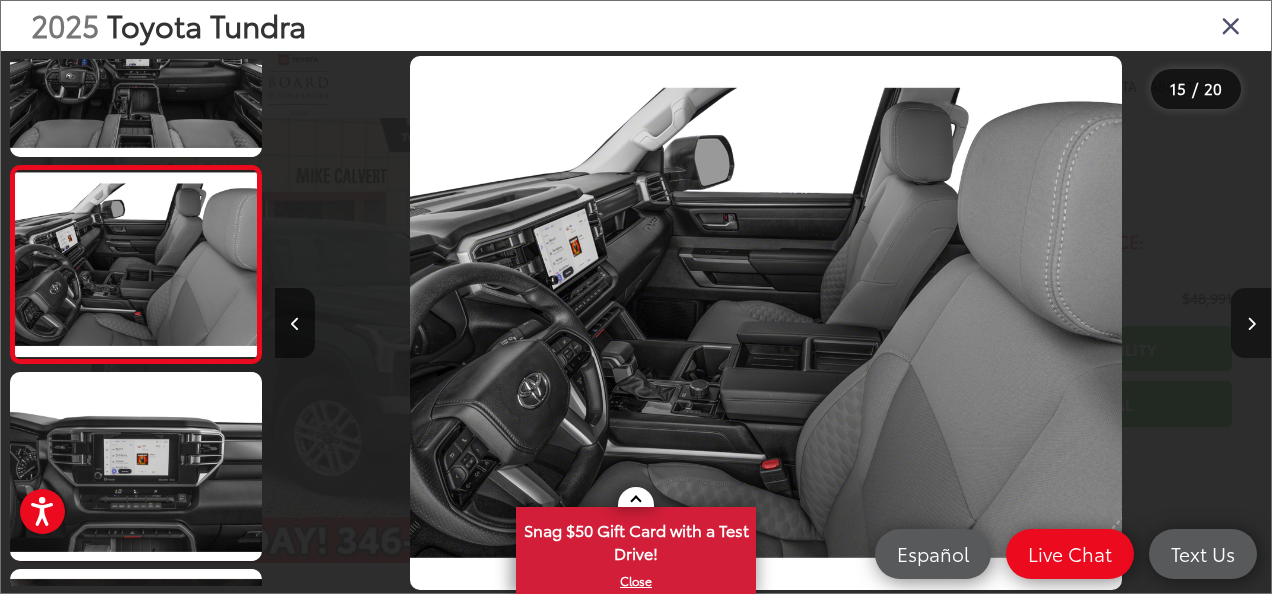 click at bounding box center (1251, 324) 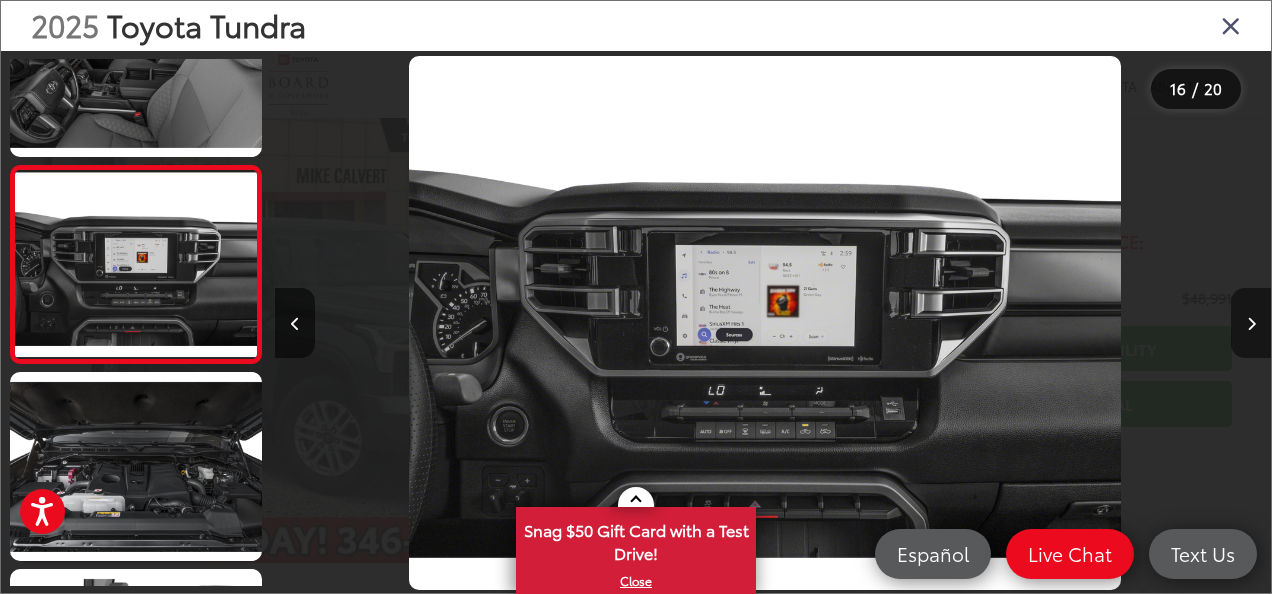click at bounding box center (1251, 324) 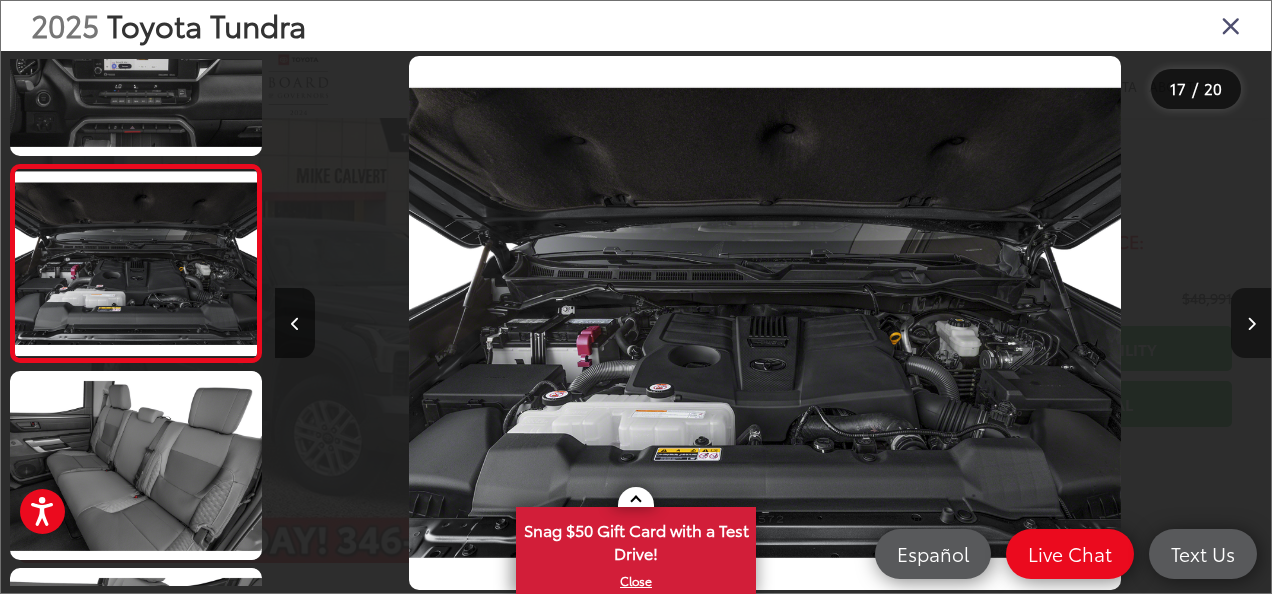 click at bounding box center [1251, 324] 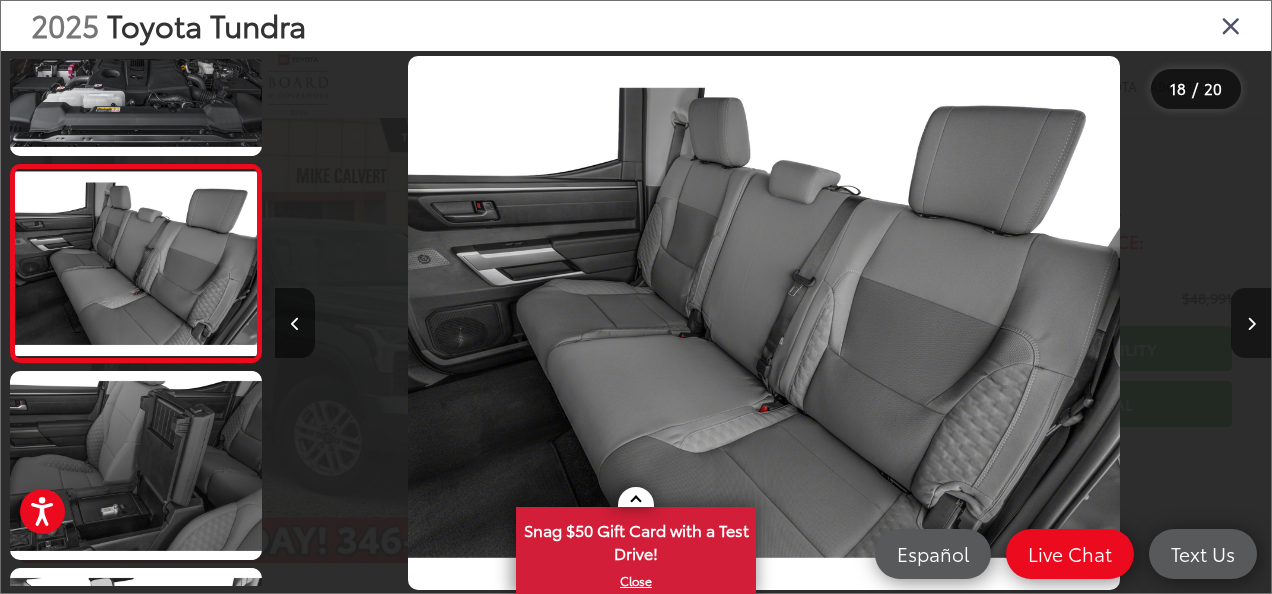 click at bounding box center [1251, 324] 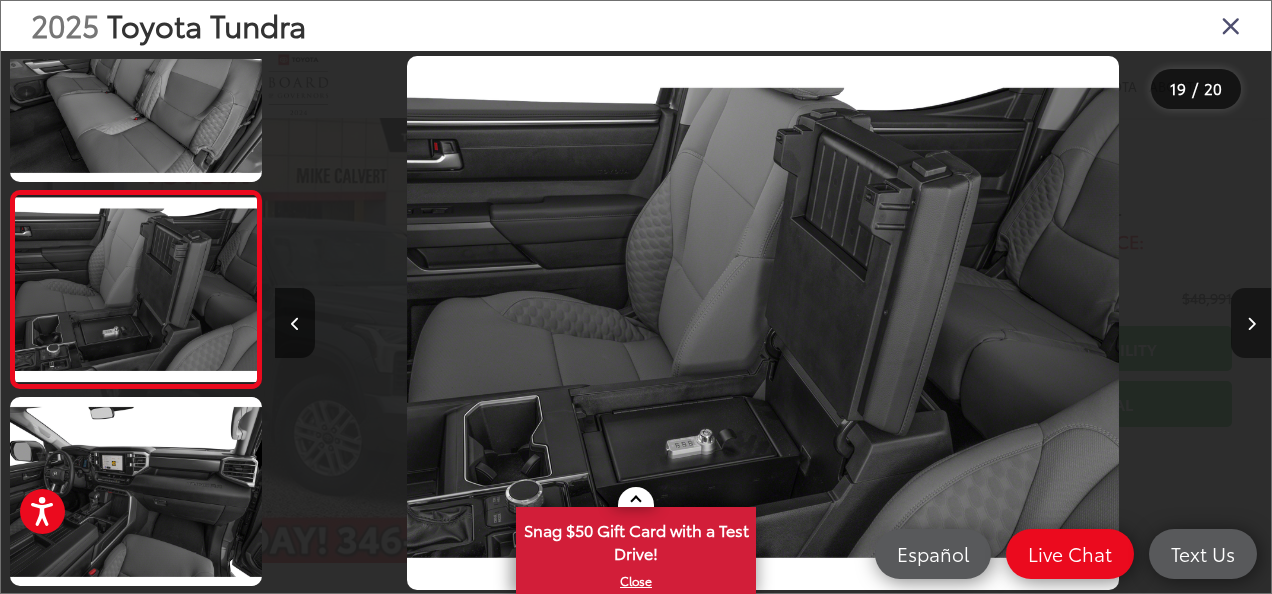 click at bounding box center (1251, 324) 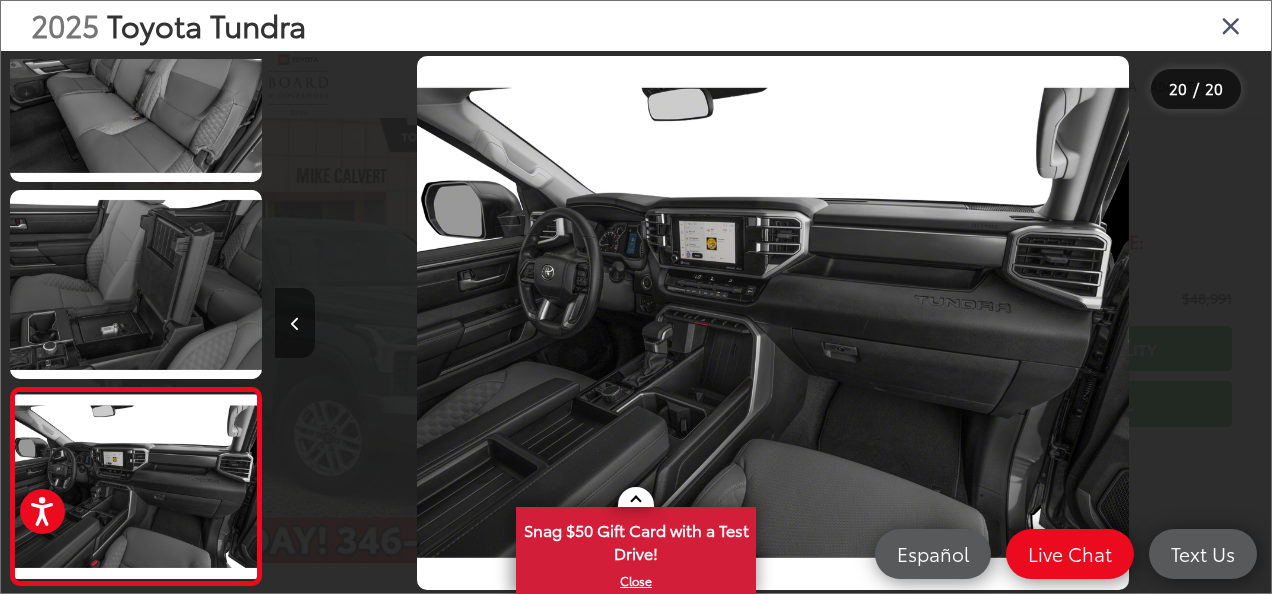 click at bounding box center (295, 323) 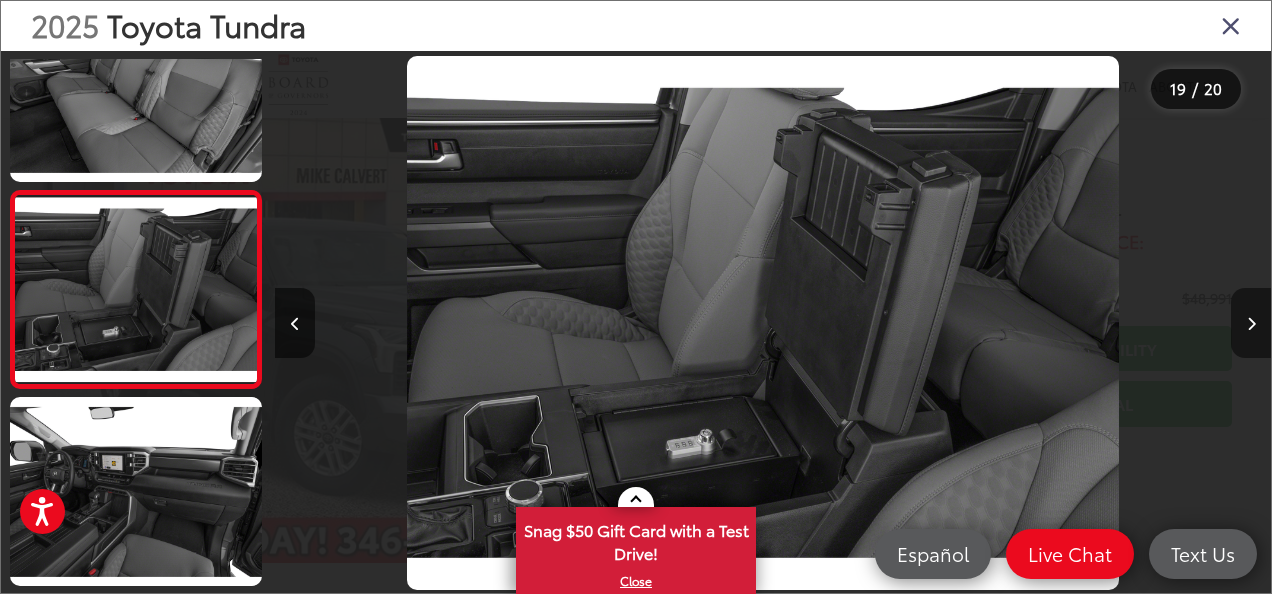 click at bounding box center [1251, 324] 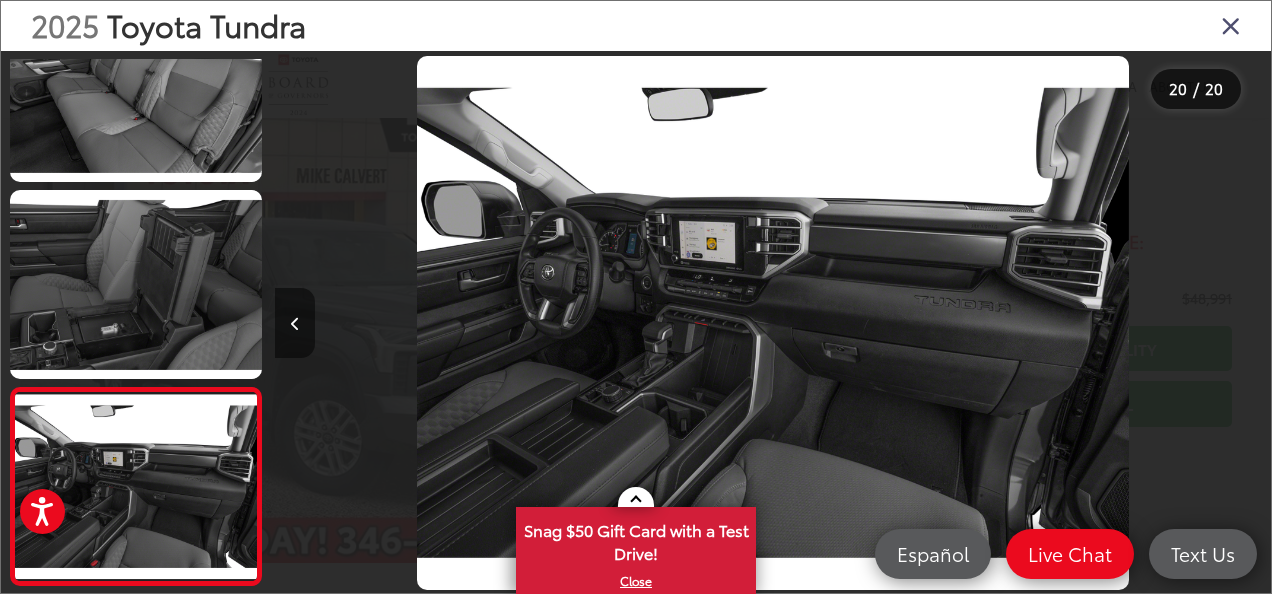 click at bounding box center (295, 323) 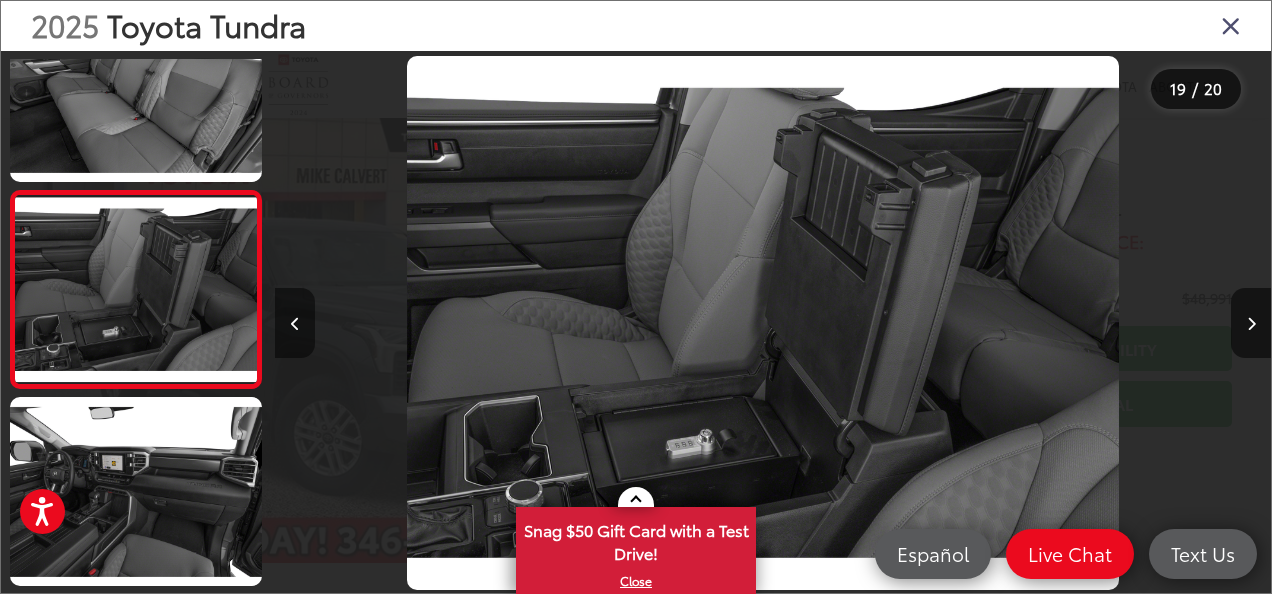 click at bounding box center [295, 323] 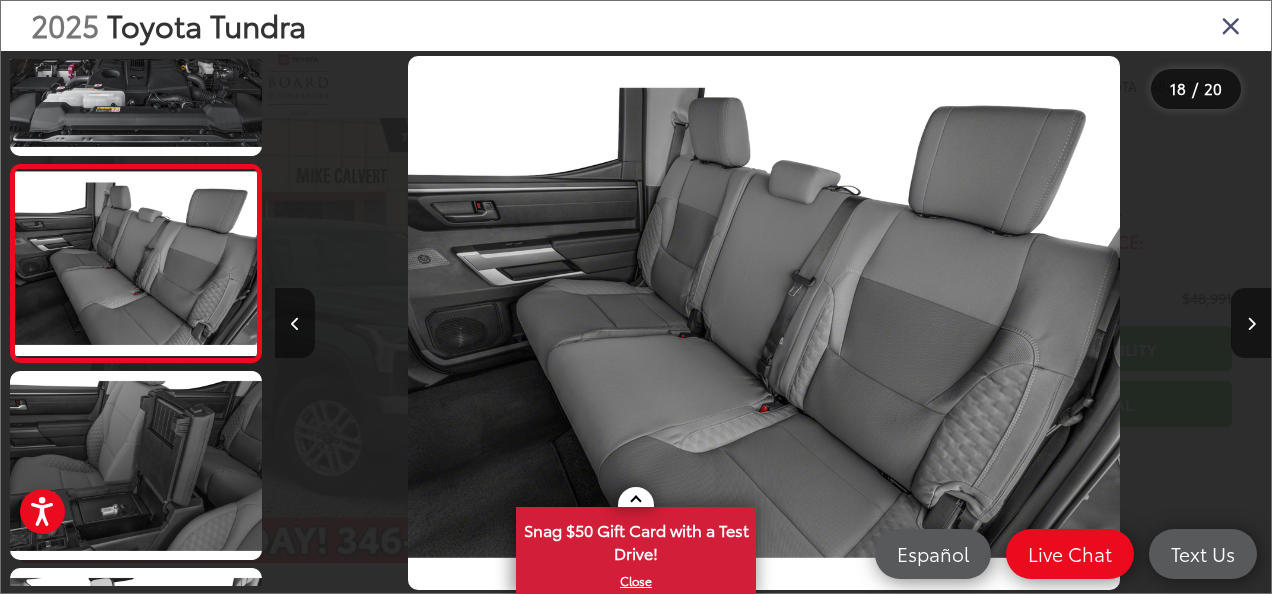 click at bounding box center (295, 324) 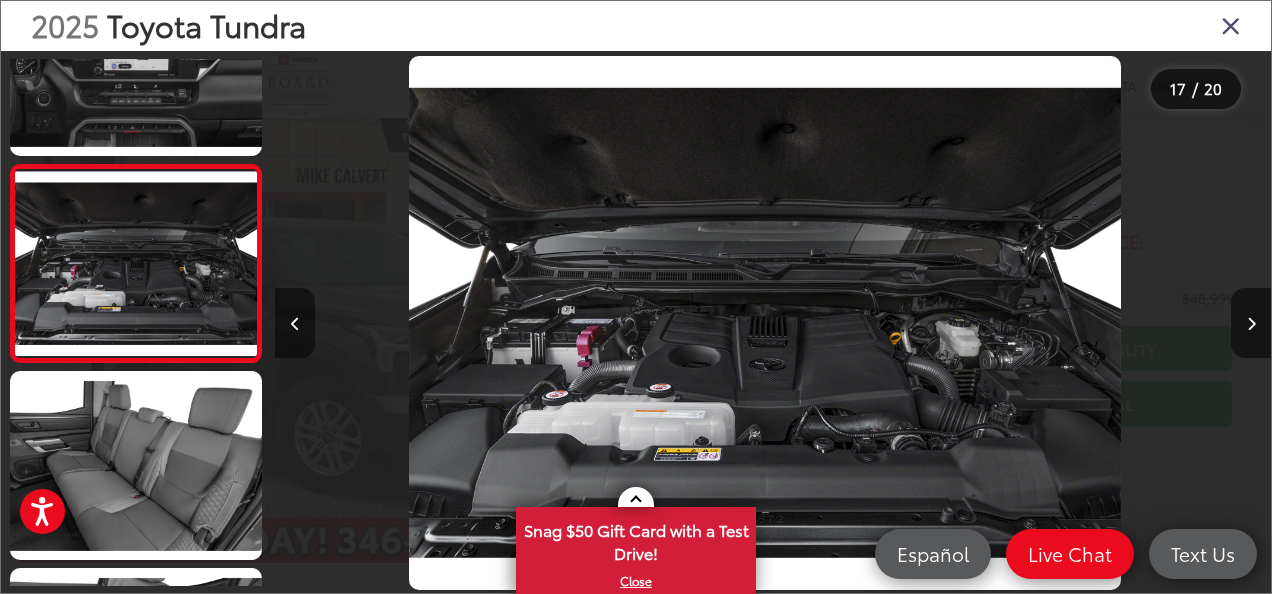click at bounding box center (295, 324) 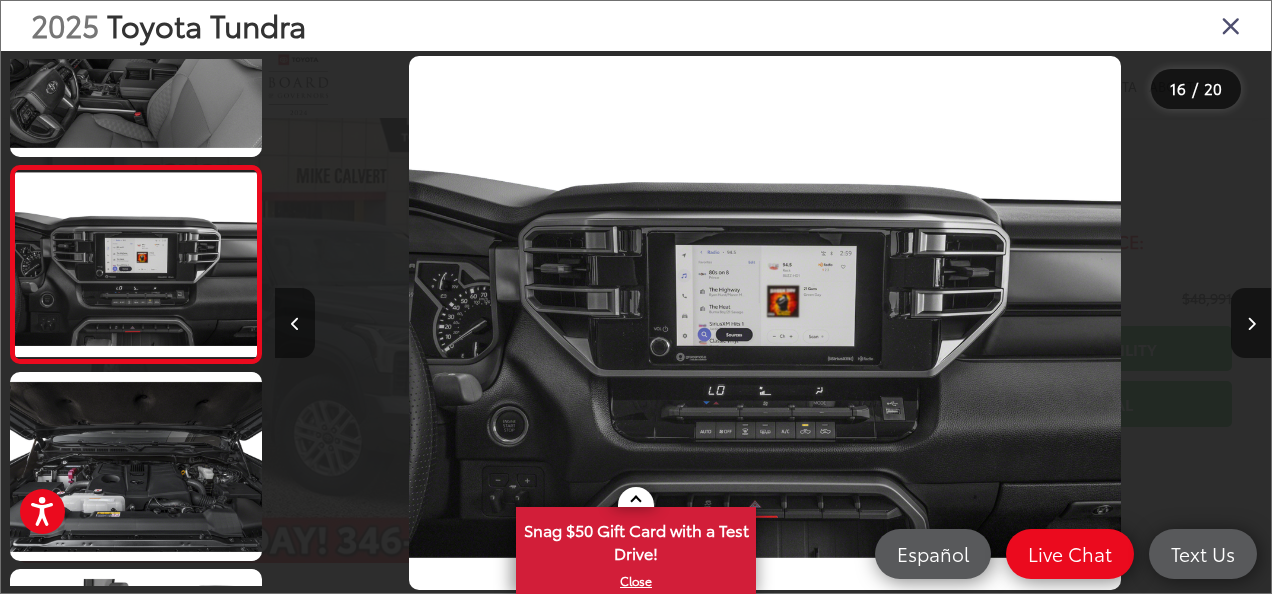 click at bounding box center (295, 324) 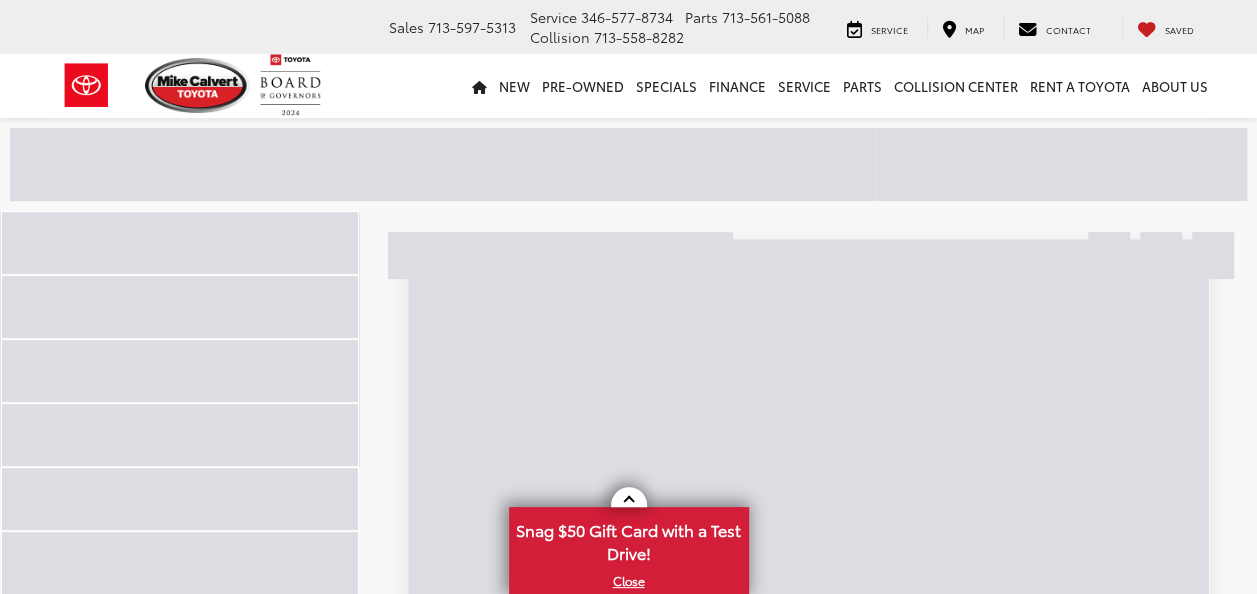 scroll, scrollTop: 0, scrollLeft: 0, axis: both 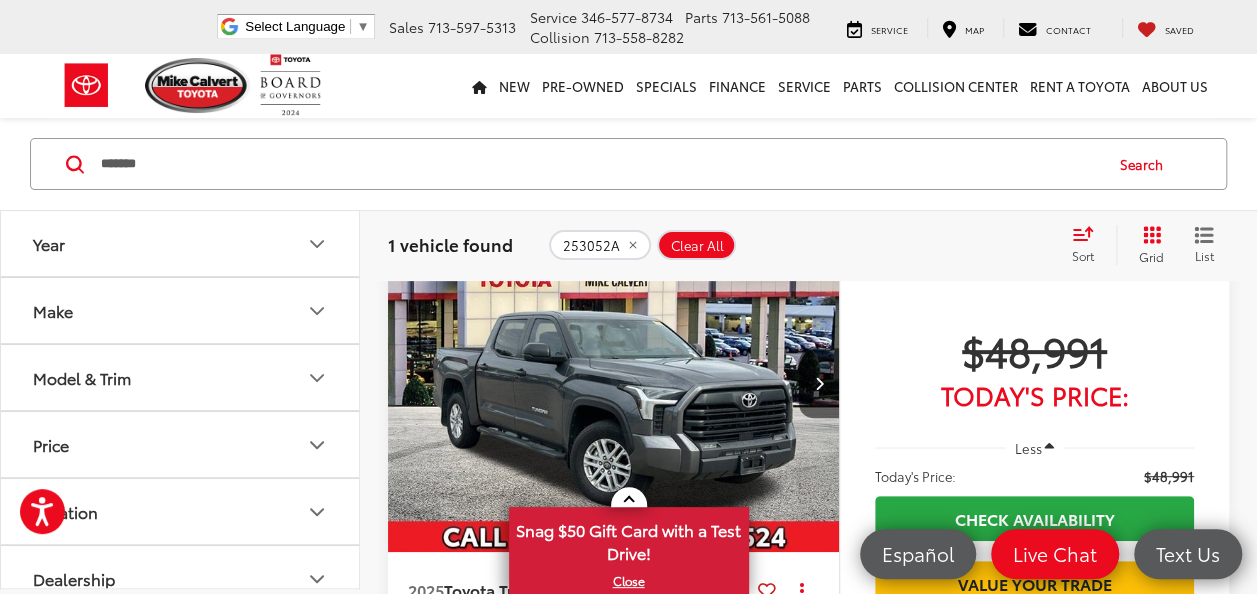 click on "Year" at bounding box center [181, 243] 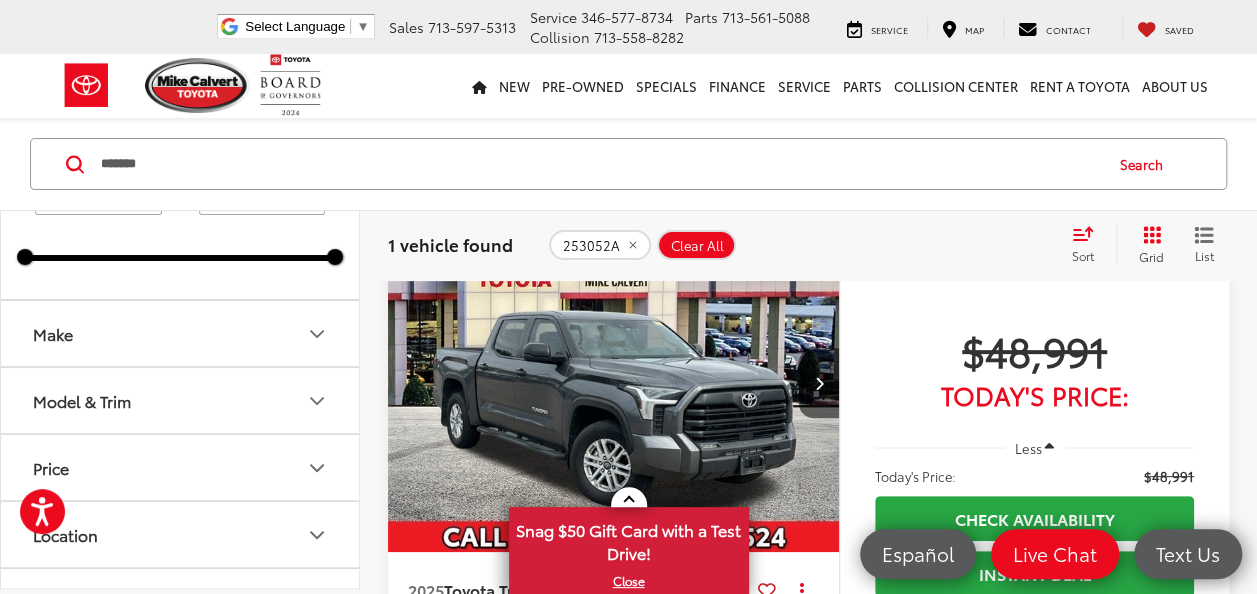 scroll, scrollTop: 200, scrollLeft: 0, axis: vertical 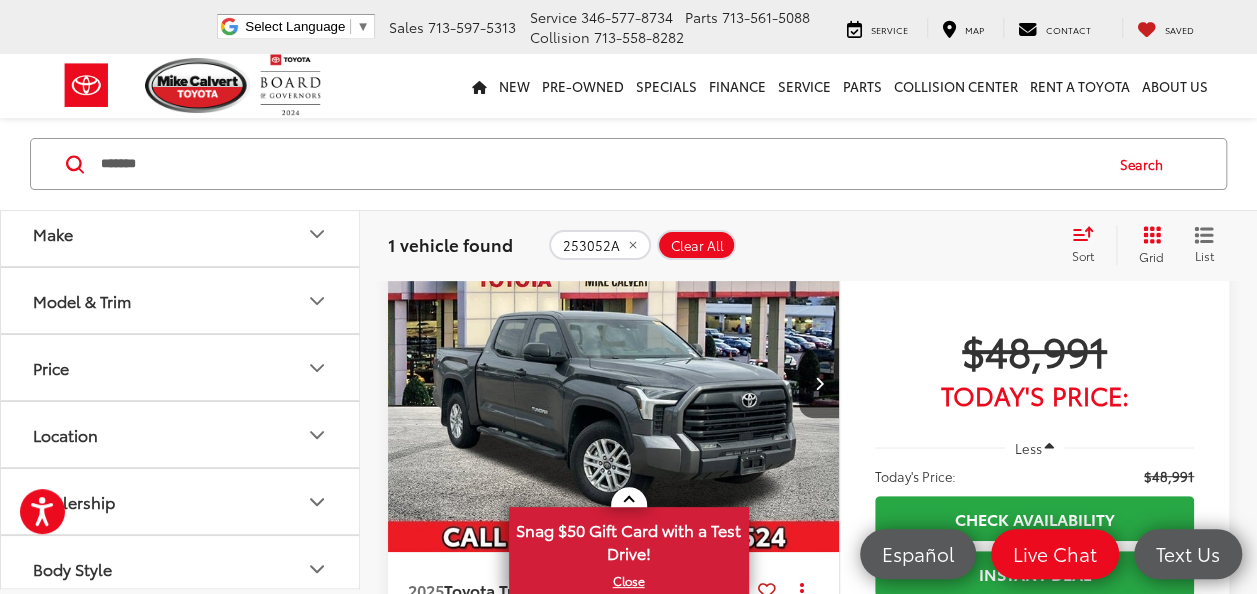 click on "Make" at bounding box center (181, 233) 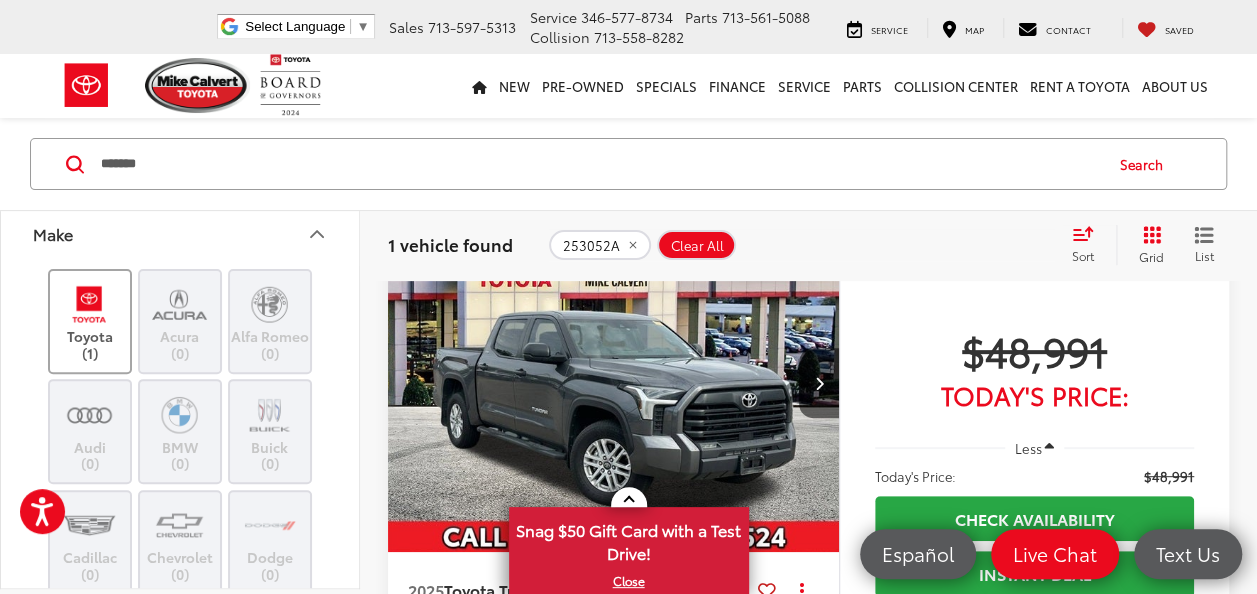 click at bounding box center (89, 304) 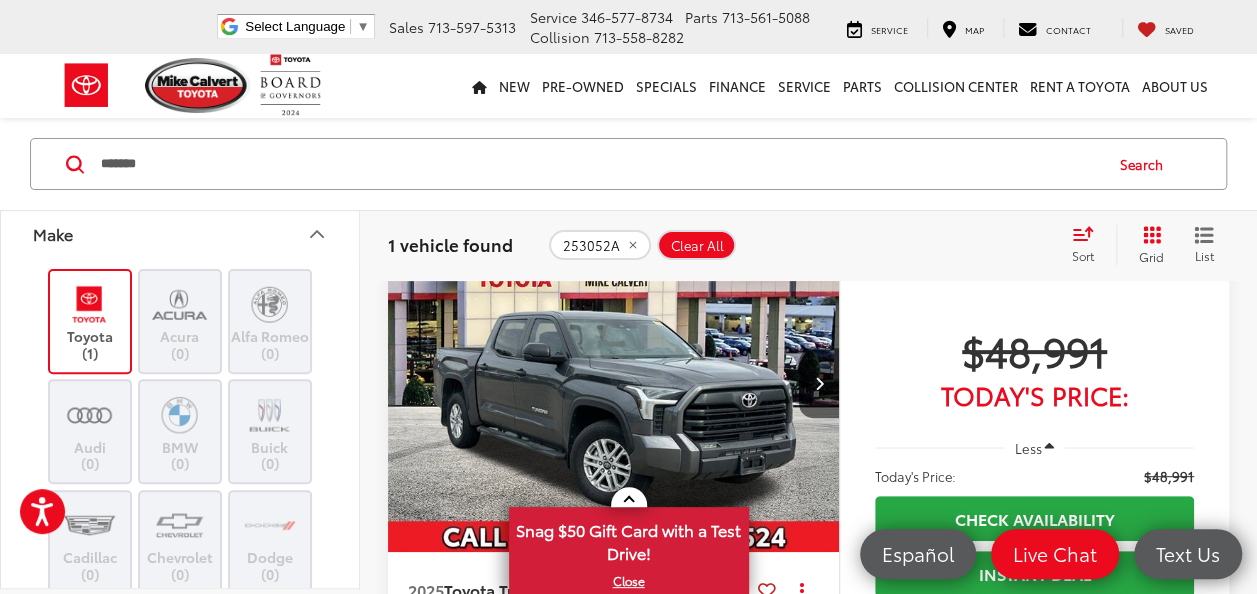 click on "Make" at bounding box center (181, 233) 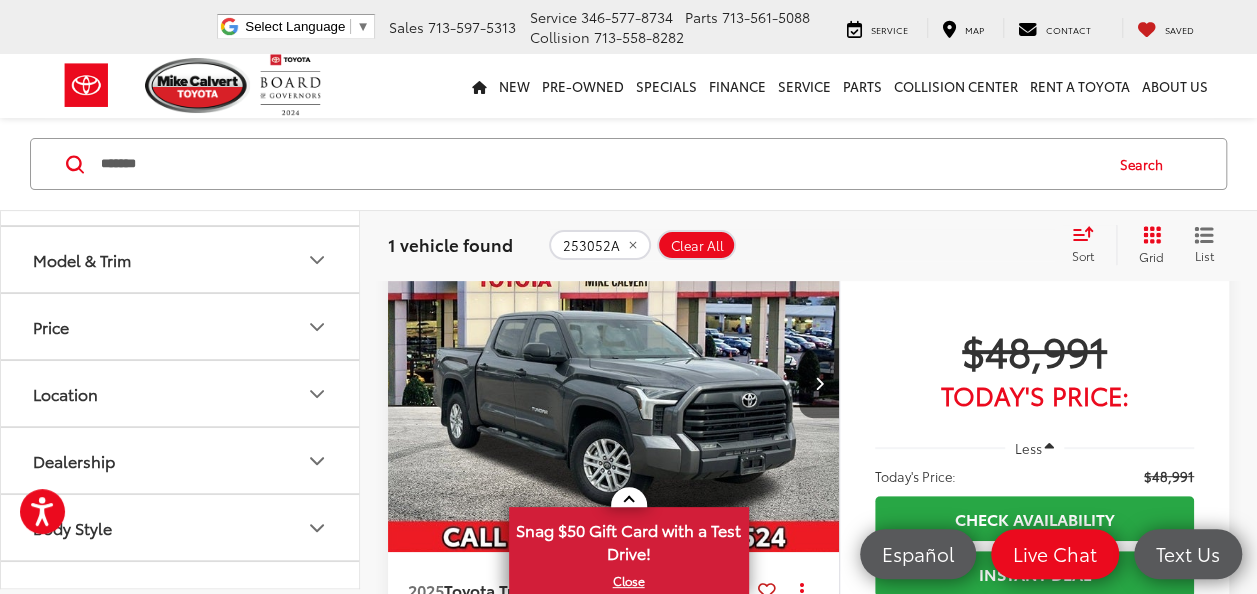 scroll, scrollTop: 200, scrollLeft: 0, axis: vertical 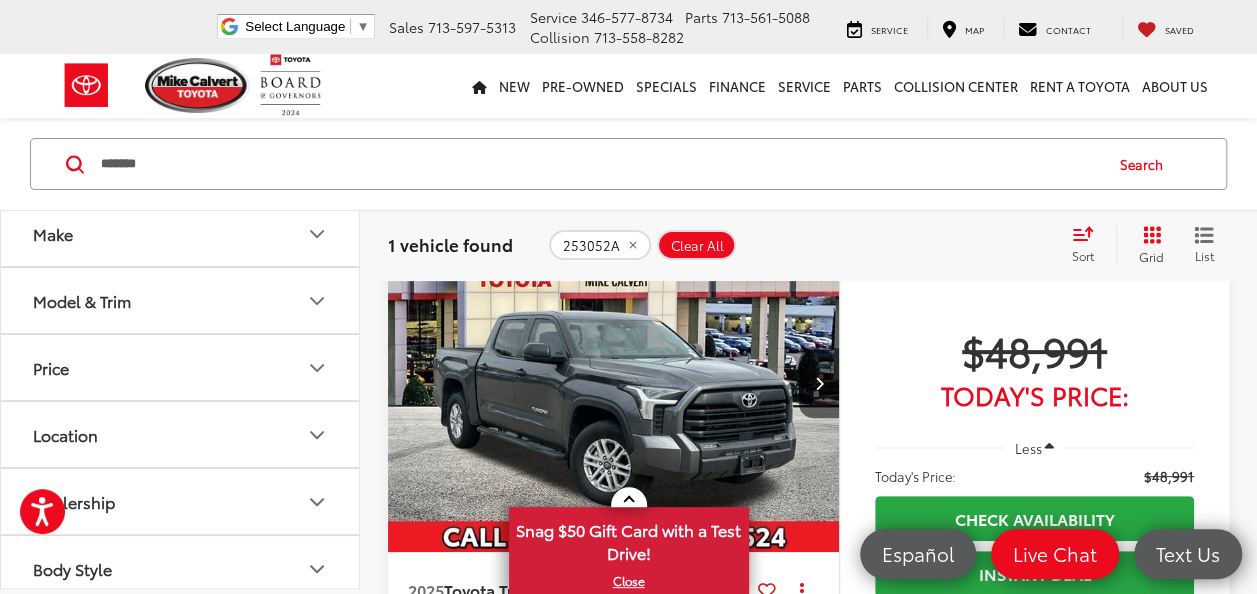 click on "Model & Trim" at bounding box center [181, 300] 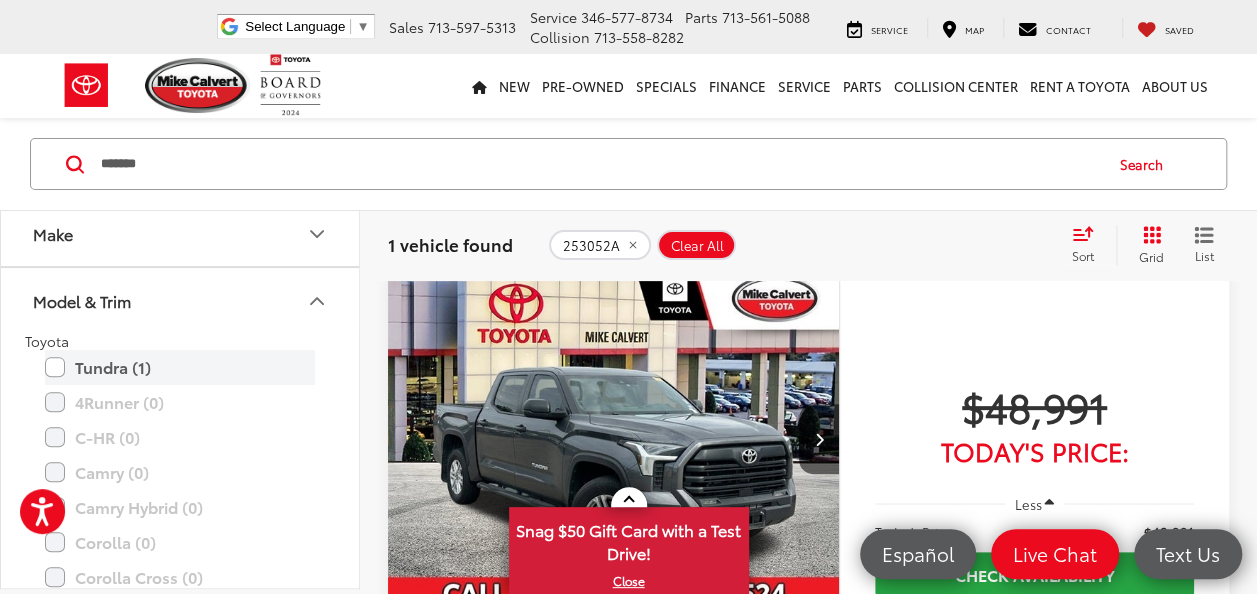 scroll, scrollTop: 129, scrollLeft: 0, axis: vertical 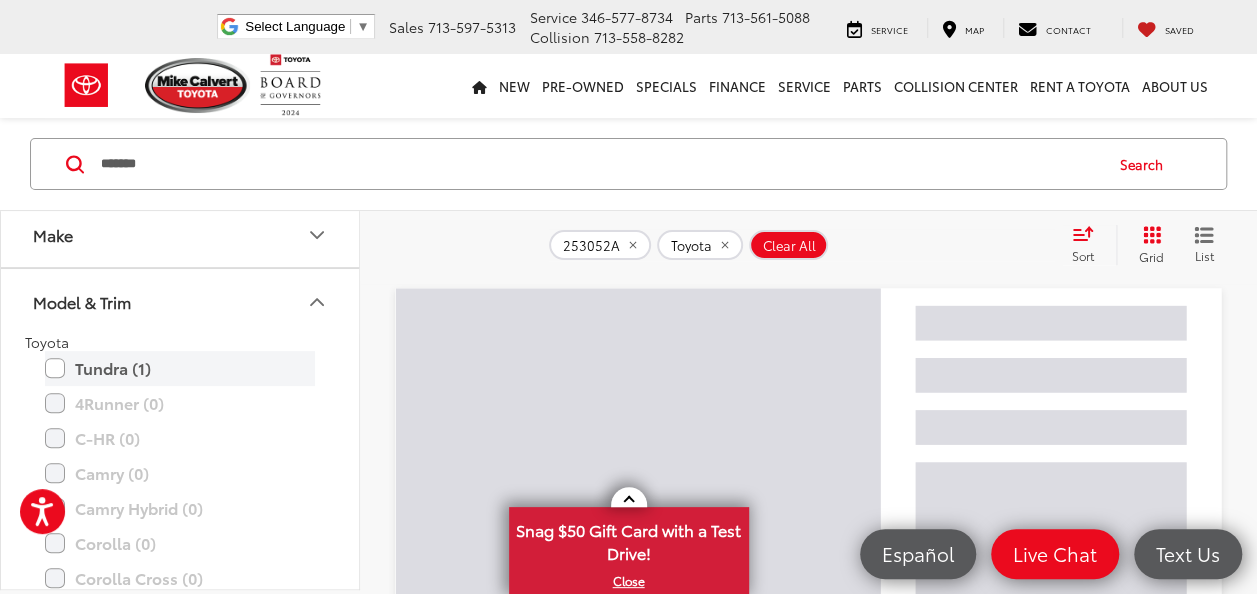 click on "Tundra (1)" at bounding box center (180, 368) 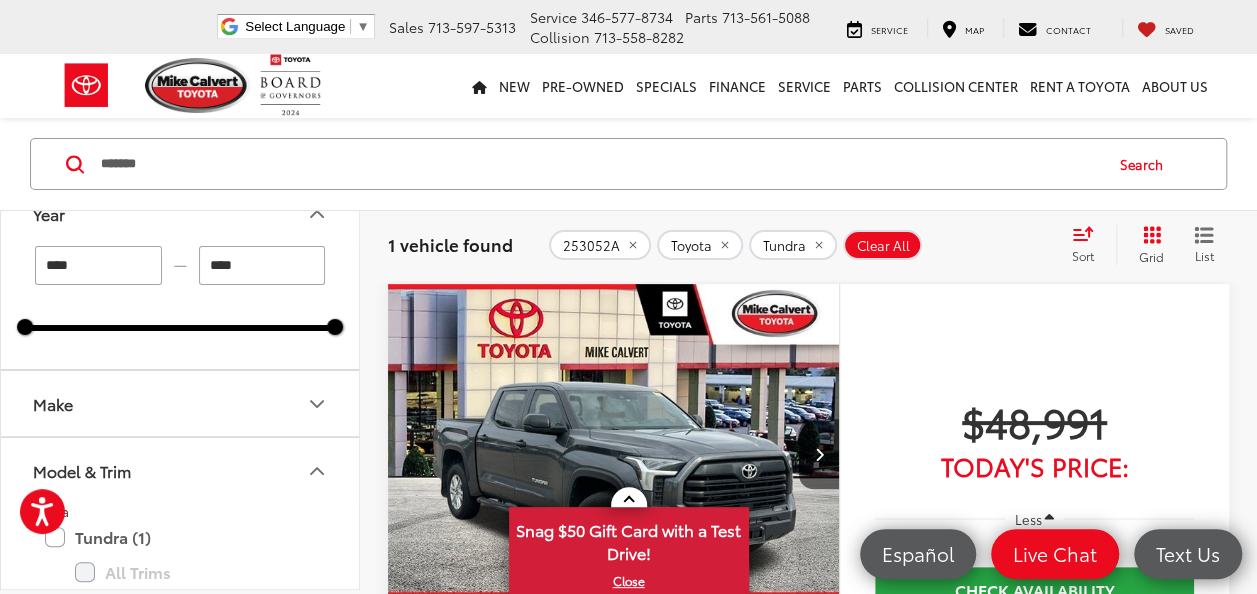 scroll, scrollTop: 0, scrollLeft: 0, axis: both 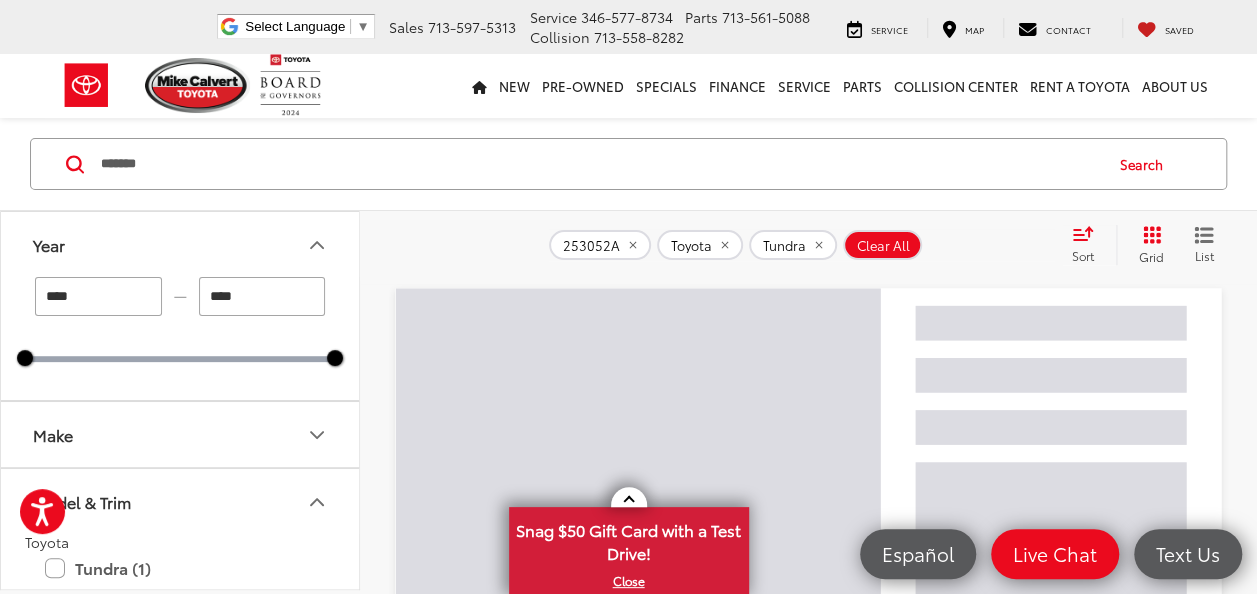 click on "*******" at bounding box center [600, 164] 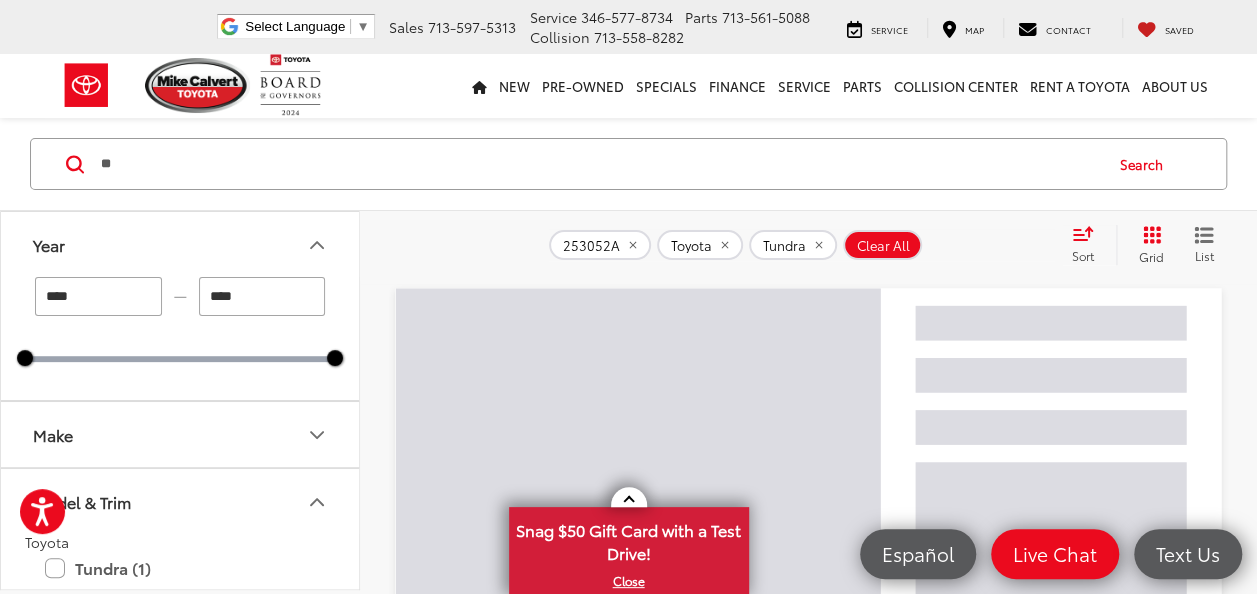 type on "*" 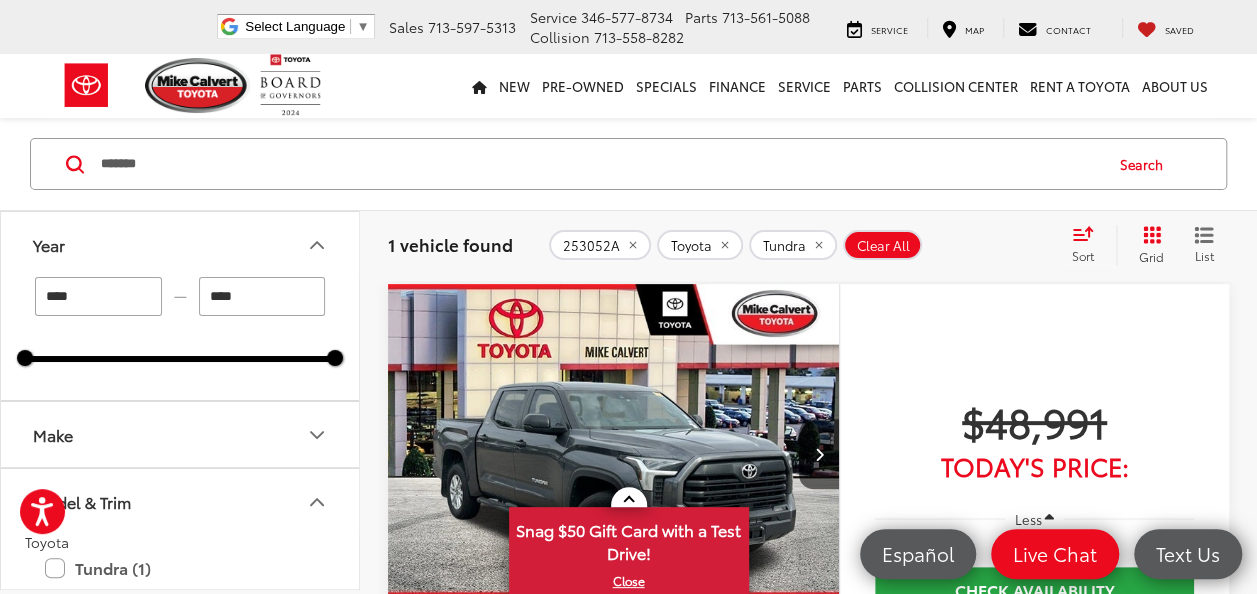 type on "*******" 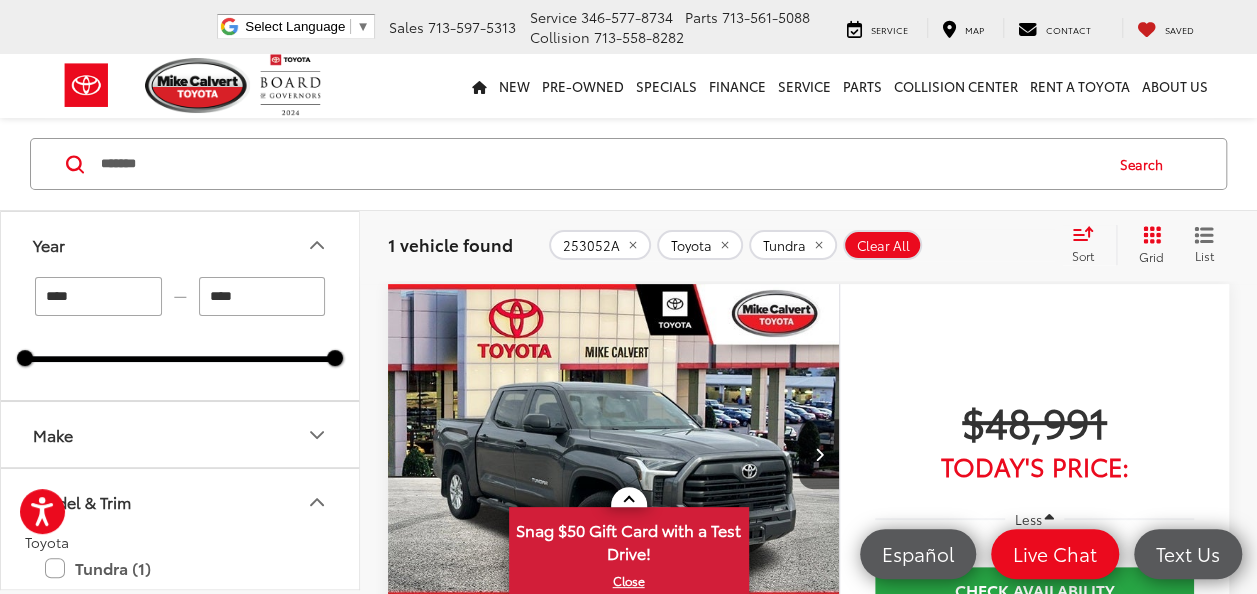 type on "****" 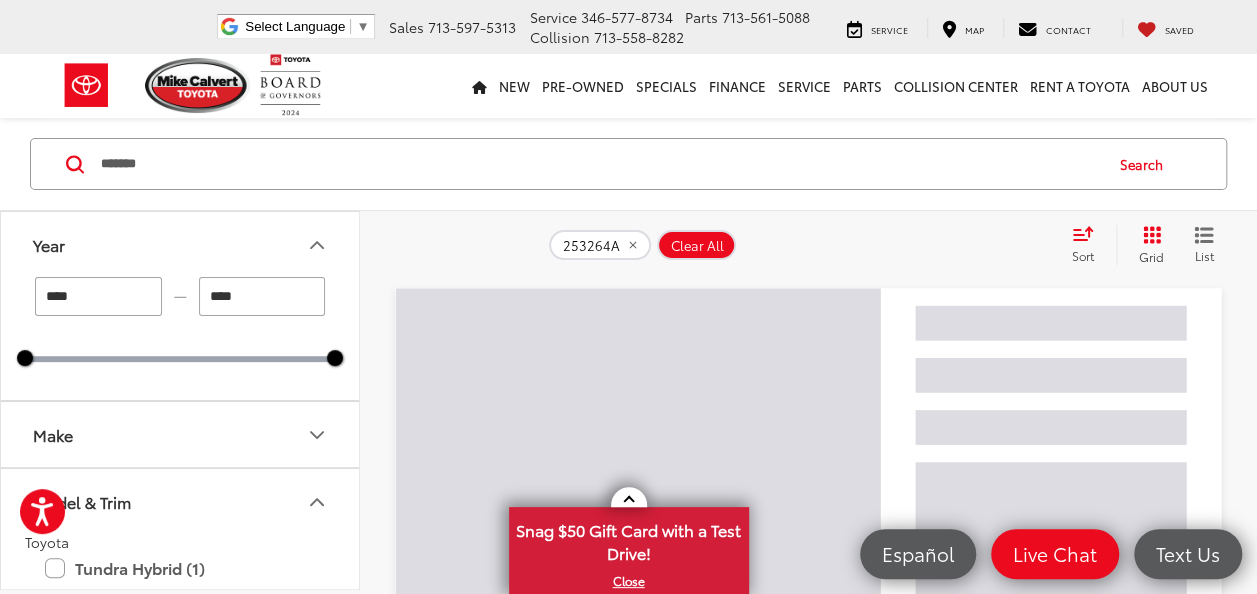 click on "Search" at bounding box center [1146, 164] 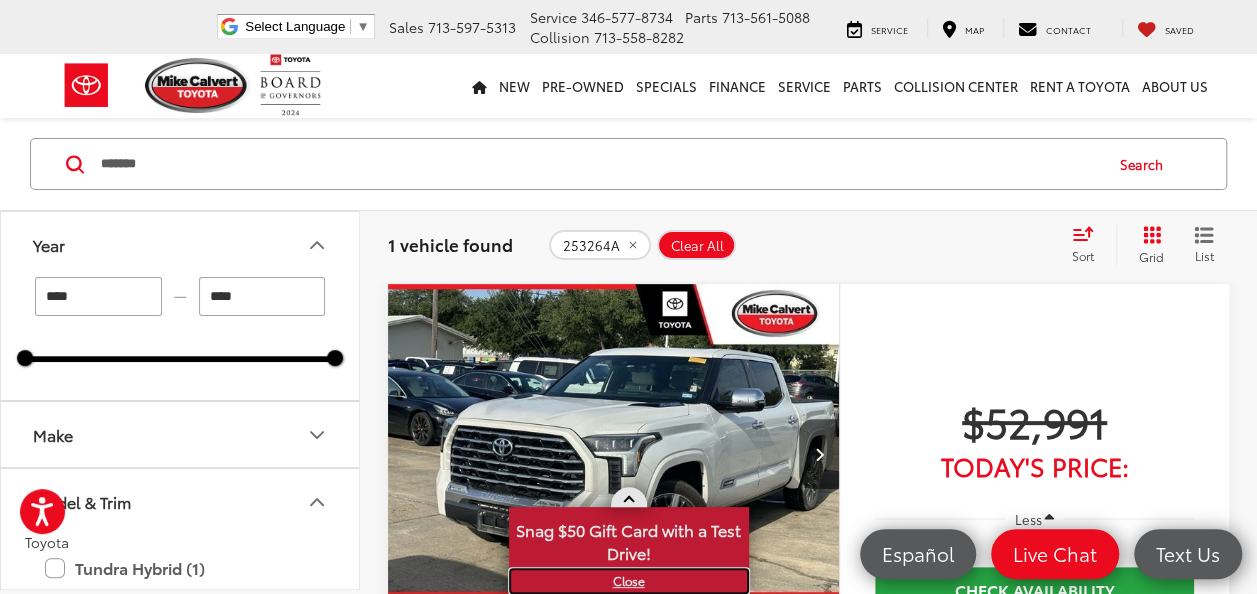 click on "X" at bounding box center (629, 581) 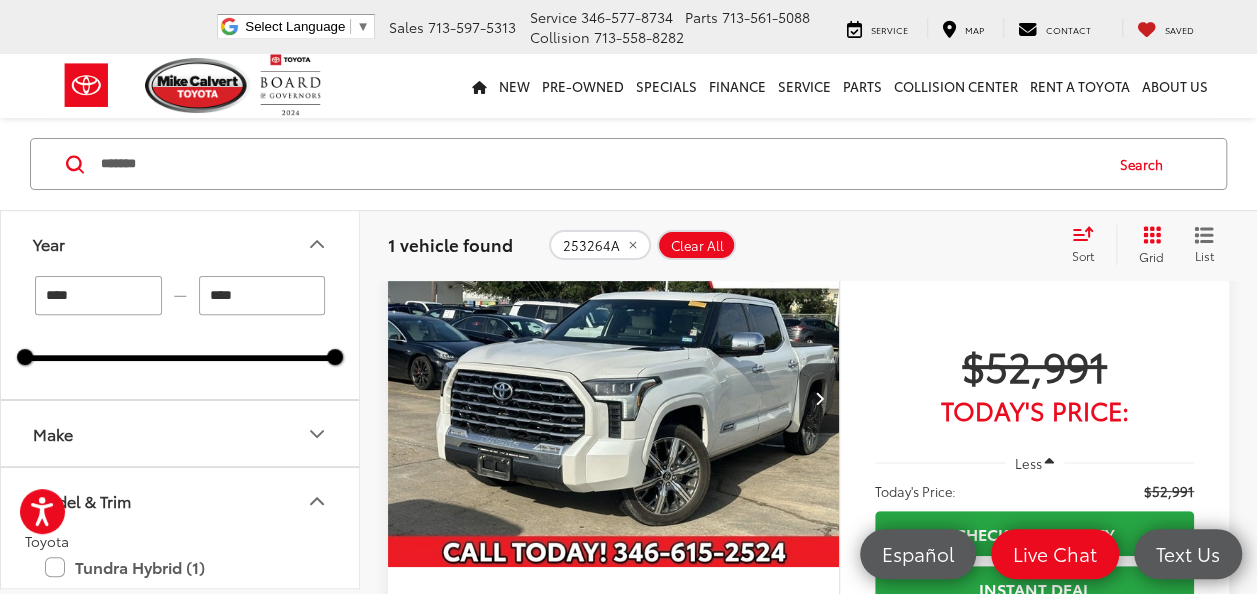 scroll, scrollTop: 229, scrollLeft: 0, axis: vertical 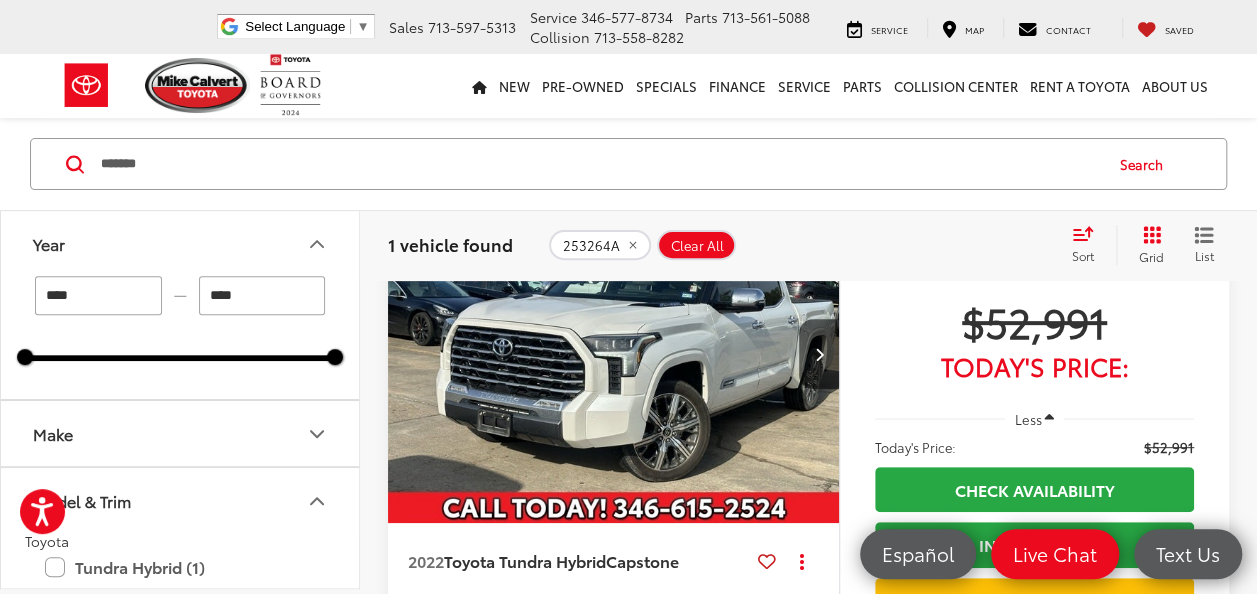 click at bounding box center [614, 354] 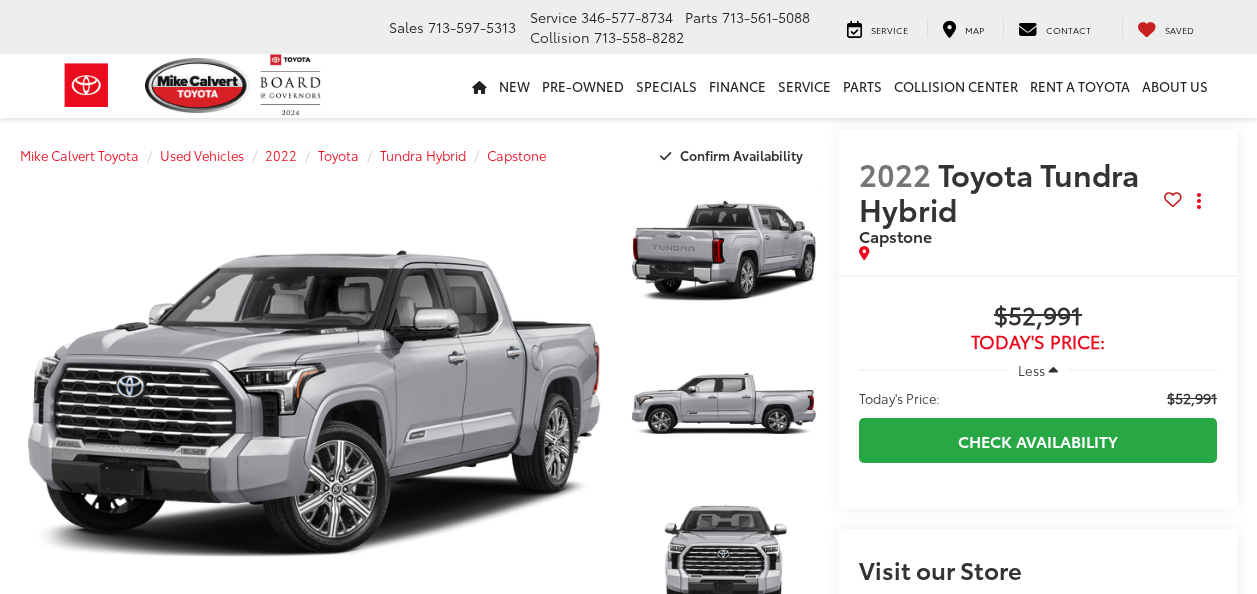 scroll, scrollTop: 0, scrollLeft: 0, axis: both 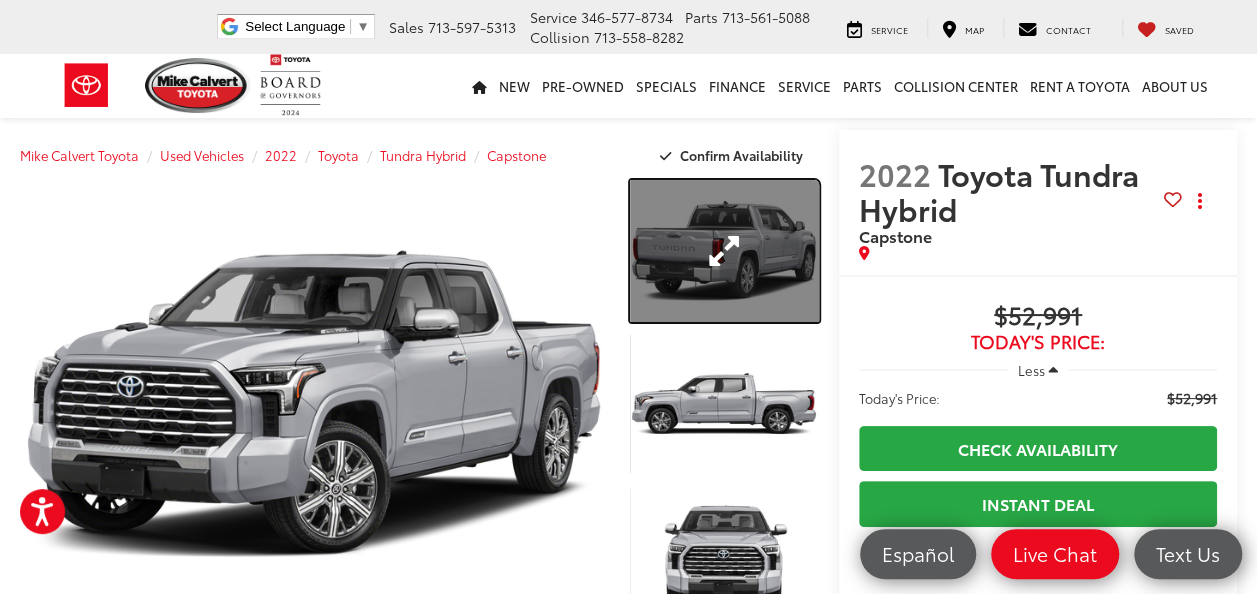 click at bounding box center (724, 251) 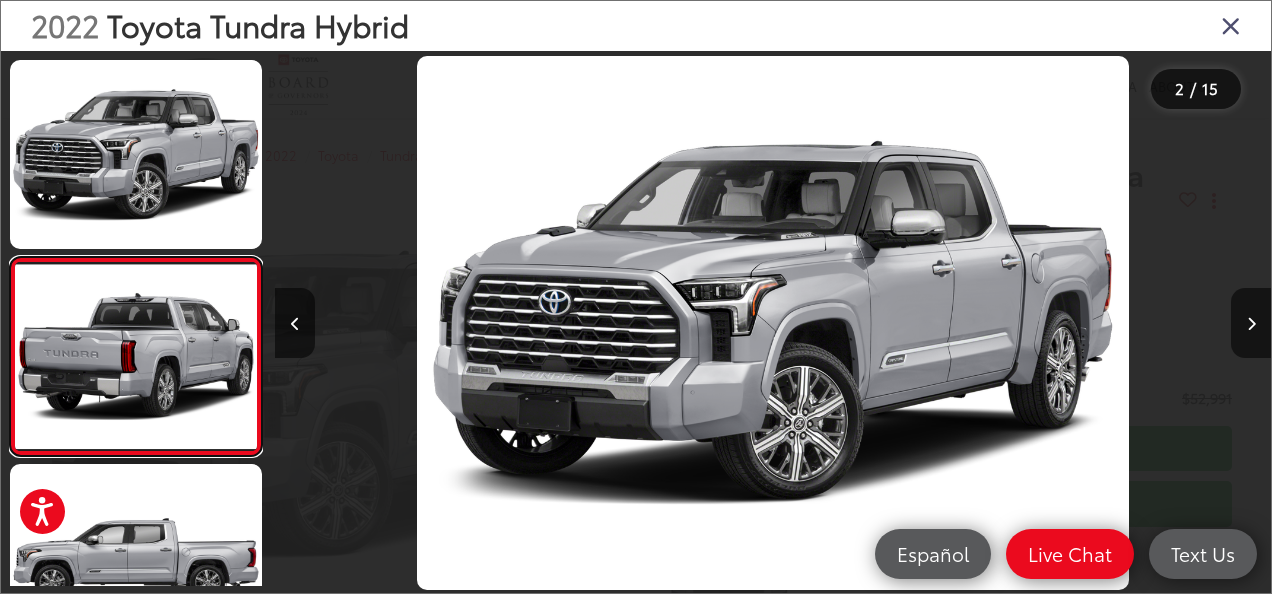 scroll, scrollTop: 0, scrollLeft: 66, axis: horizontal 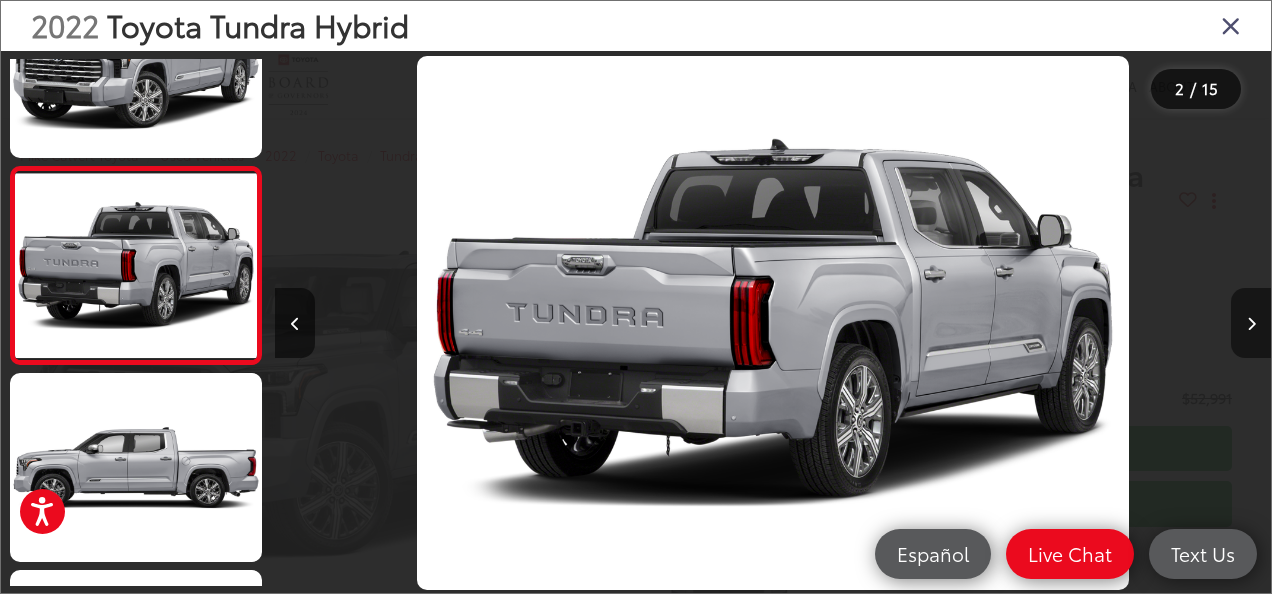 click at bounding box center (1251, 323) 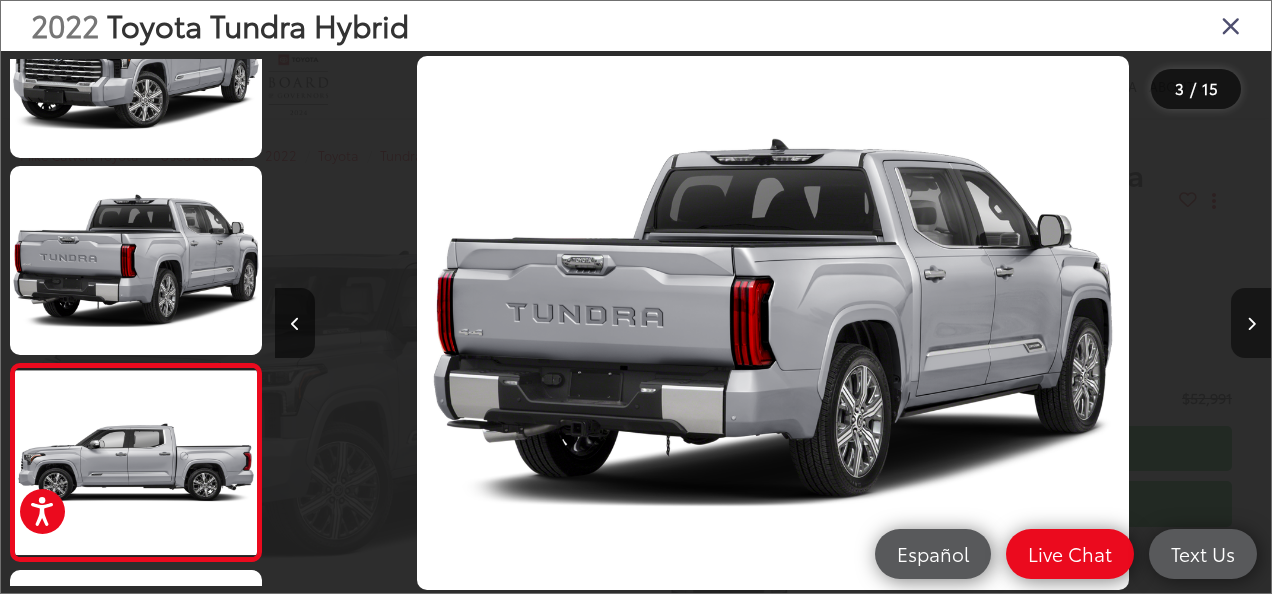 scroll, scrollTop: 0, scrollLeft: 1269, axis: horizontal 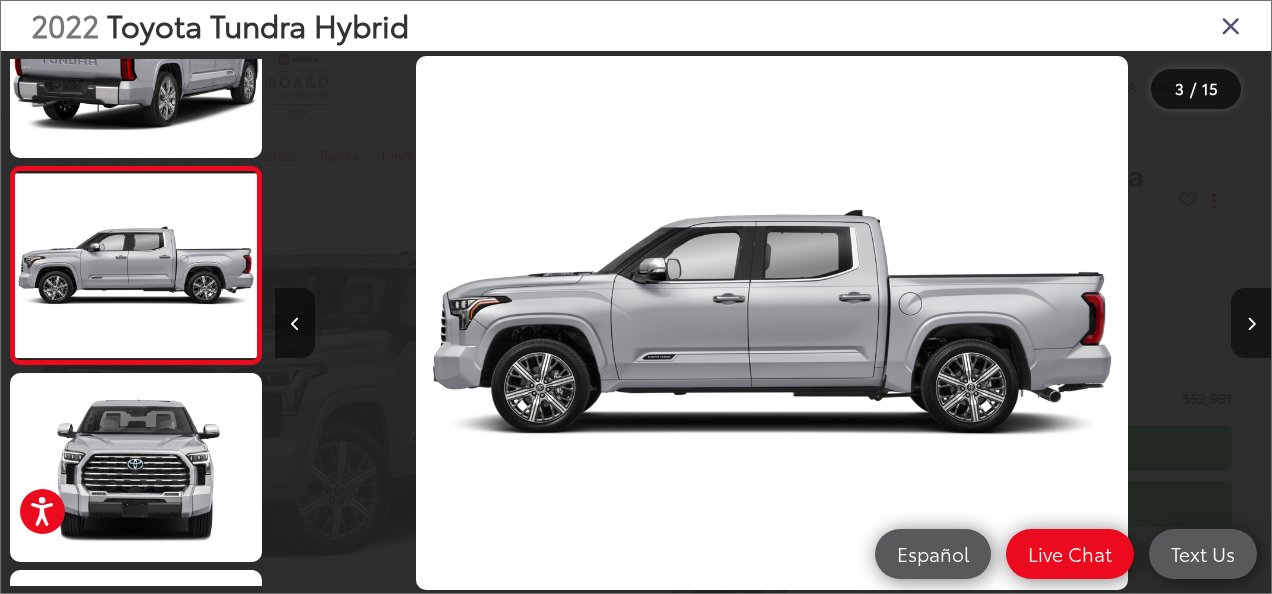 click at bounding box center (1251, 323) 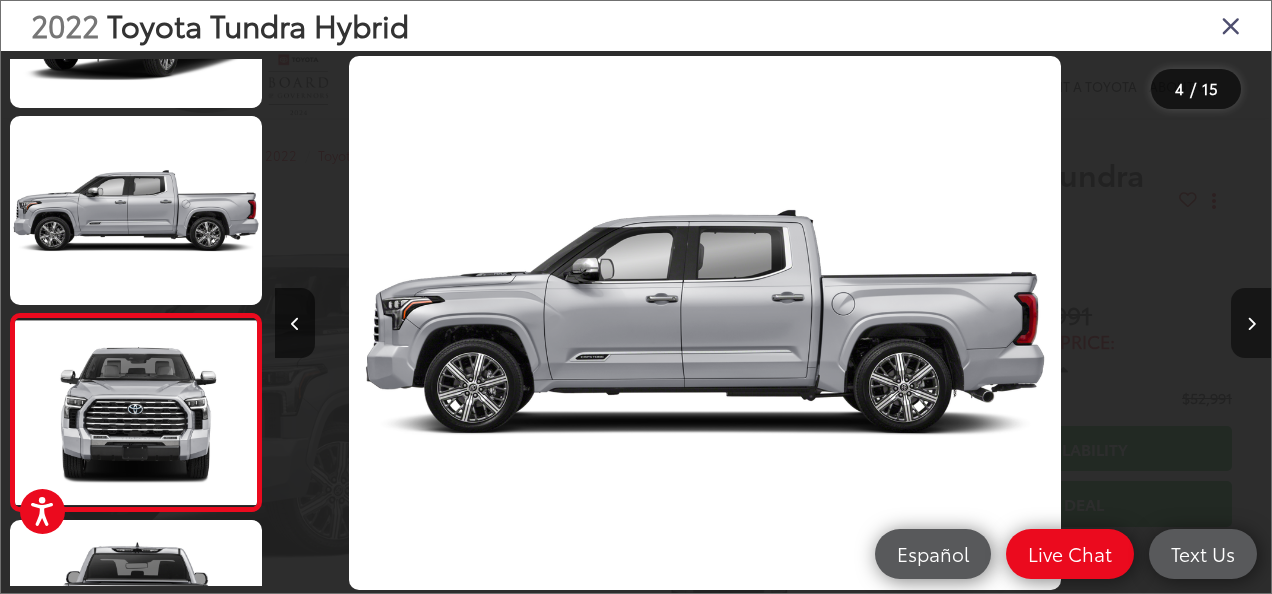 scroll, scrollTop: 461, scrollLeft: 0, axis: vertical 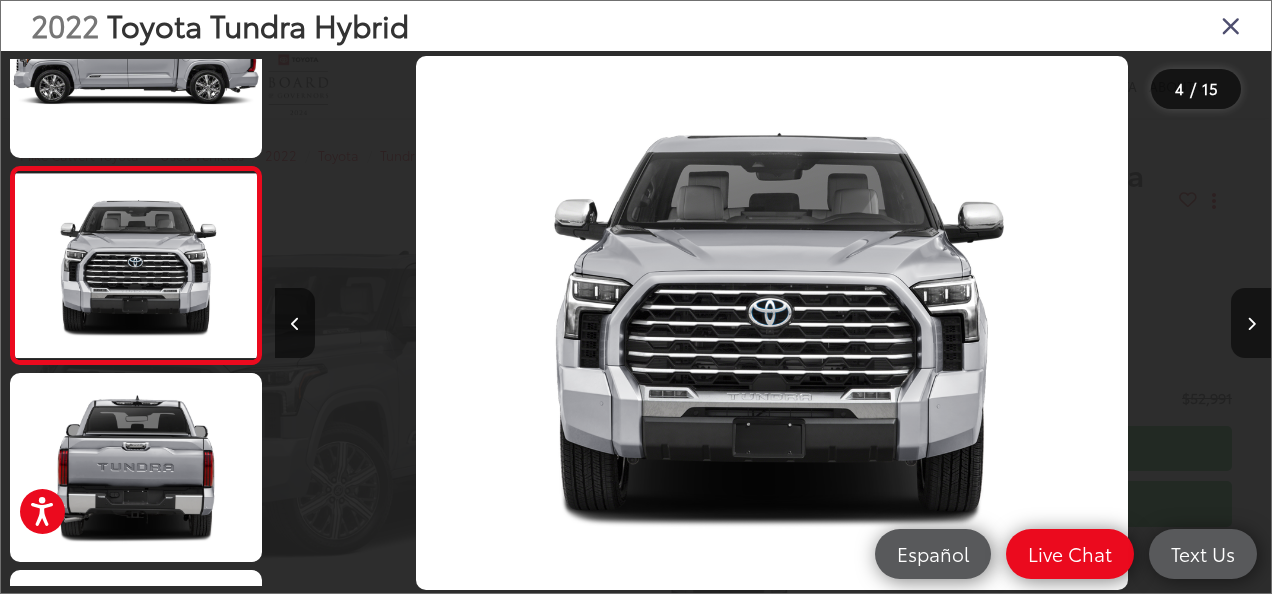 click at bounding box center (1231, 25) 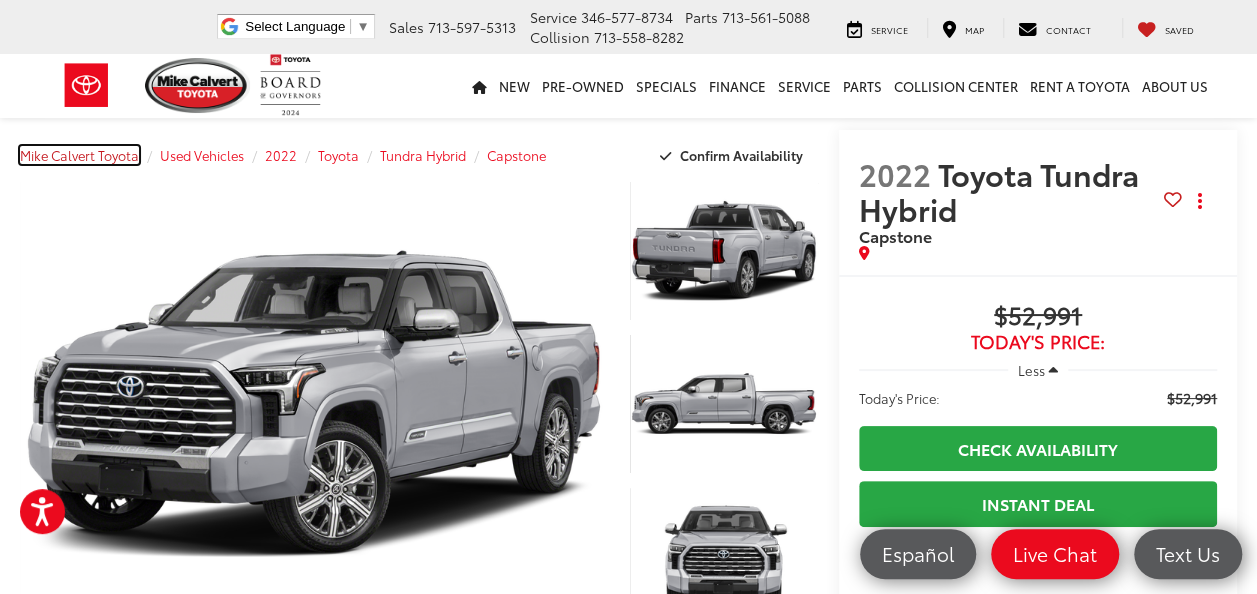 click on "Mike Calvert Toyota" at bounding box center (79, 155) 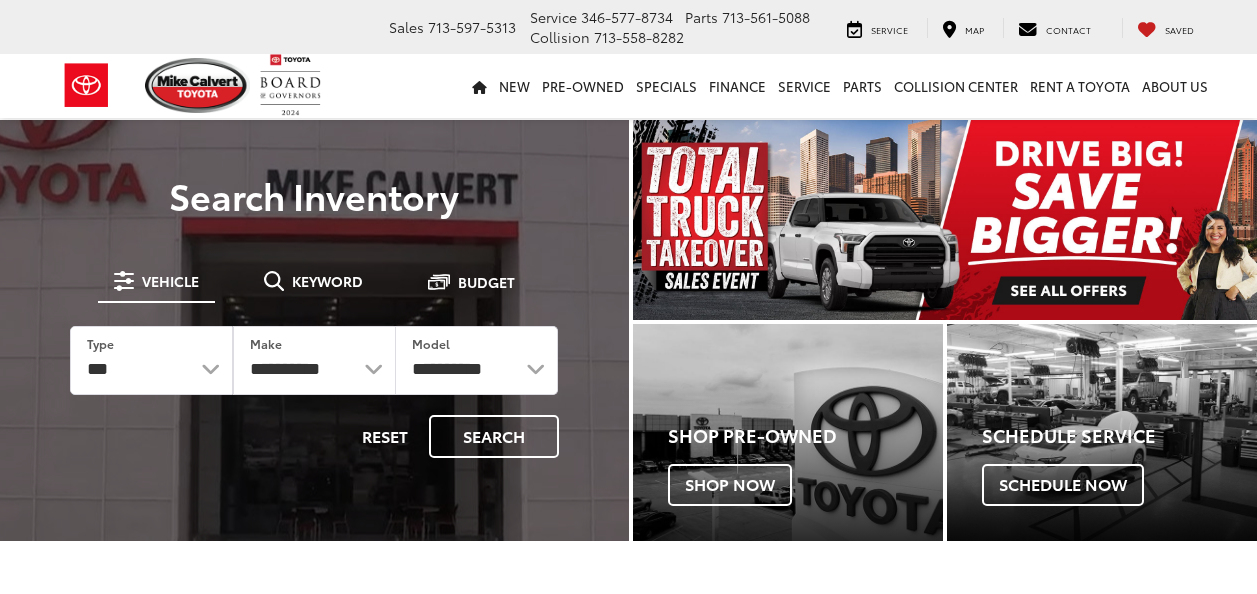 scroll, scrollTop: 0, scrollLeft: 0, axis: both 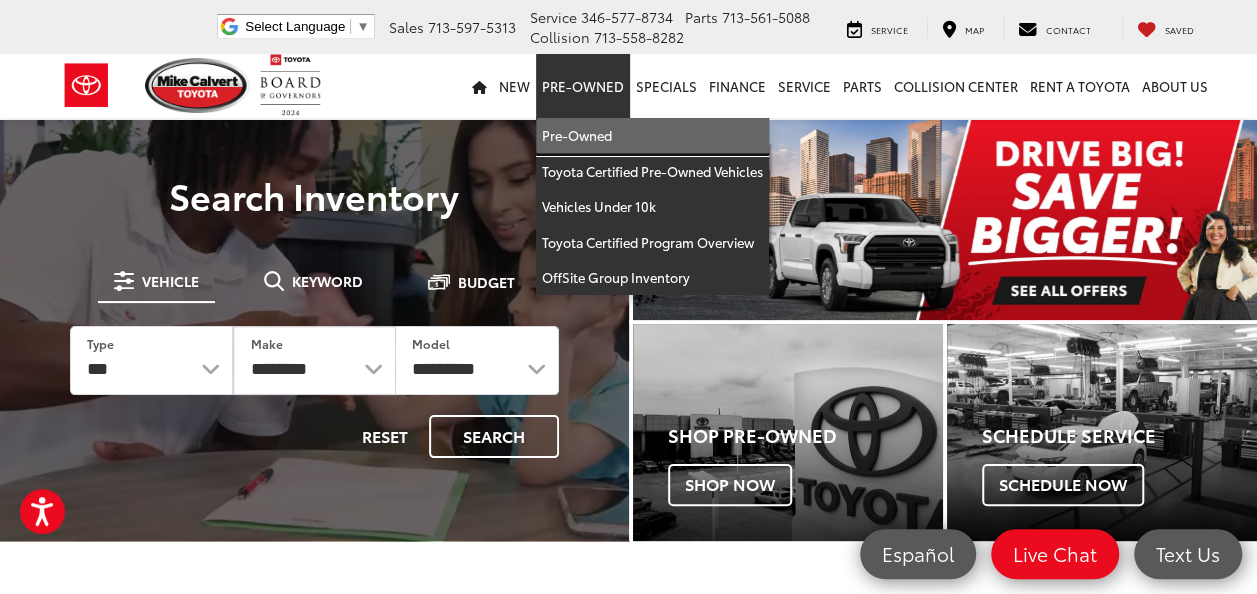 click on "Pre-Owned" at bounding box center (652, 136) 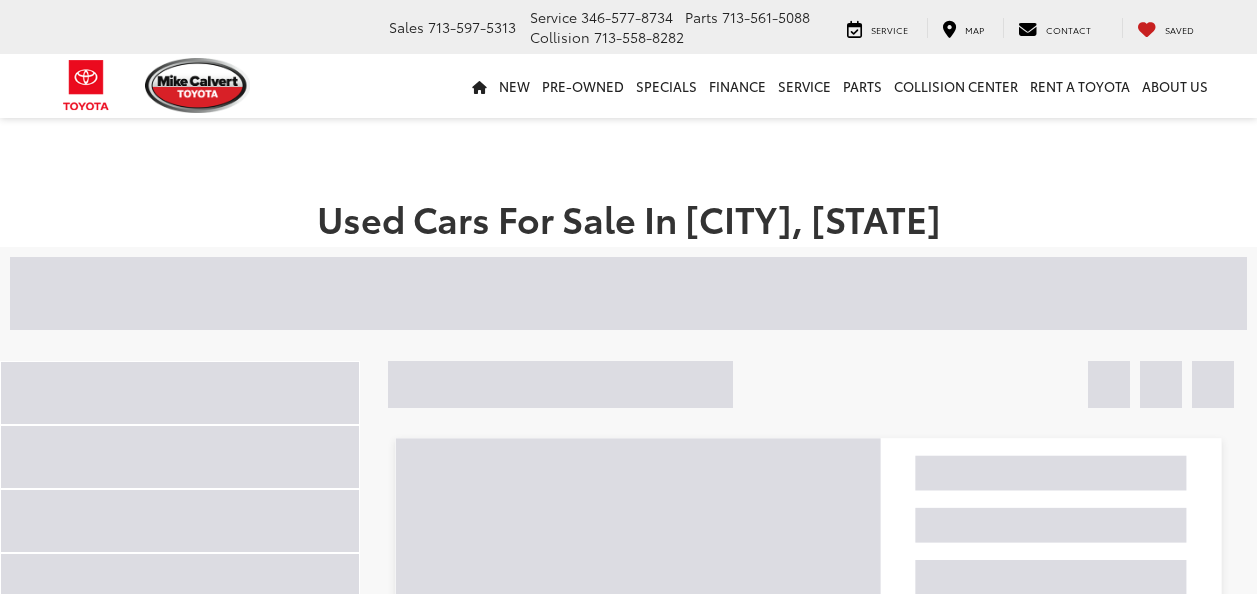 scroll, scrollTop: 0, scrollLeft: 0, axis: both 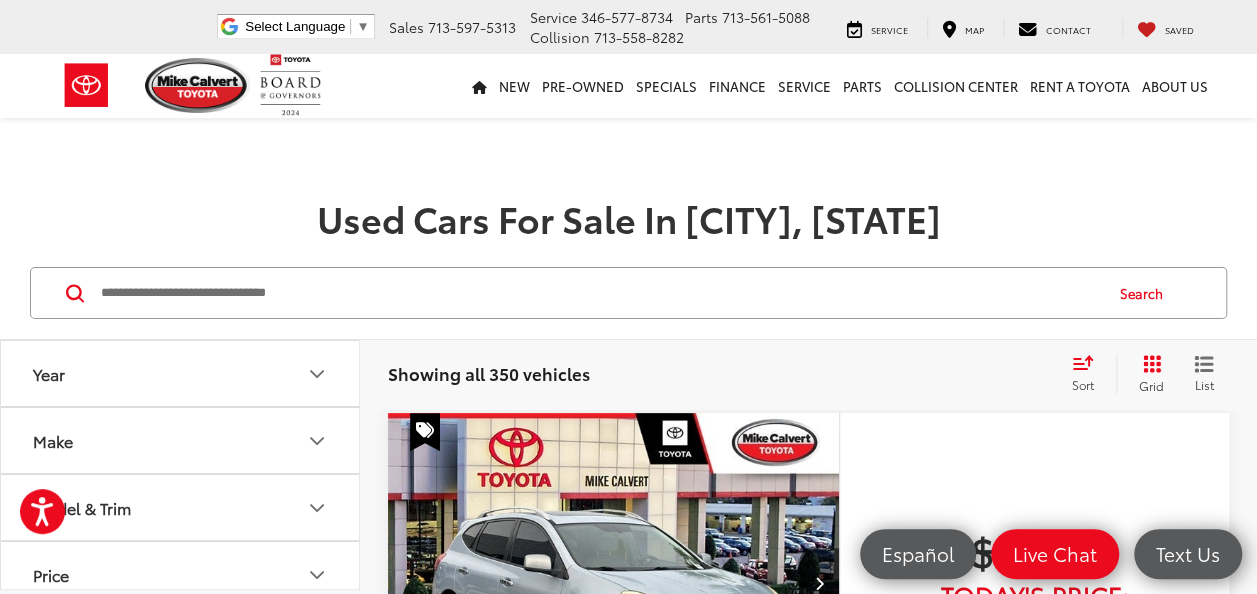 click on "Year" at bounding box center [181, 373] 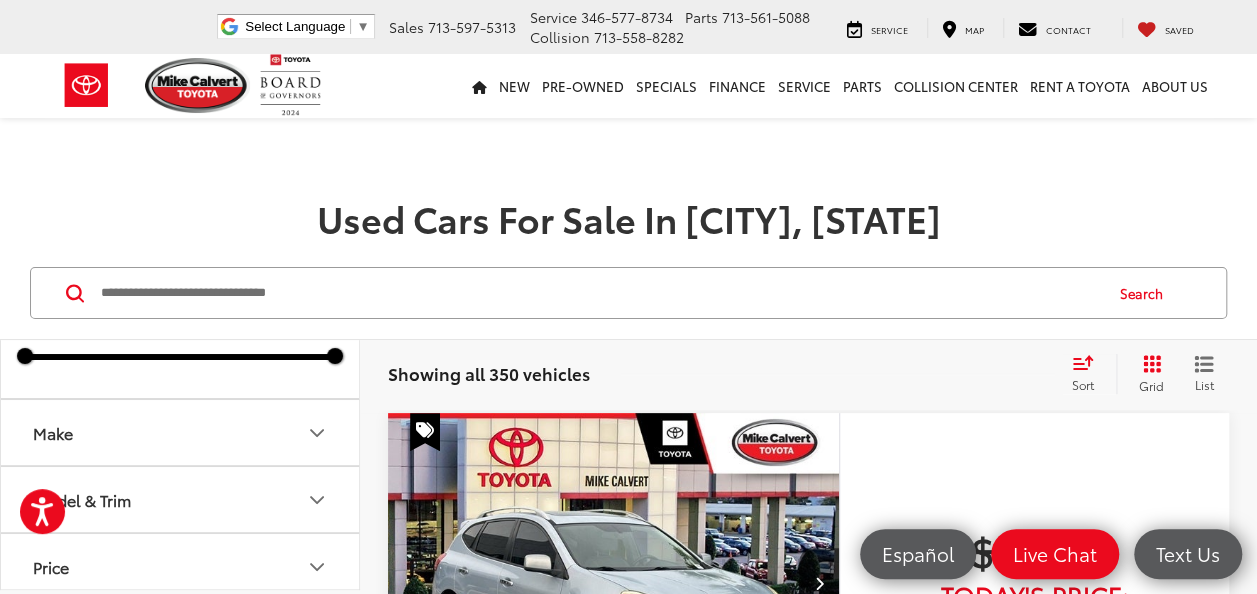 scroll, scrollTop: 100, scrollLeft: 0, axis: vertical 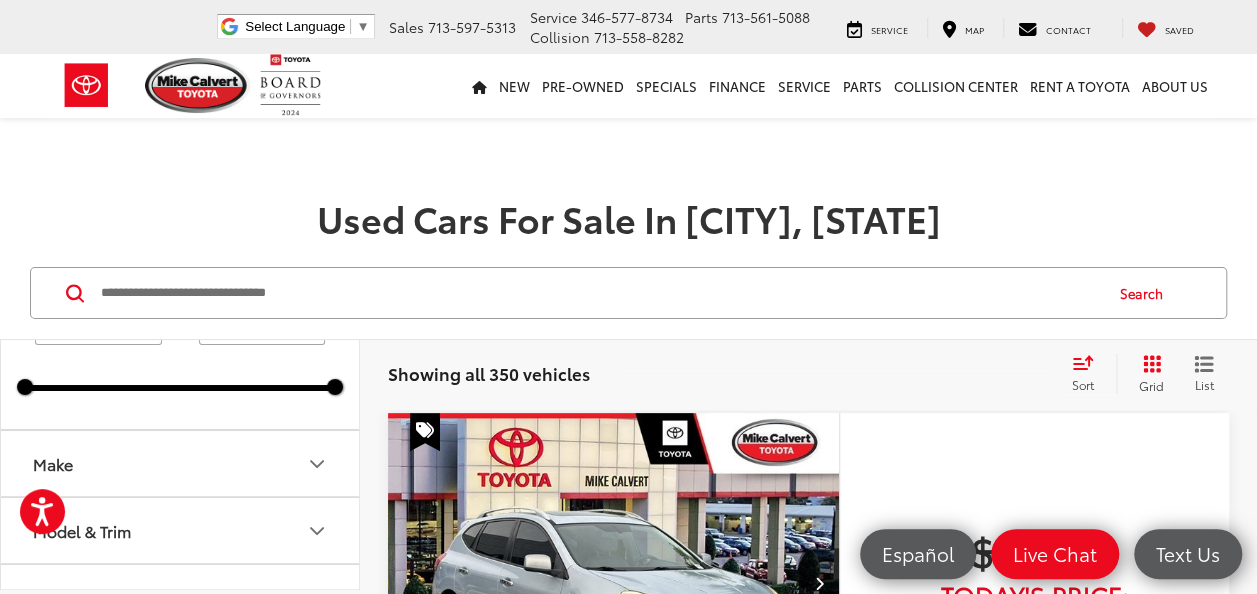 click on "Make" at bounding box center [181, 463] 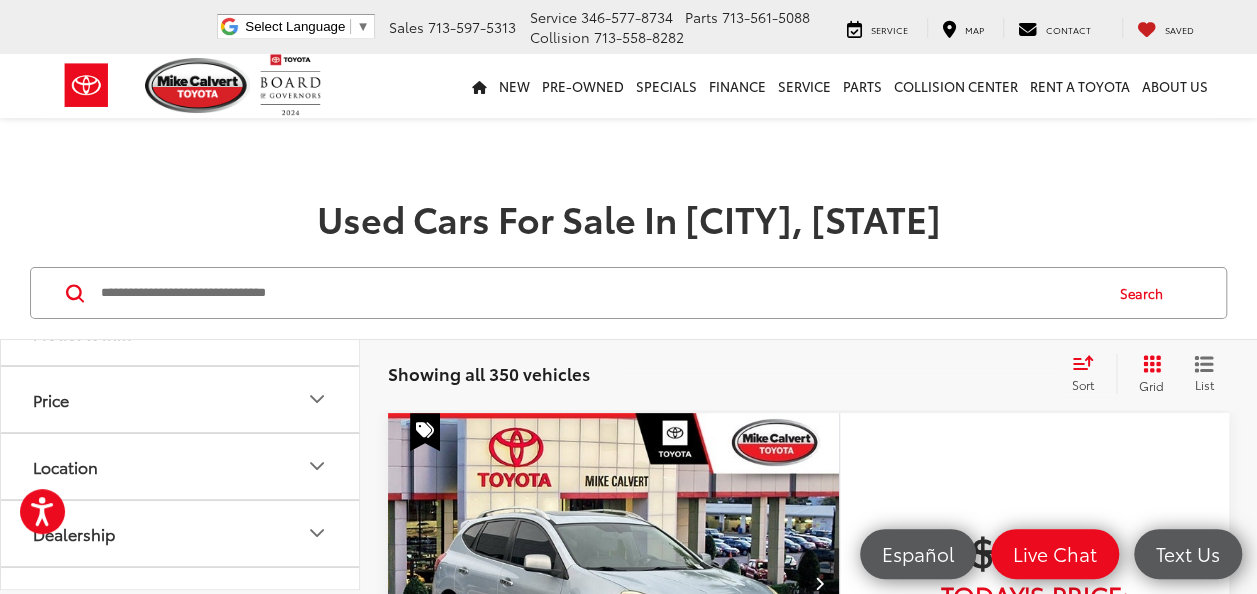 scroll, scrollTop: 900, scrollLeft: 0, axis: vertical 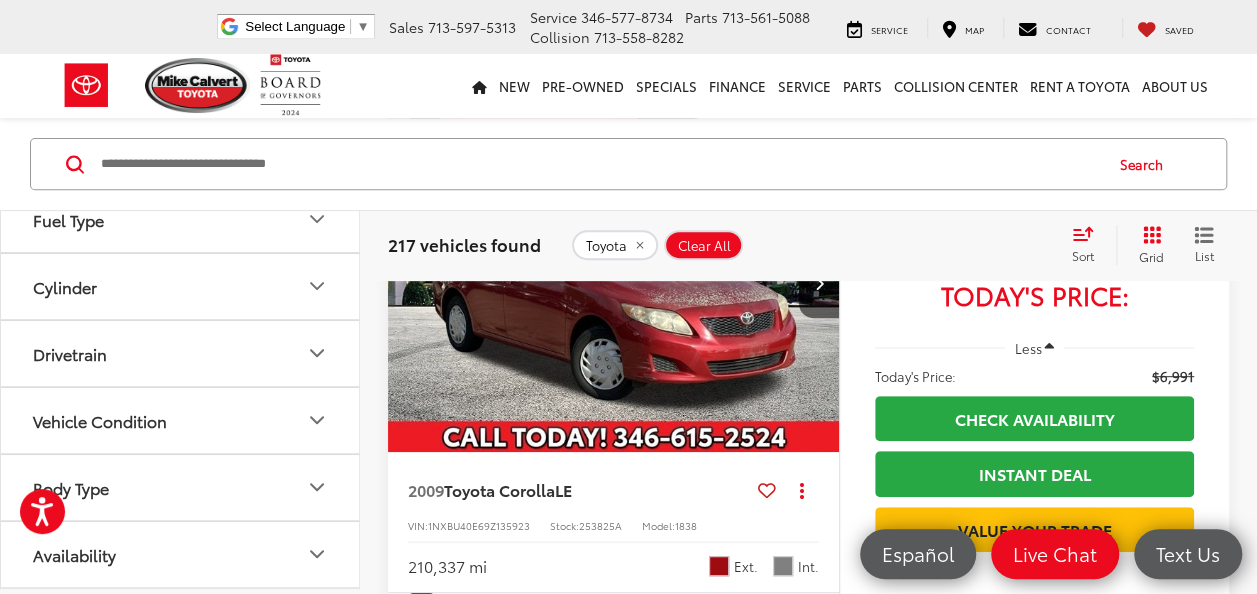 click on "Model & Trim" at bounding box center (181, -183) 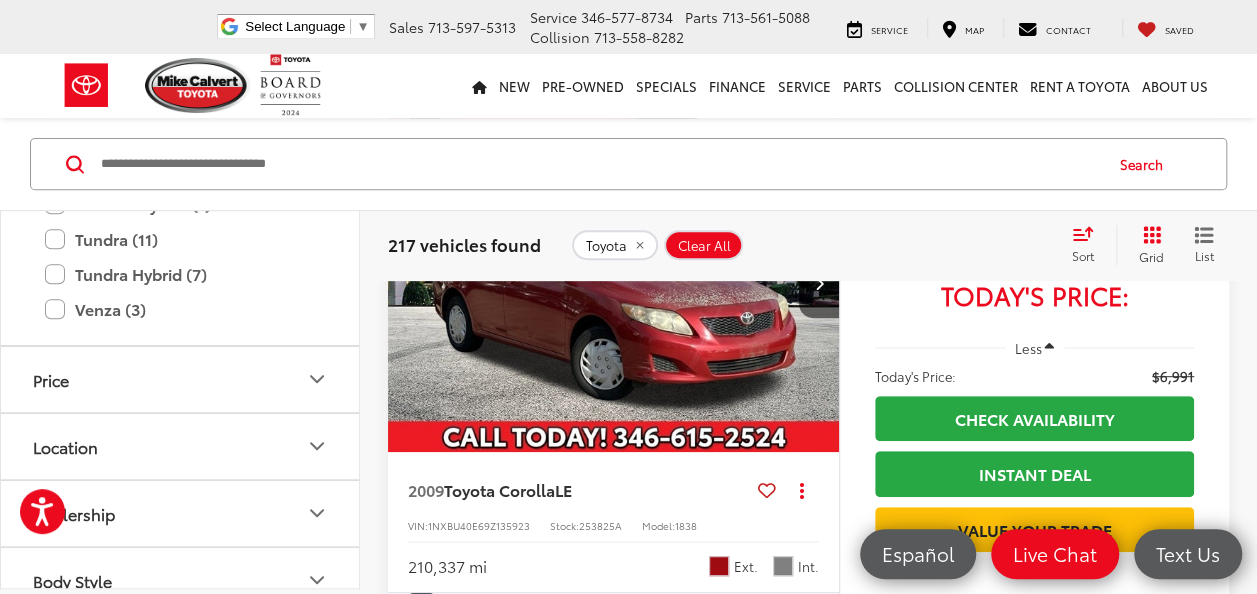 scroll, scrollTop: 1900, scrollLeft: 0, axis: vertical 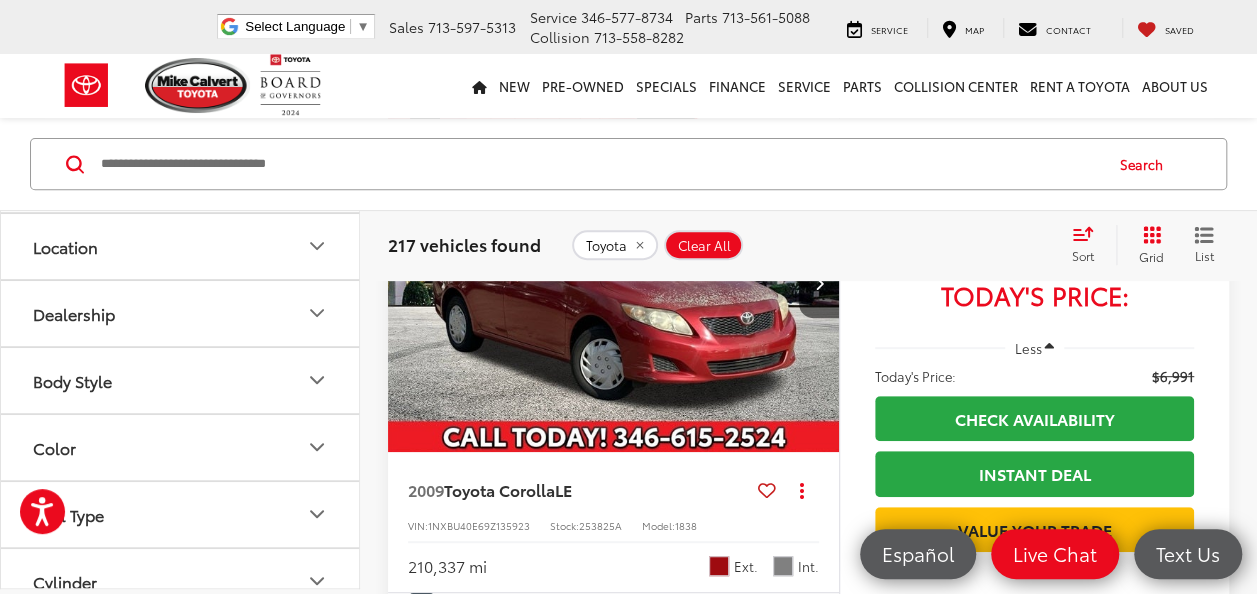 click on "Tundra (11)" at bounding box center [180, 38] 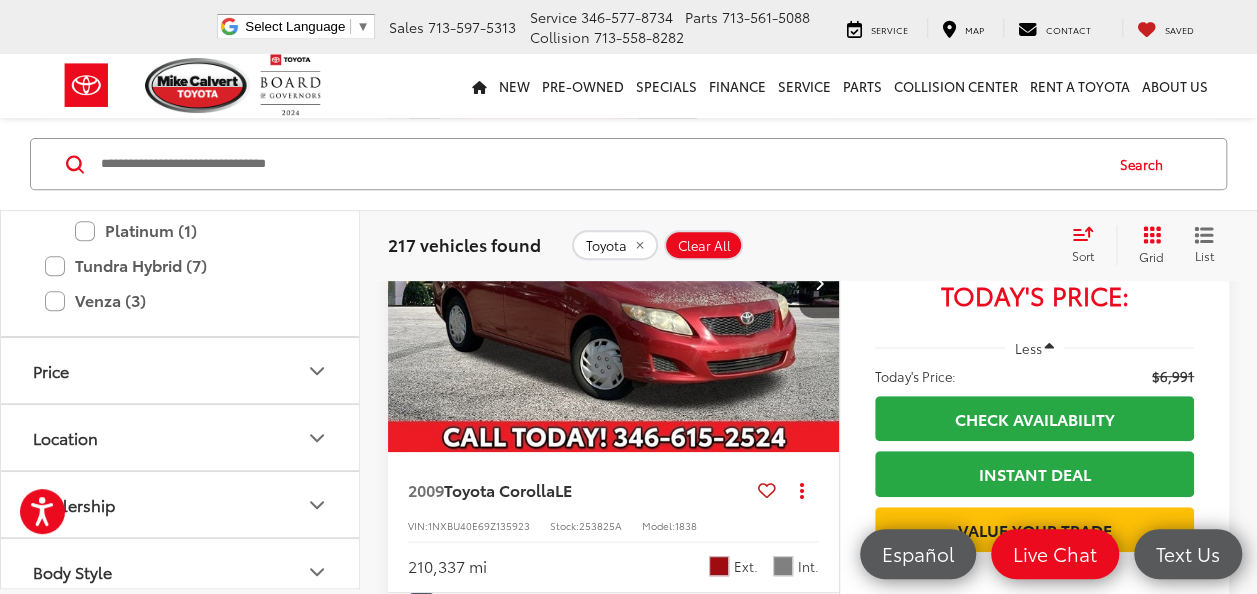 type on "****" 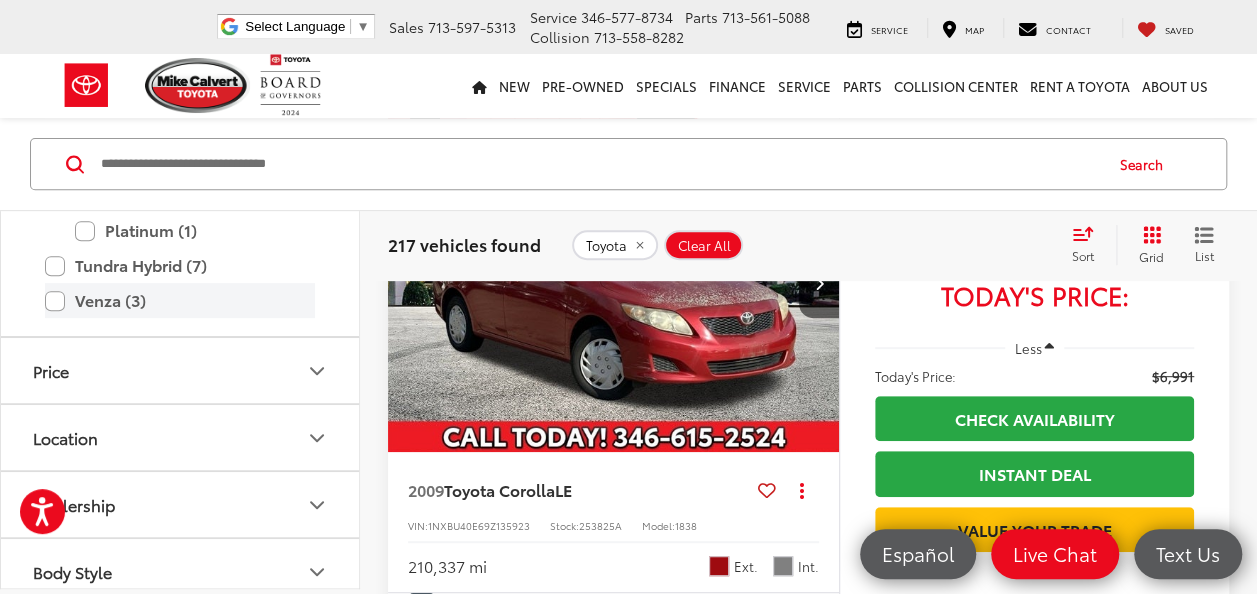scroll, scrollTop: 2027, scrollLeft: 0, axis: vertical 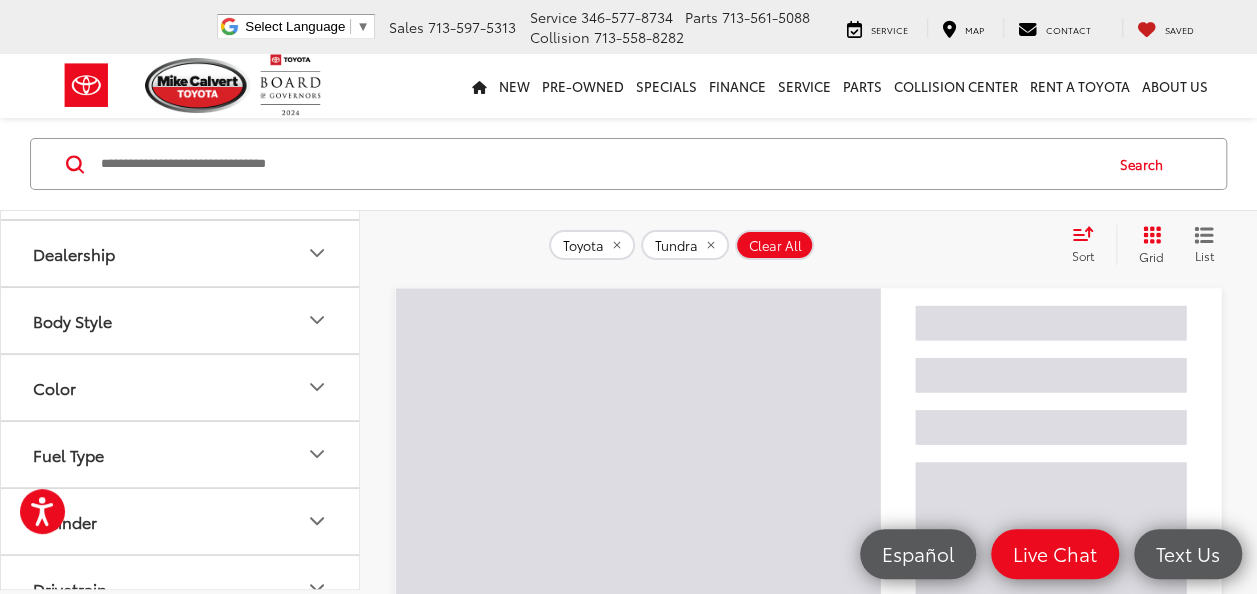 click on "Tundra Hybrid (7)" at bounding box center [180, 14] 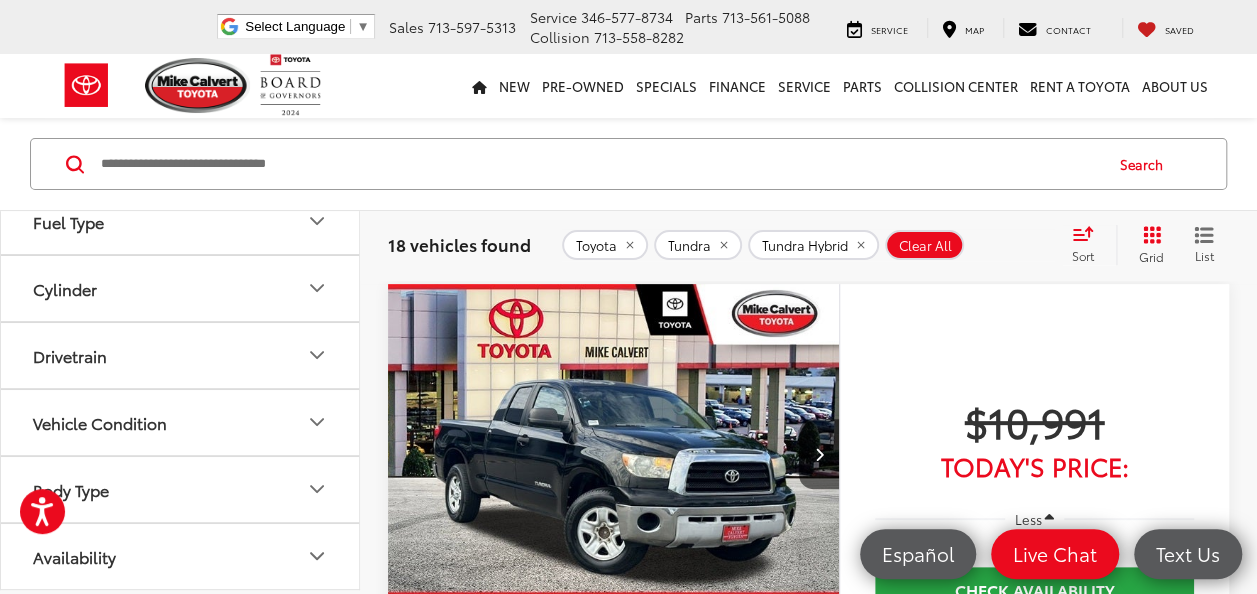 scroll, scrollTop: 2994, scrollLeft: 0, axis: vertical 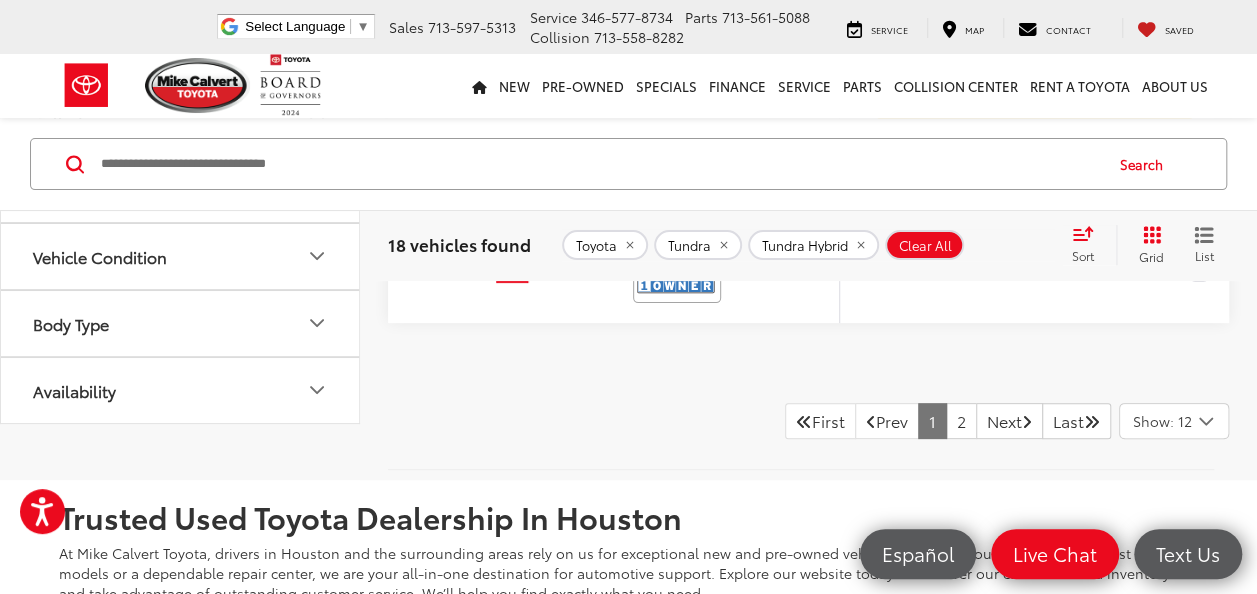 click at bounding box center [614, -106] 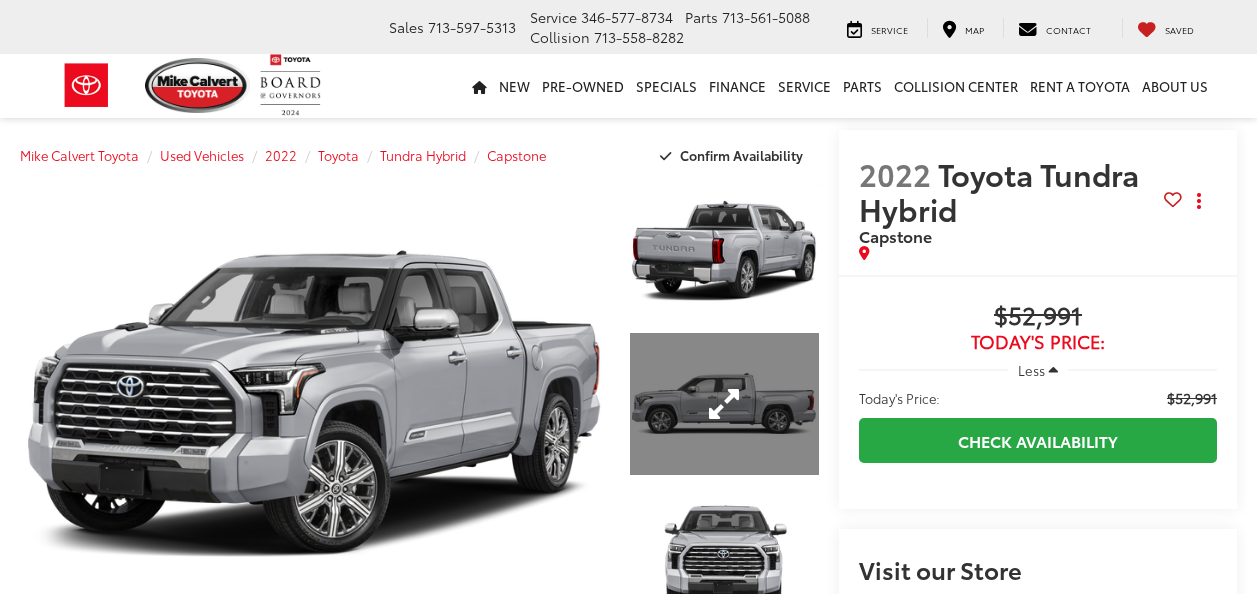 scroll, scrollTop: 0, scrollLeft: 0, axis: both 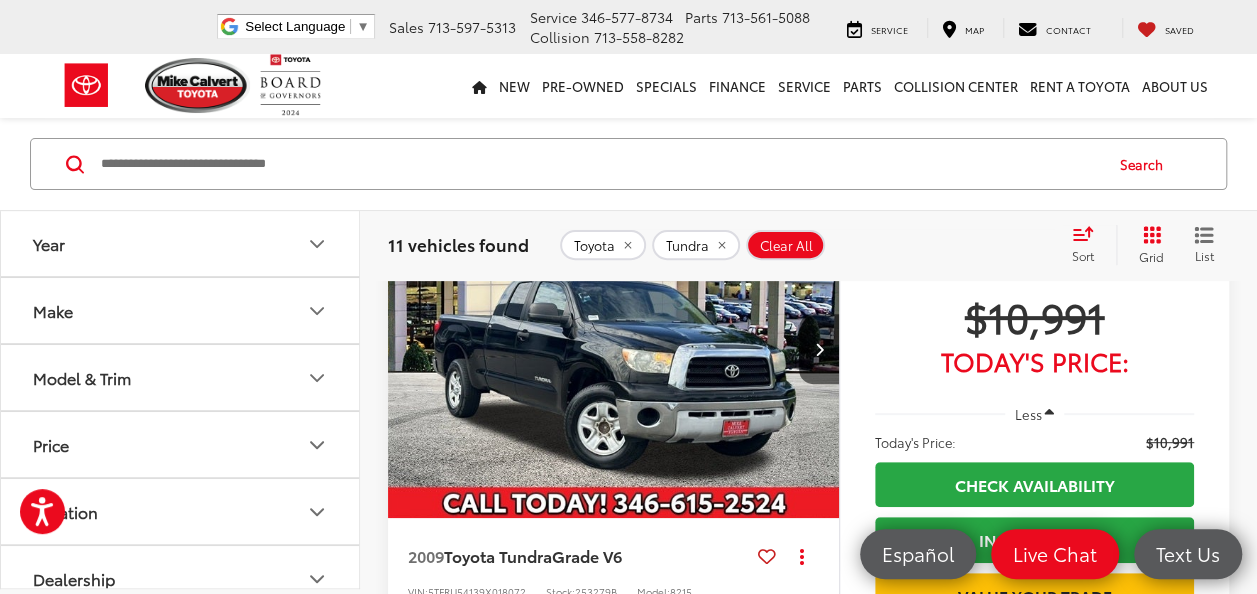click on "Model & Trim" at bounding box center (181, 377) 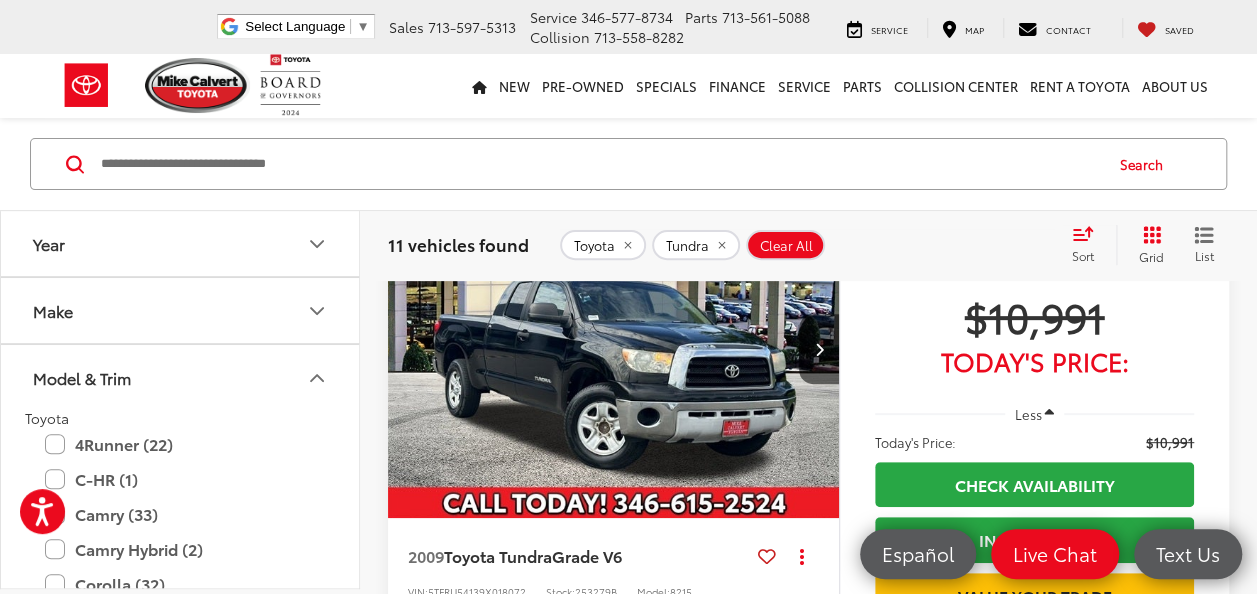 click on "Make" at bounding box center [181, 310] 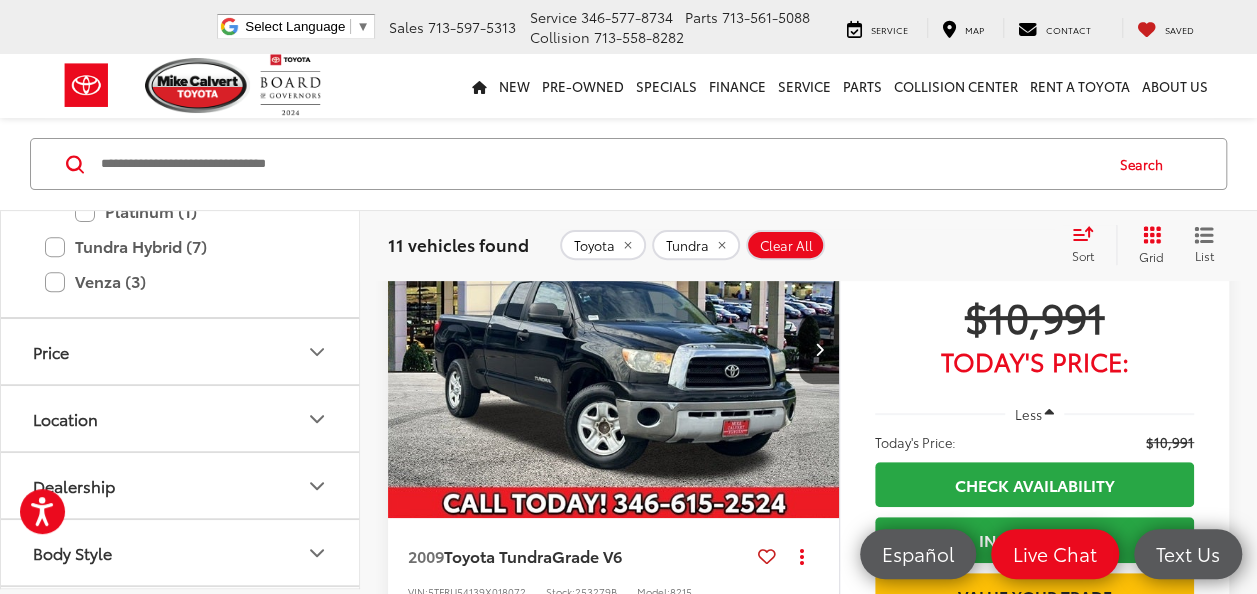 scroll, scrollTop: 2000, scrollLeft: 0, axis: vertical 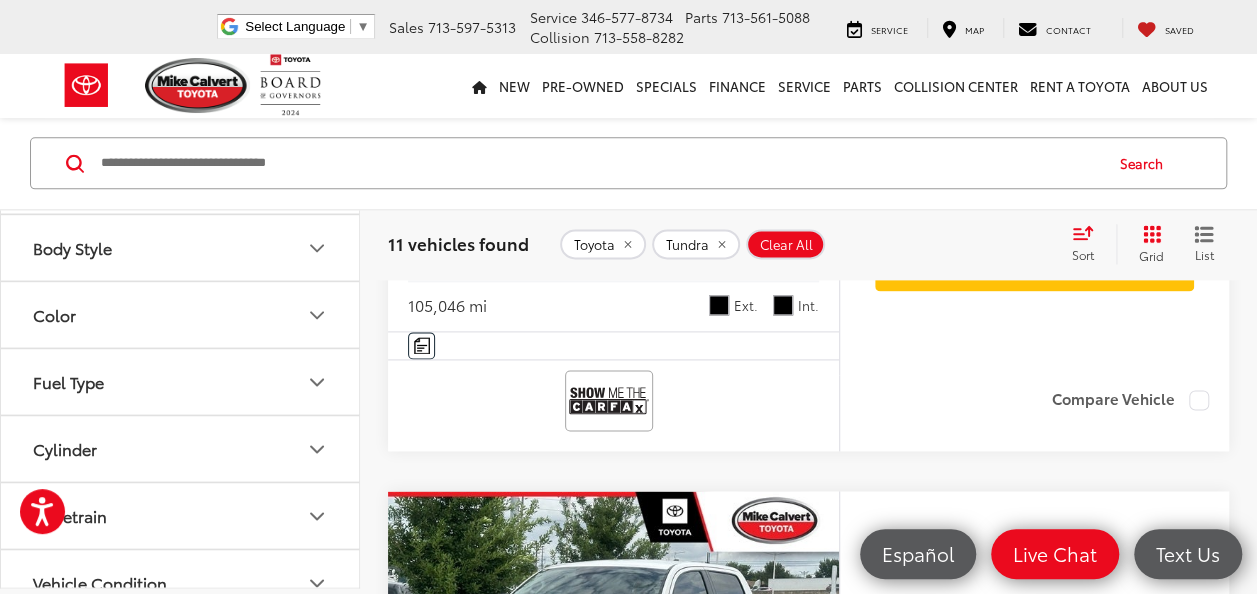 click on "Tundra Hybrid (7)" at bounding box center (180, -58) 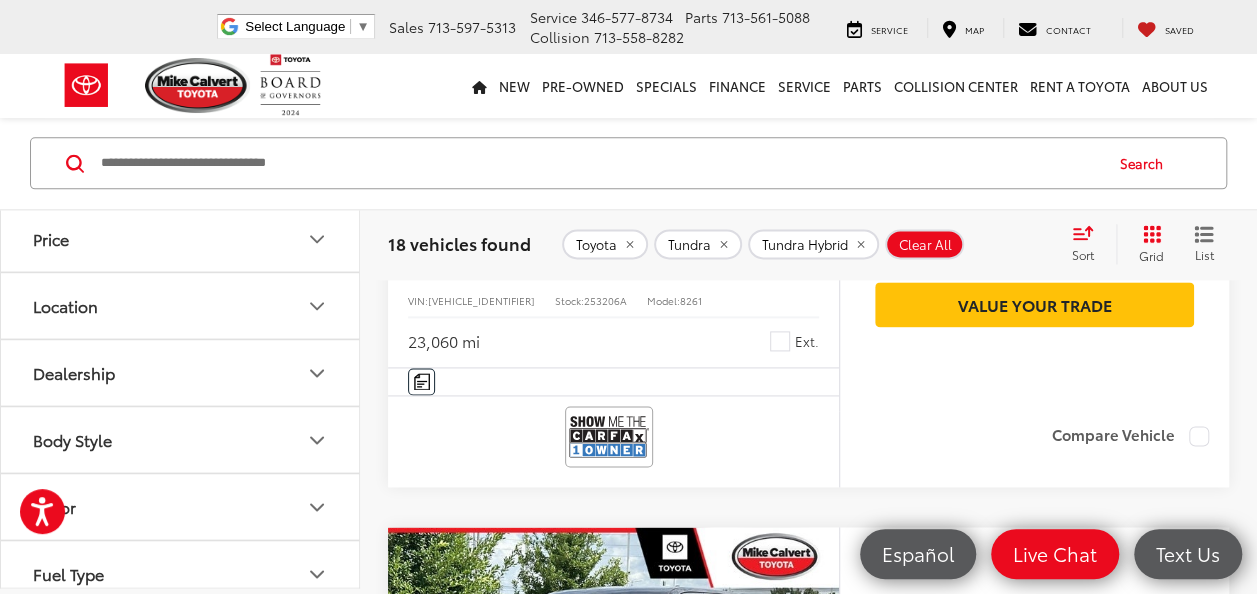 scroll, scrollTop: 4929, scrollLeft: 0, axis: vertical 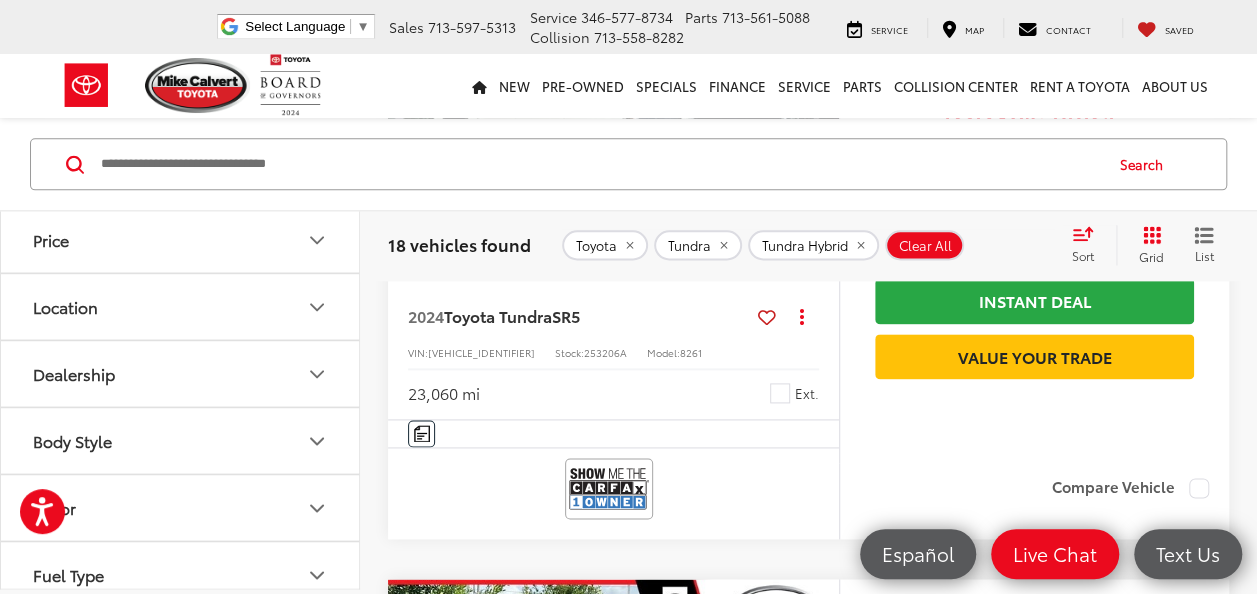 click at bounding box center (614, 110) 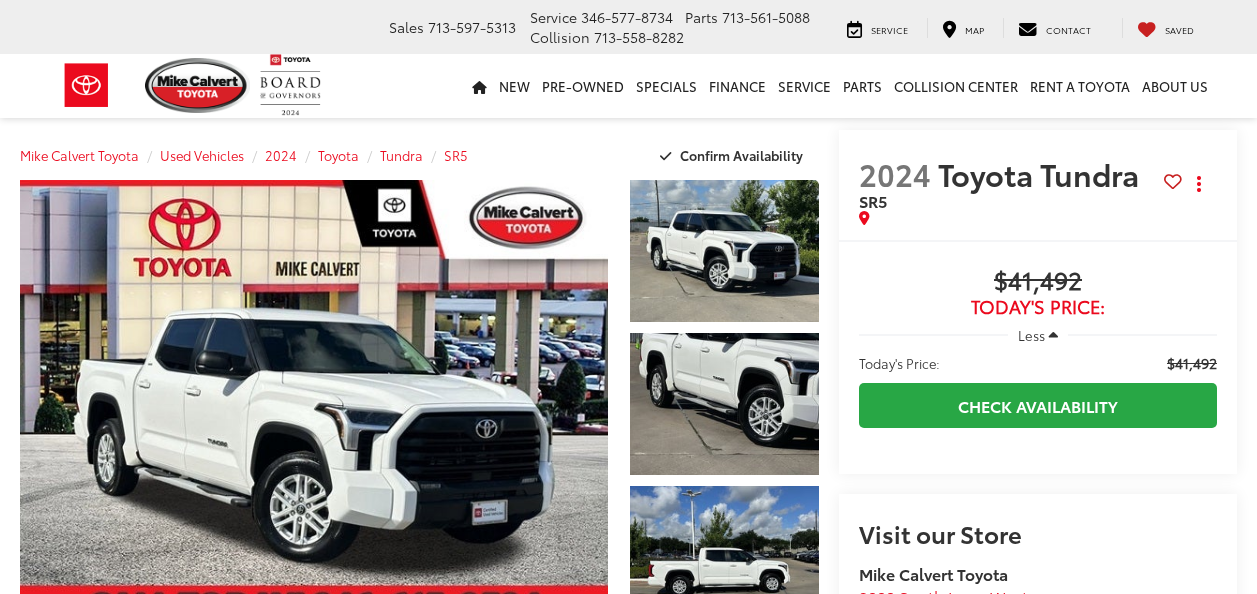 scroll, scrollTop: 0, scrollLeft: 0, axis: both 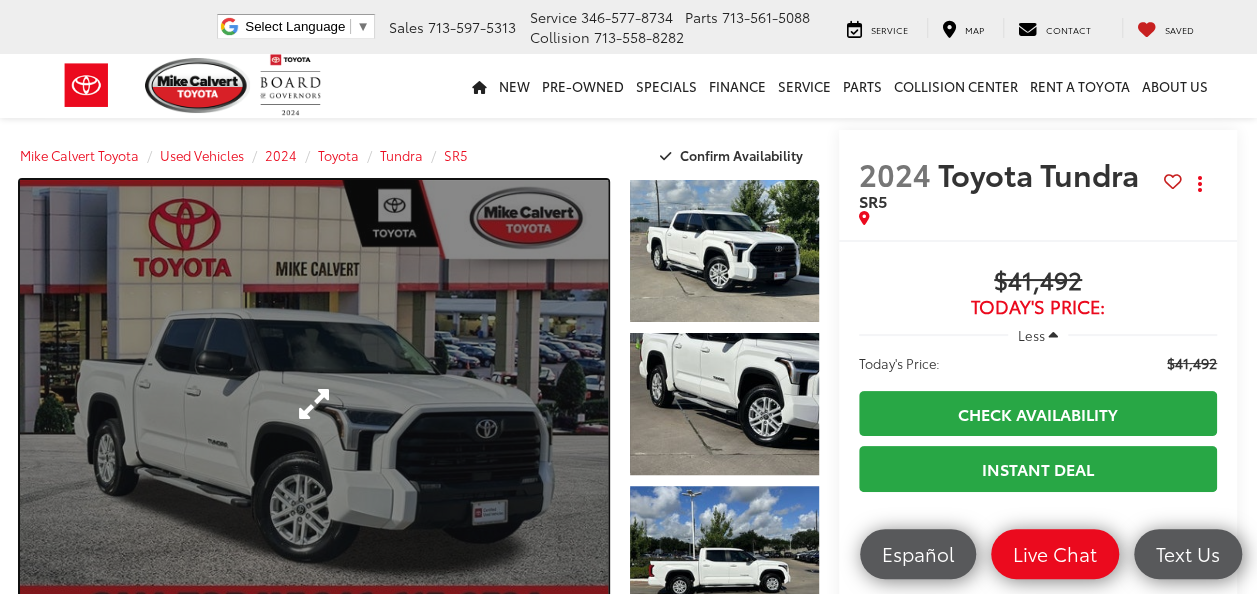 click at bounding box center [314, 404] 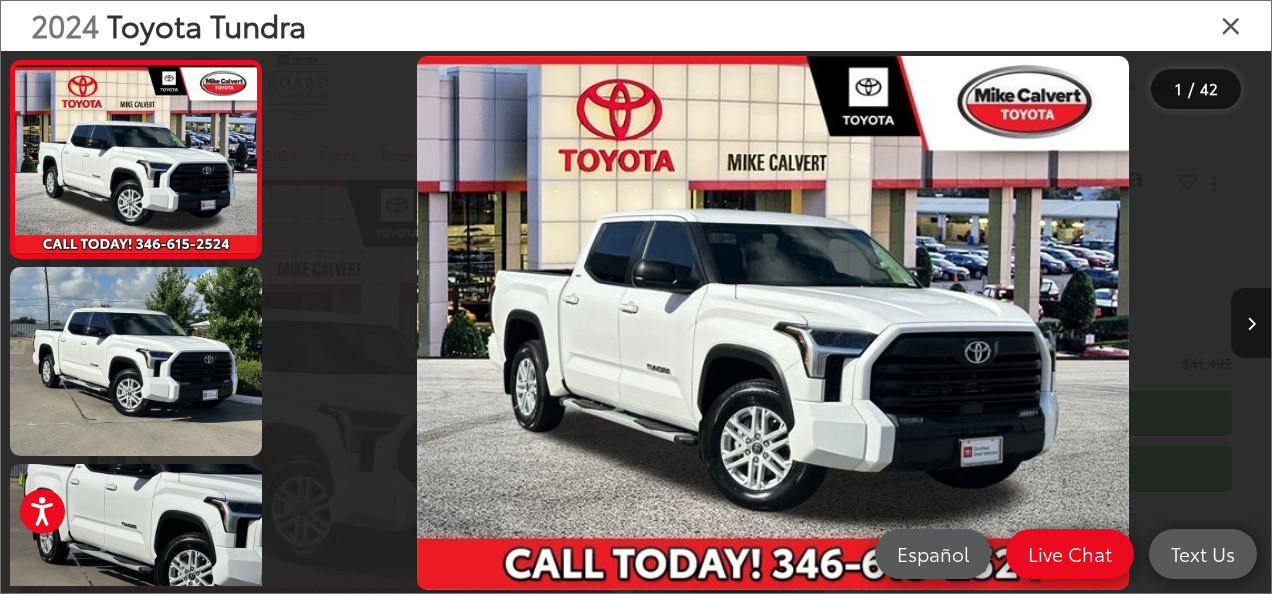 click at bounding box center [1251, 323] 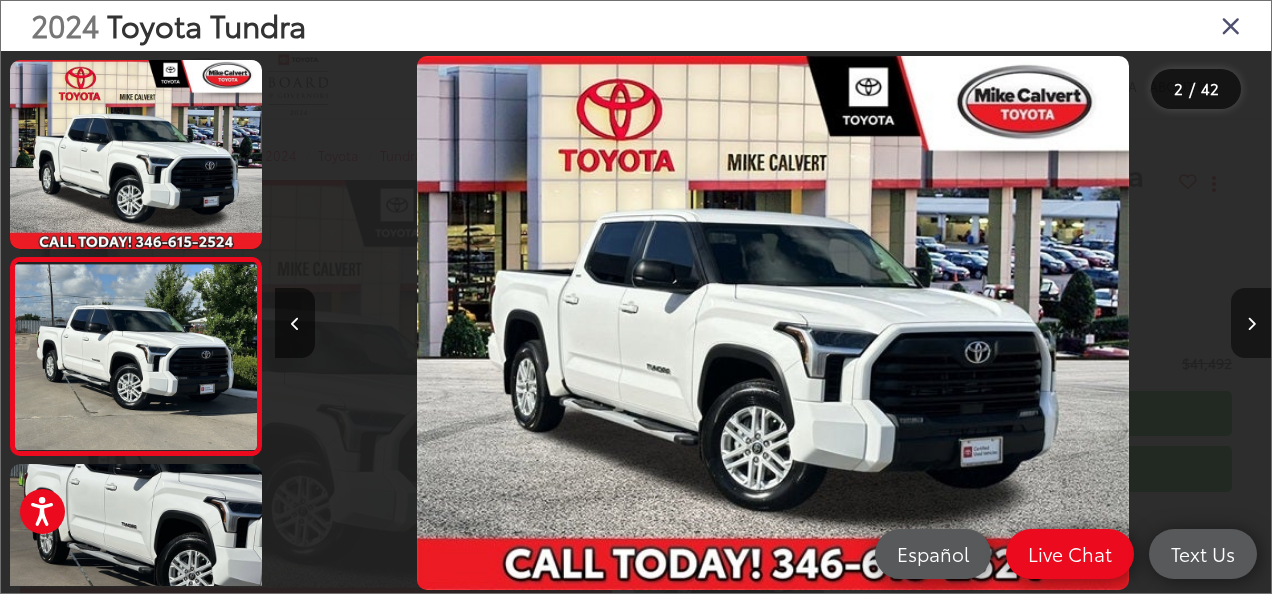 scroll, scrollTop: 0, scrollLeft: 66, axis: horizontal 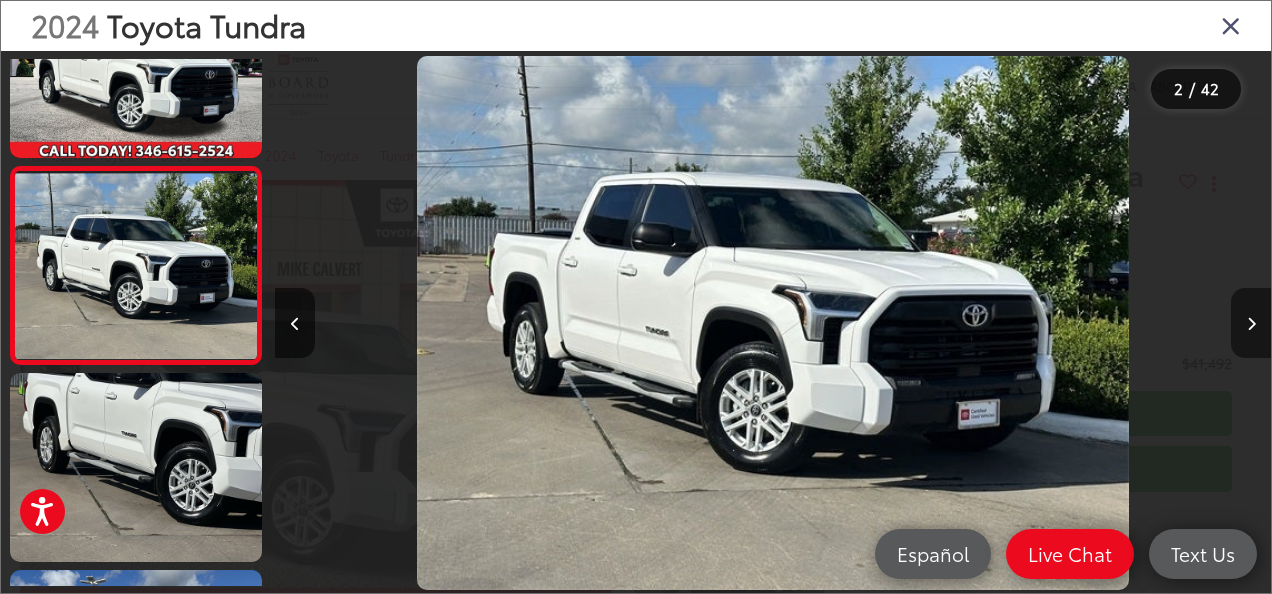 click at bounding box center [1251, 323] 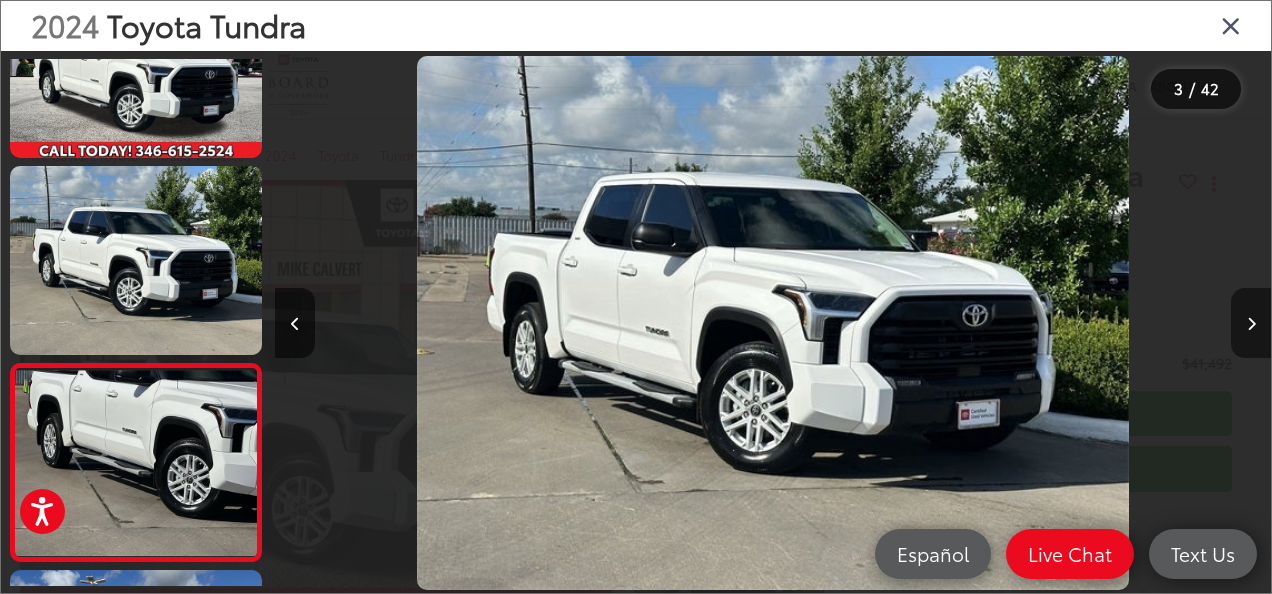 scroll, scrollTop: 0, scrollLeft: 1269, axis: horizontal 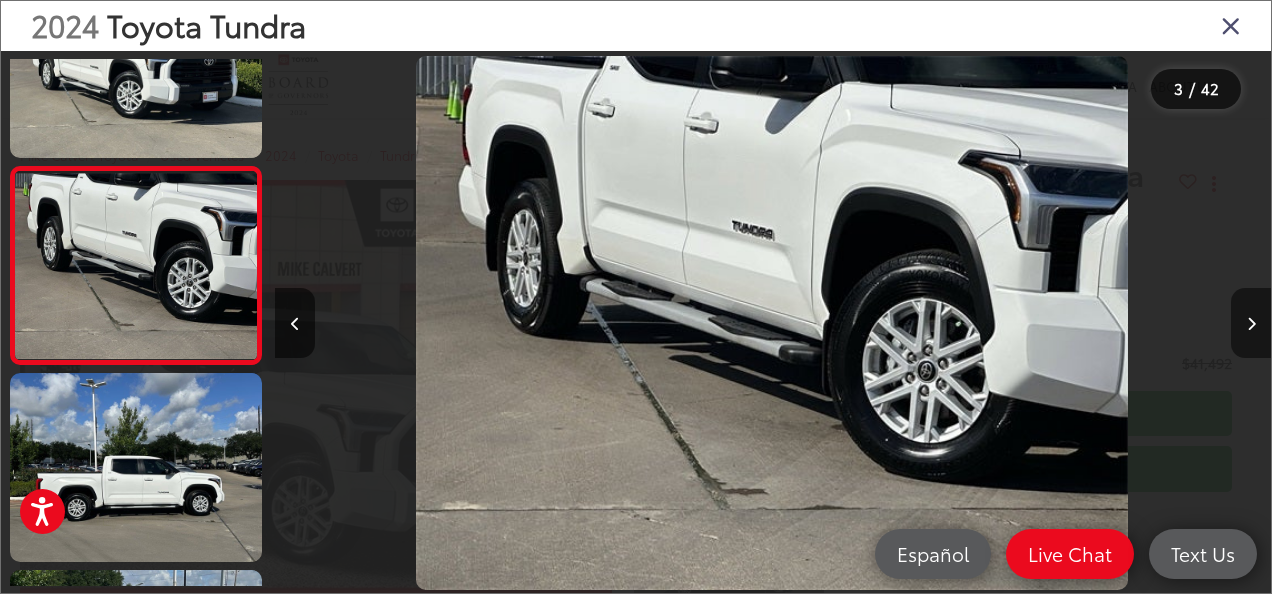 click at bounding box center [1251, 323] 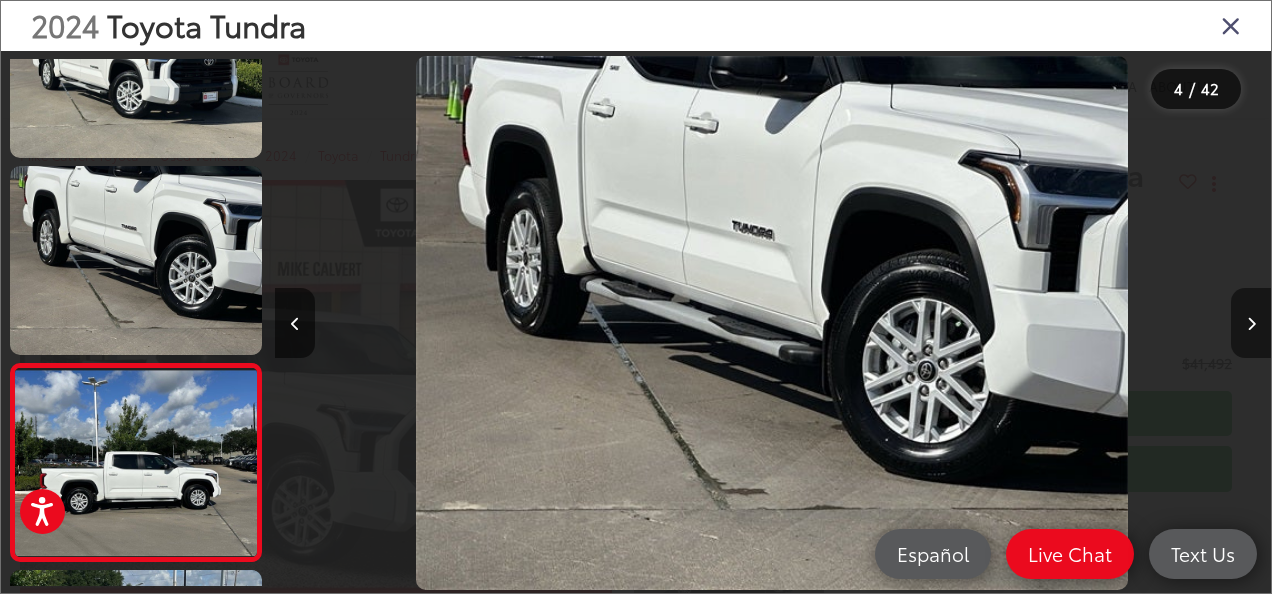 scroll, scrollTop: 0, scrollLeft: 2266, axis: horizontal 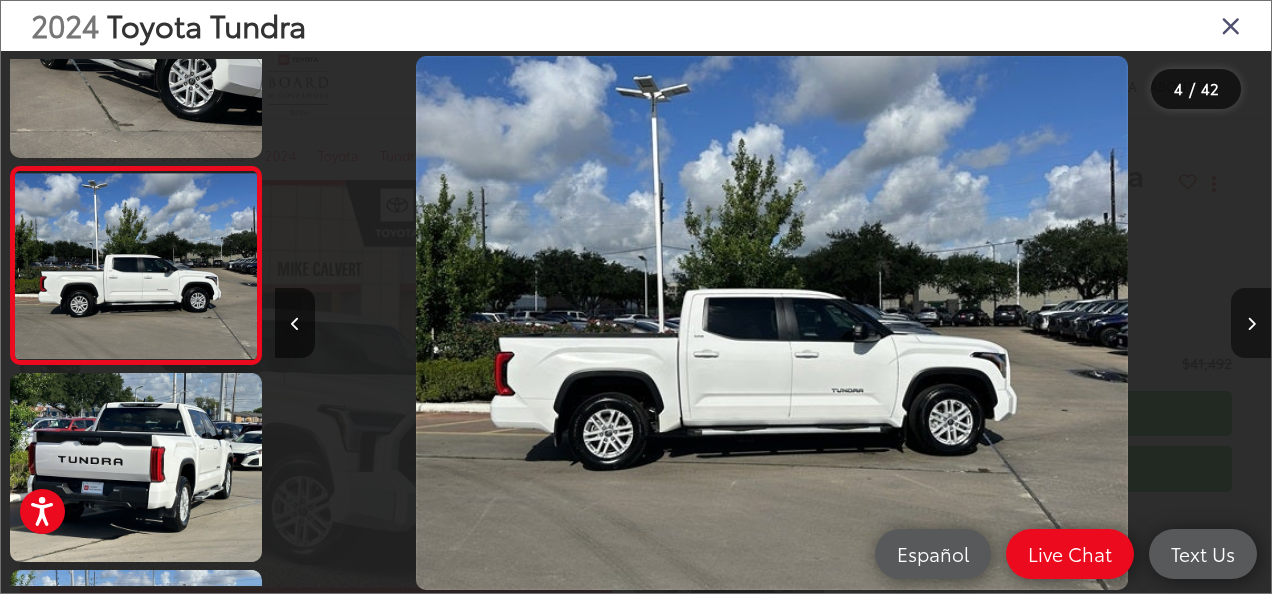 click at bounding box center [1251, 323] 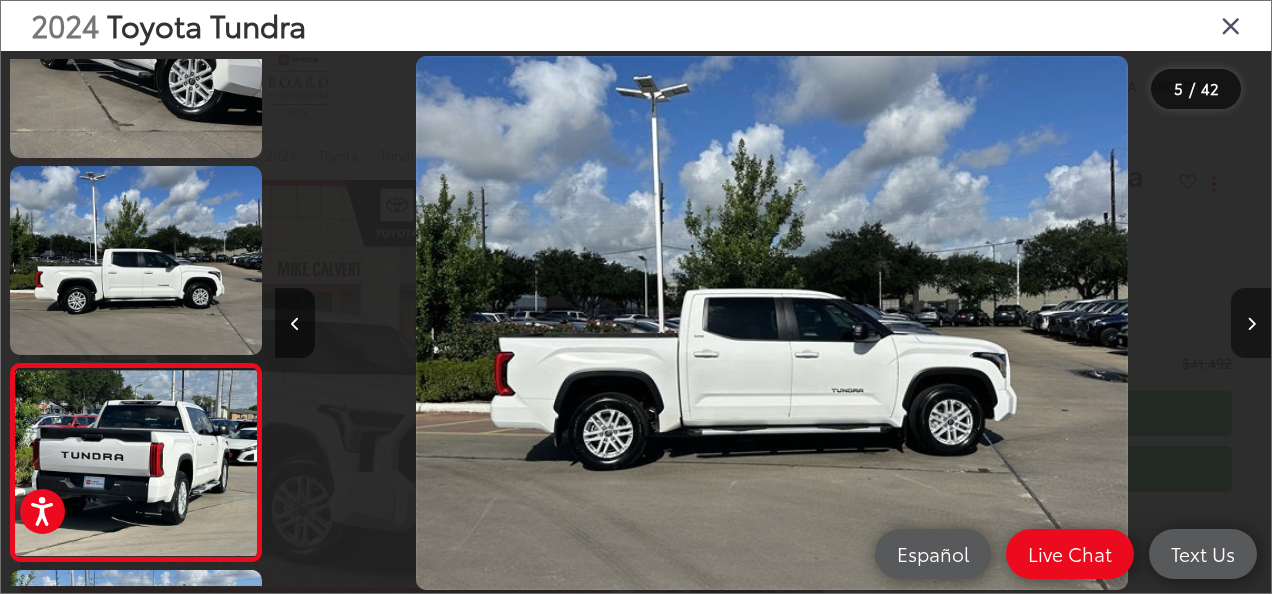 scroll, scrollTop: 0, scrollLeft: 3262, axis: horizontal 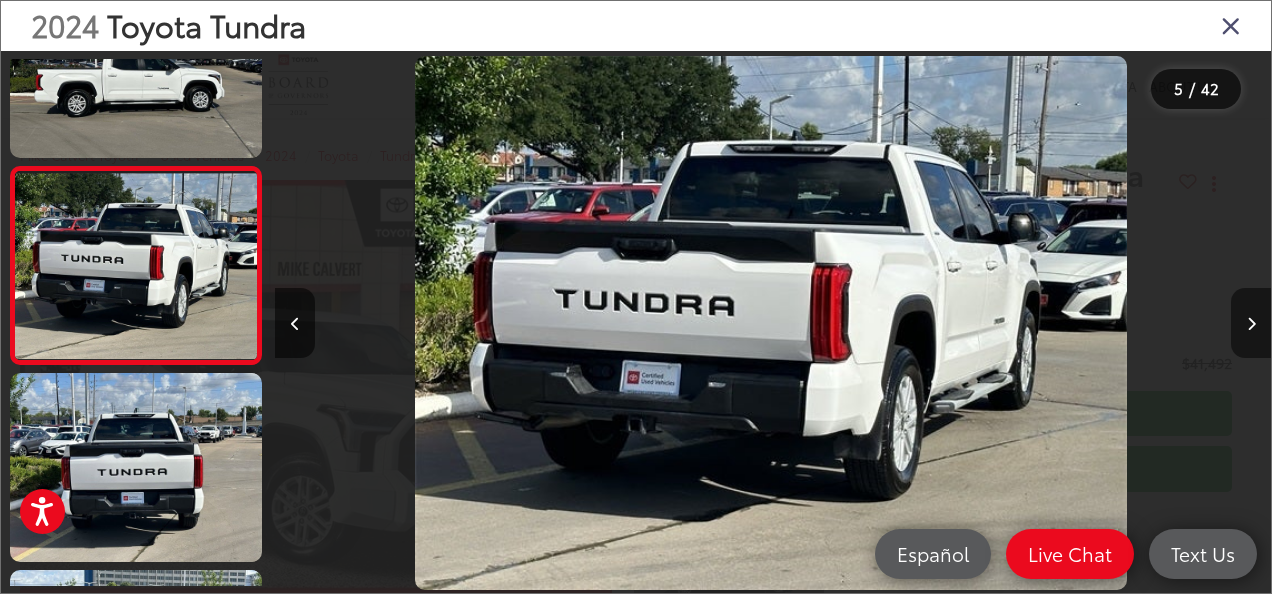 click at bounding box center (1251, 323) 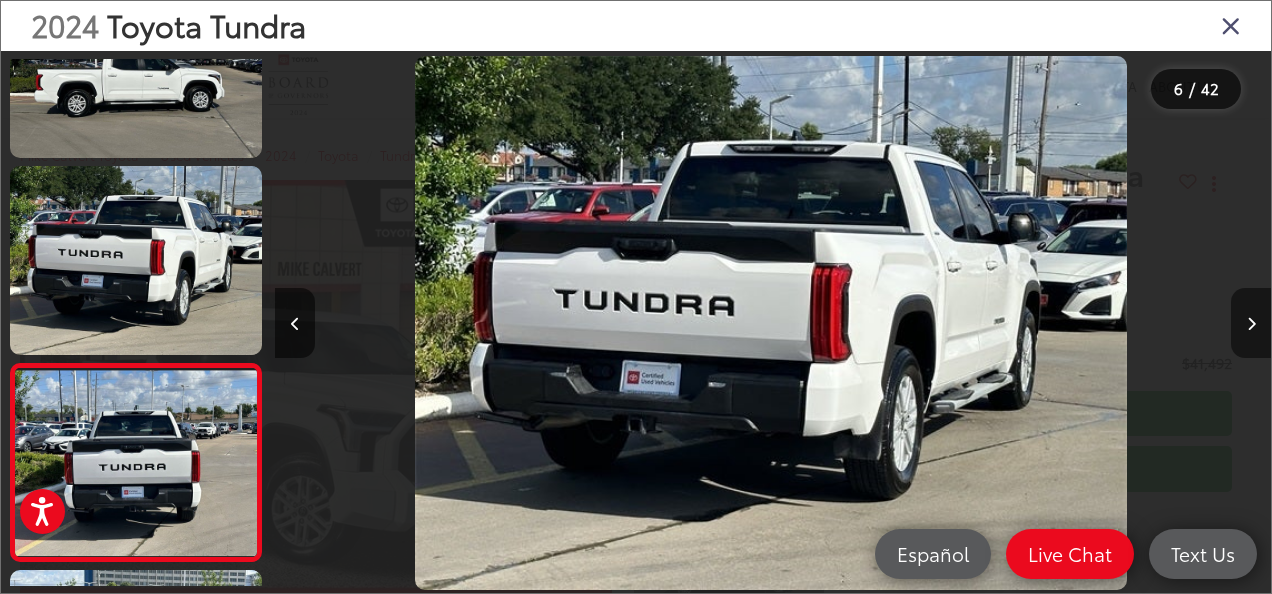 scroll, scrollTop: 0, scrollLeft: 4221, axis: horizontal 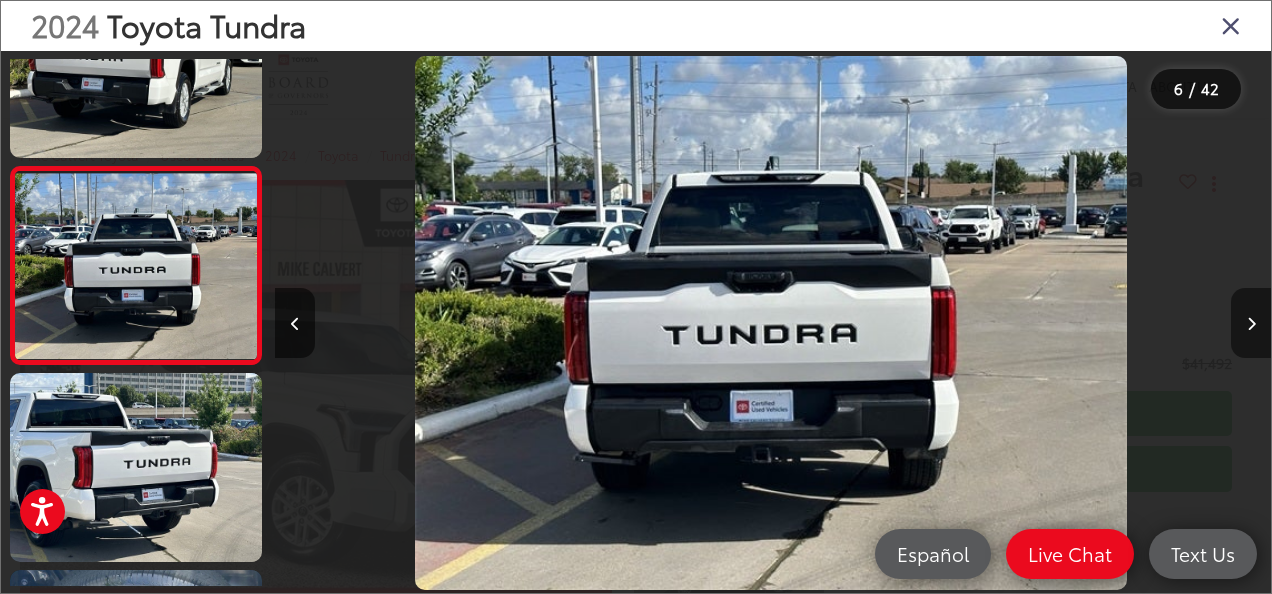 click at bounding box center [1251, 323] 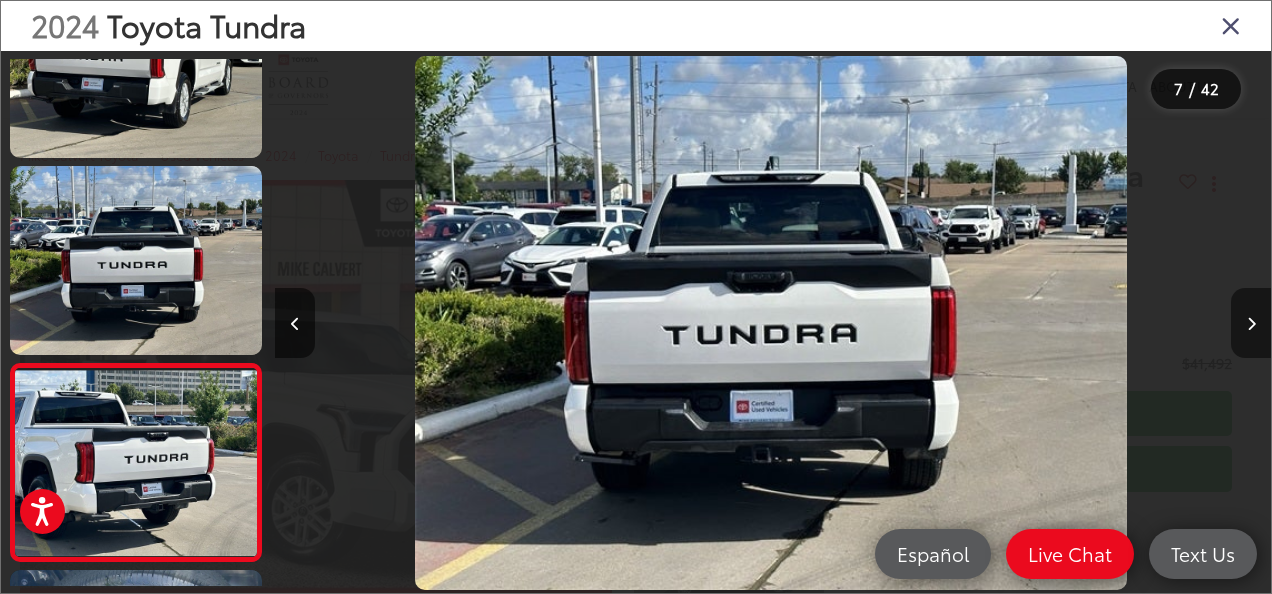 scroll, scrollTop: 0, scrollLeft: 5255, axis: horizontal 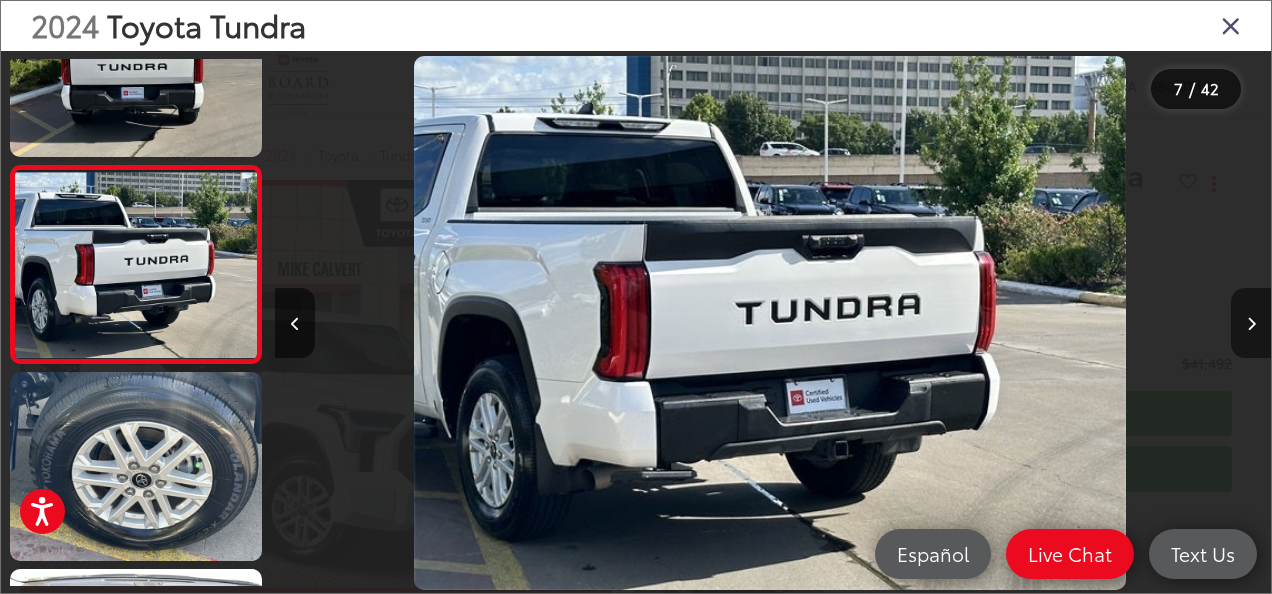 click at bounding box center [1251, 323] 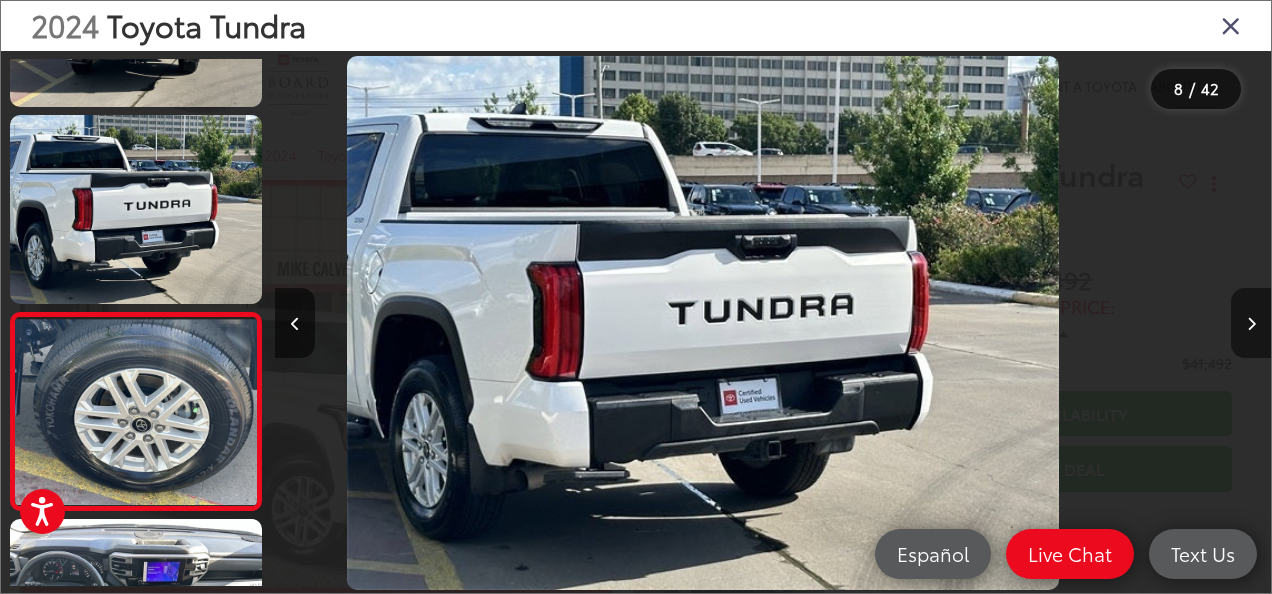 scroll, scrollTop: 1250, scrollLeft: 0, axis: vertical 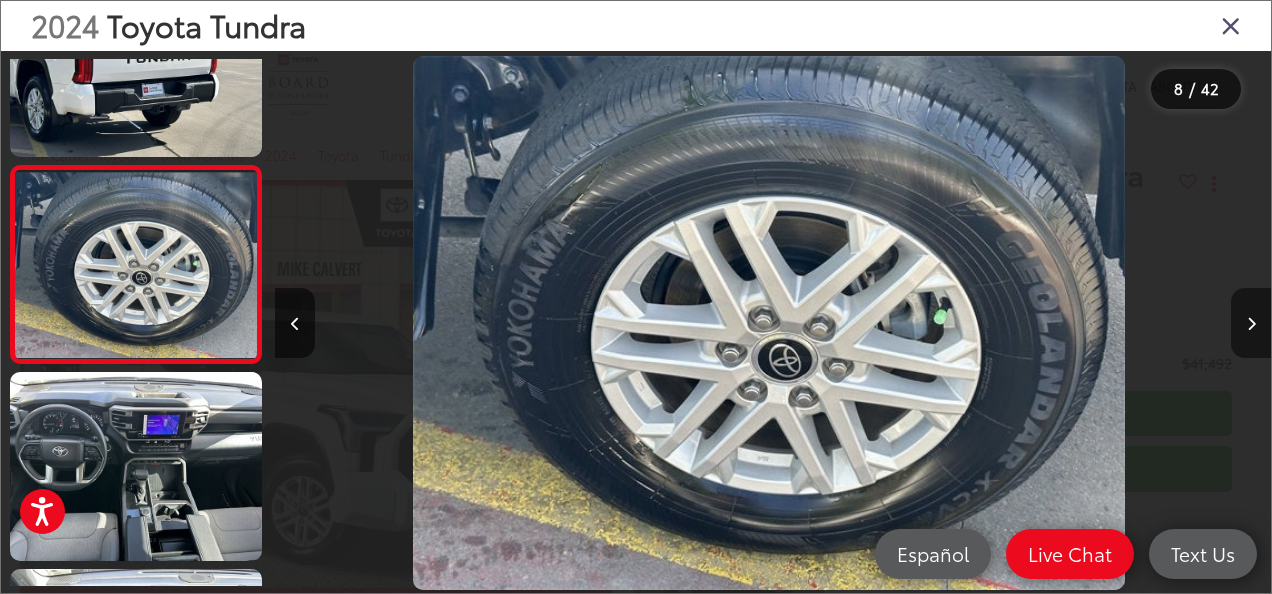 click at bounding box center (1251, 323) 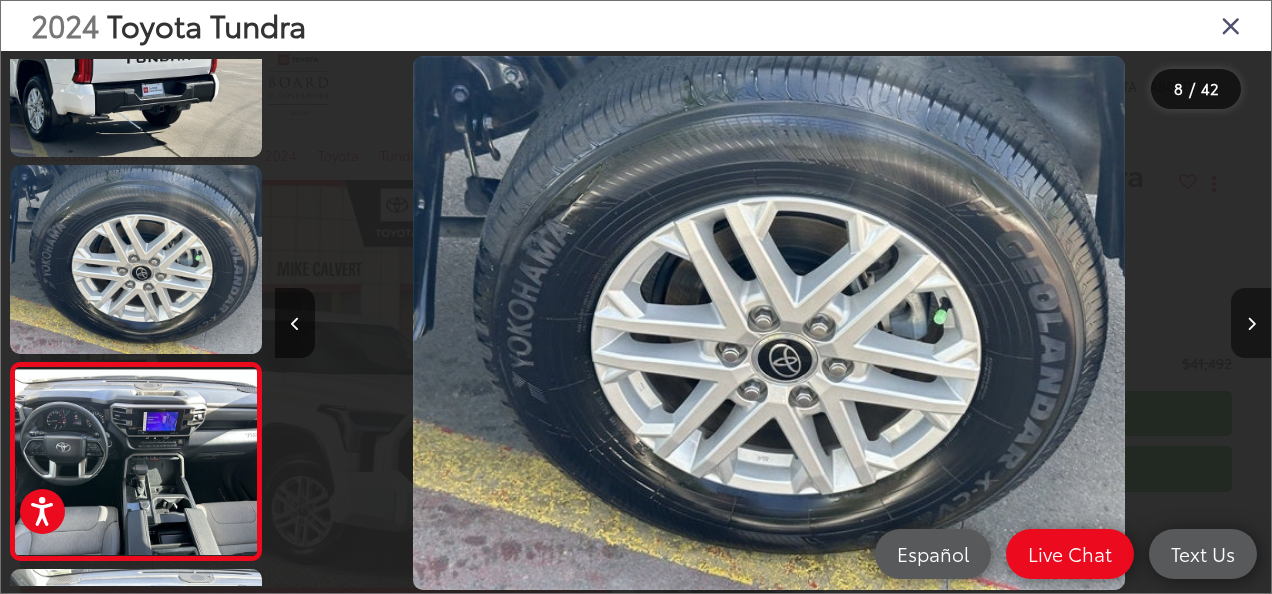scroll, scrollTop: 0, scrollLeft: 7042, axis: horizontal 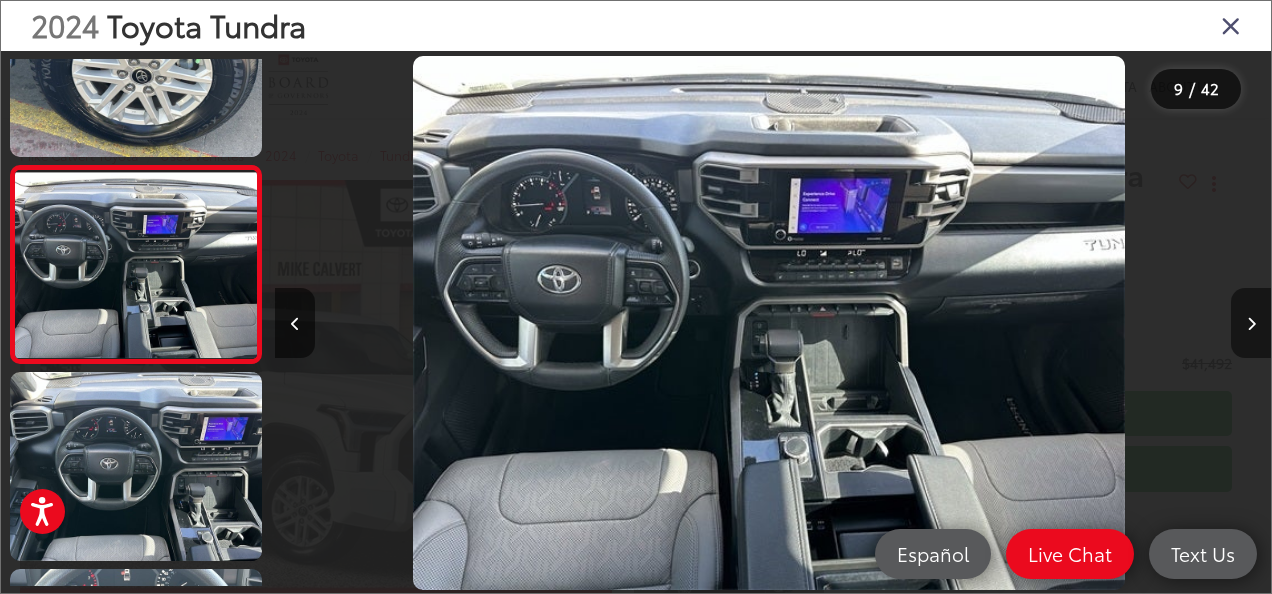 click at bounding box center [1251, 324] 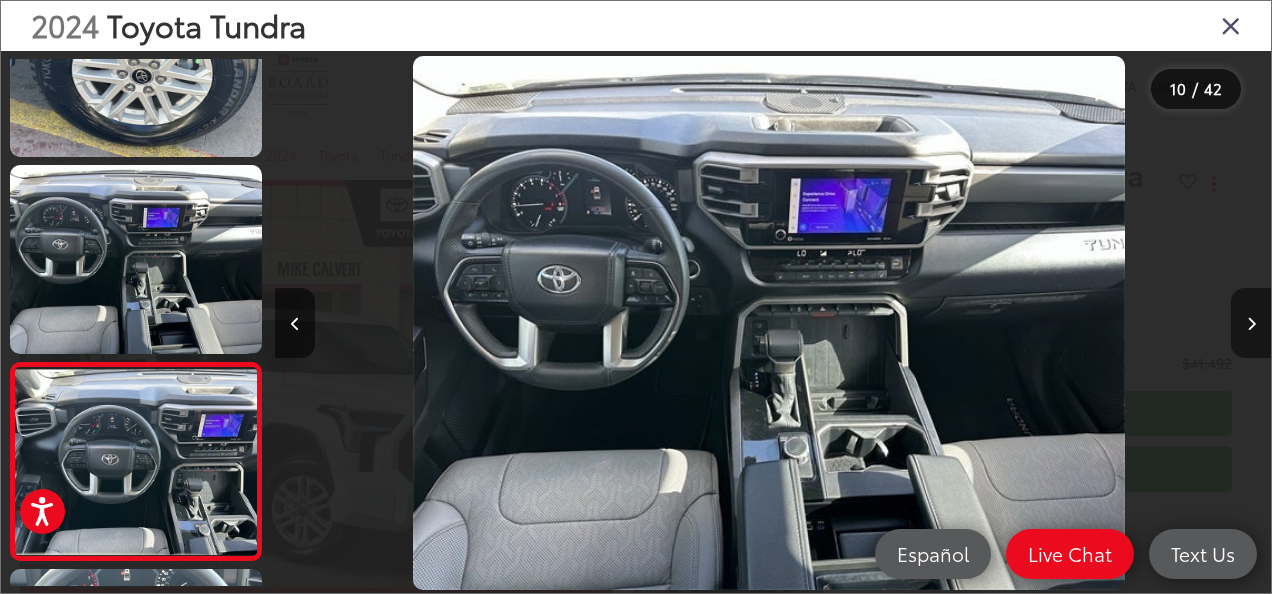 scroll, scrollTop: 0, scrollLeft: 8038, axis: horizontal 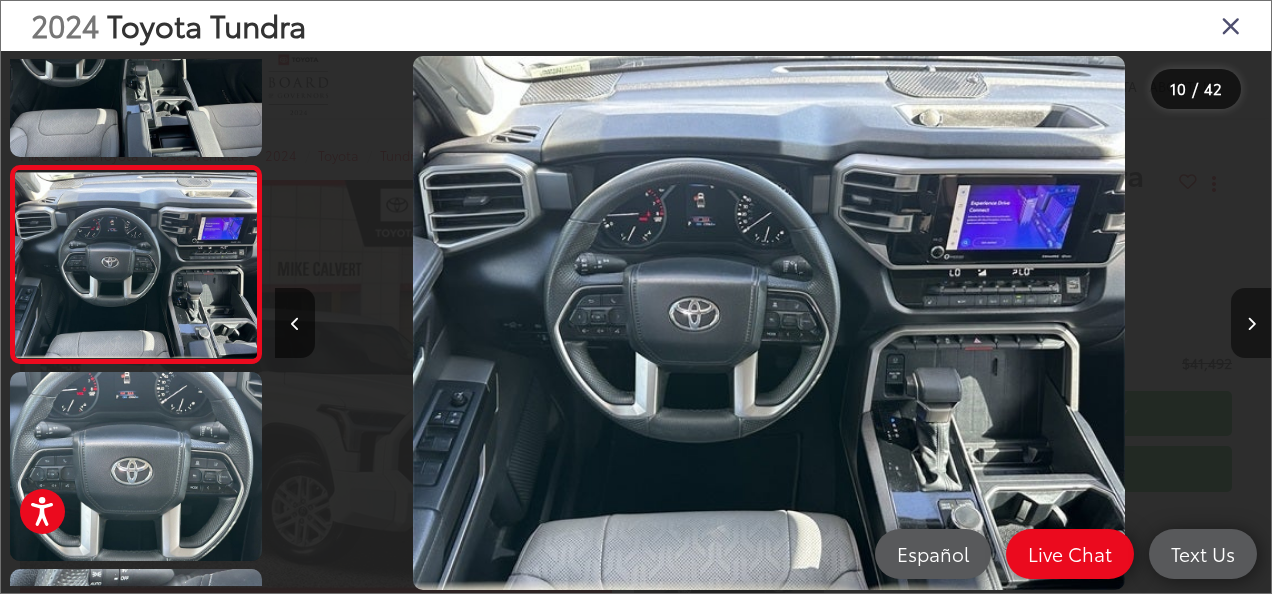 click at bounding box center (1251, 324) 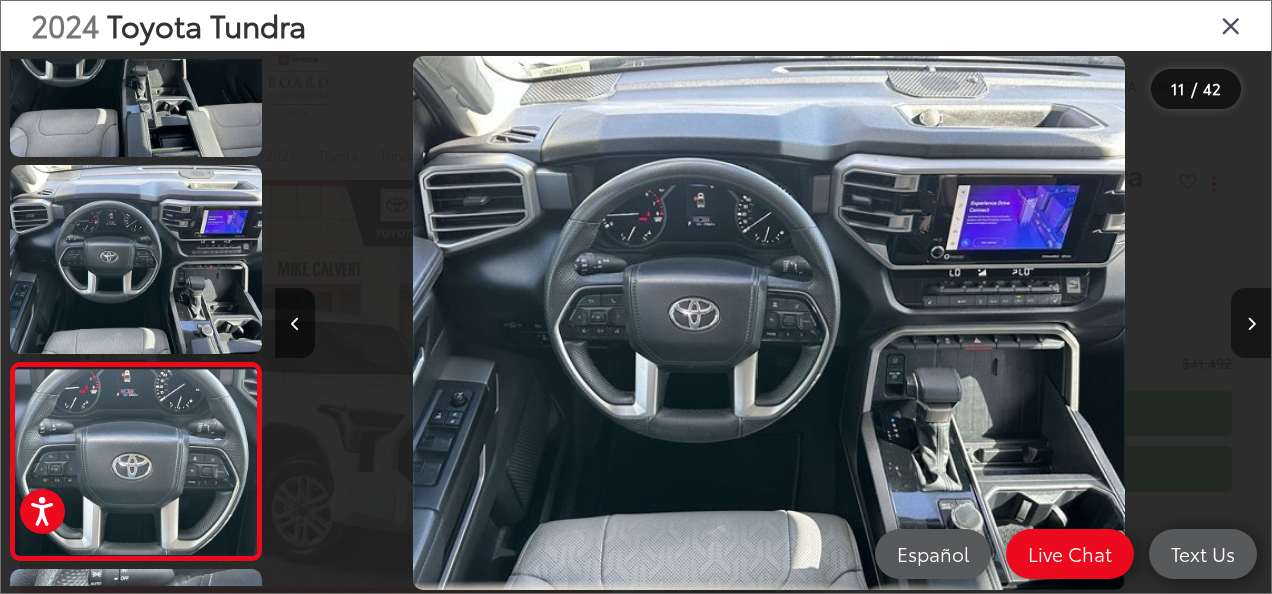 scroll, scrollTop: 0, scrollLeft: 9035, axis: horizontal 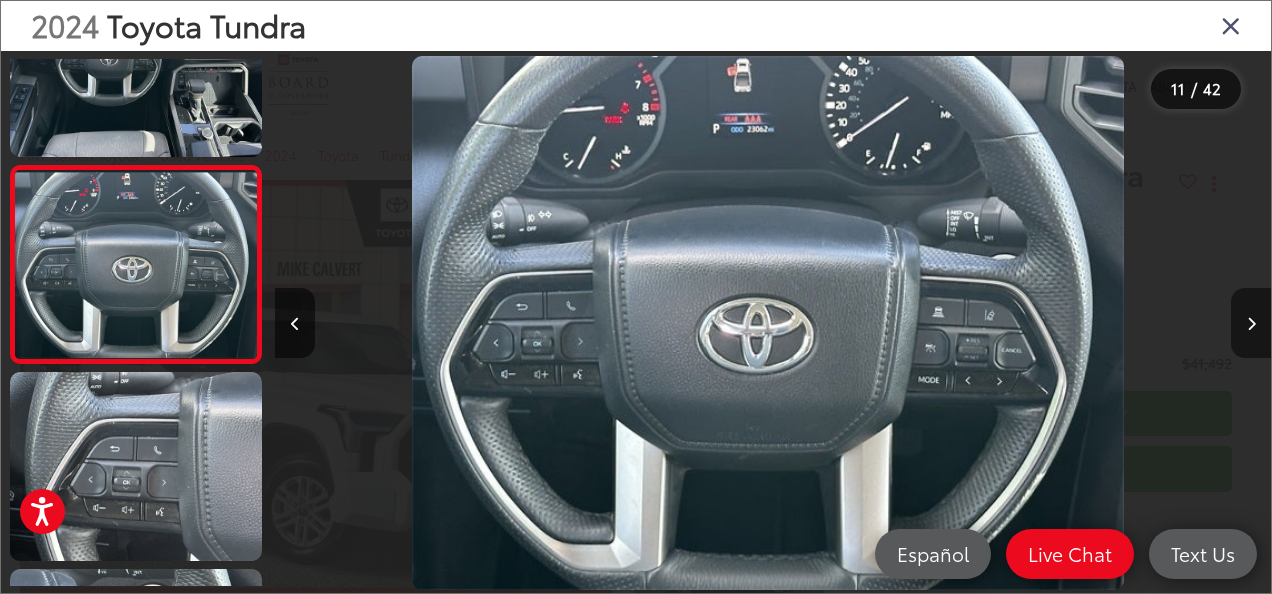 click at bounding box center [1251, 324] 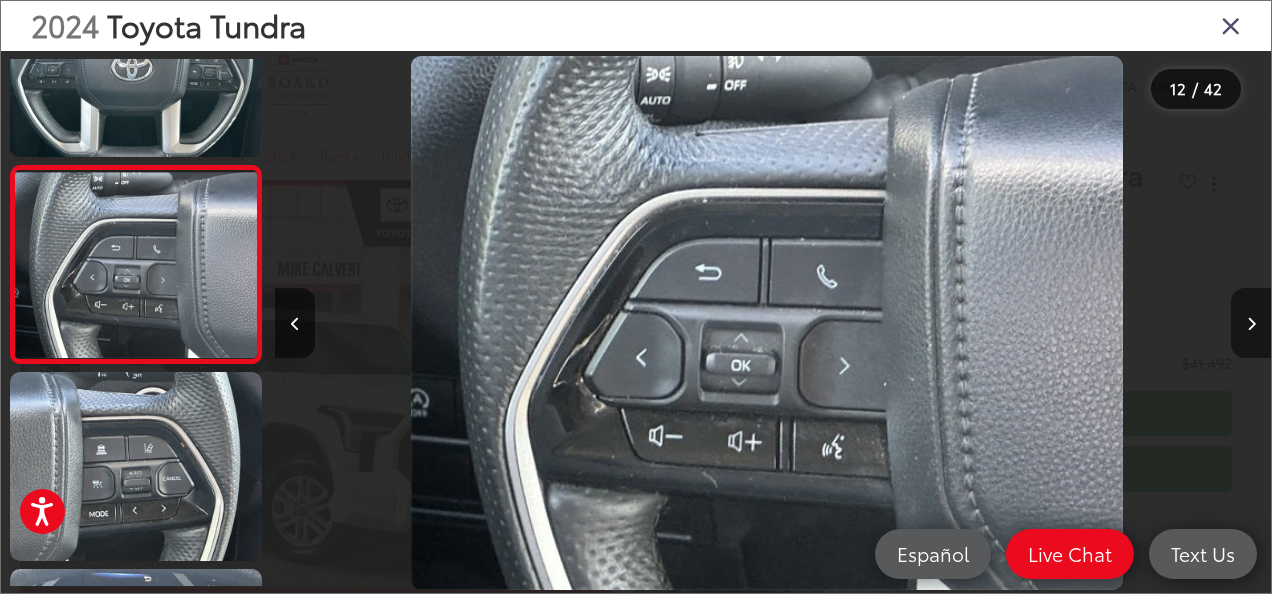 click at bounding box center (1251, 324) 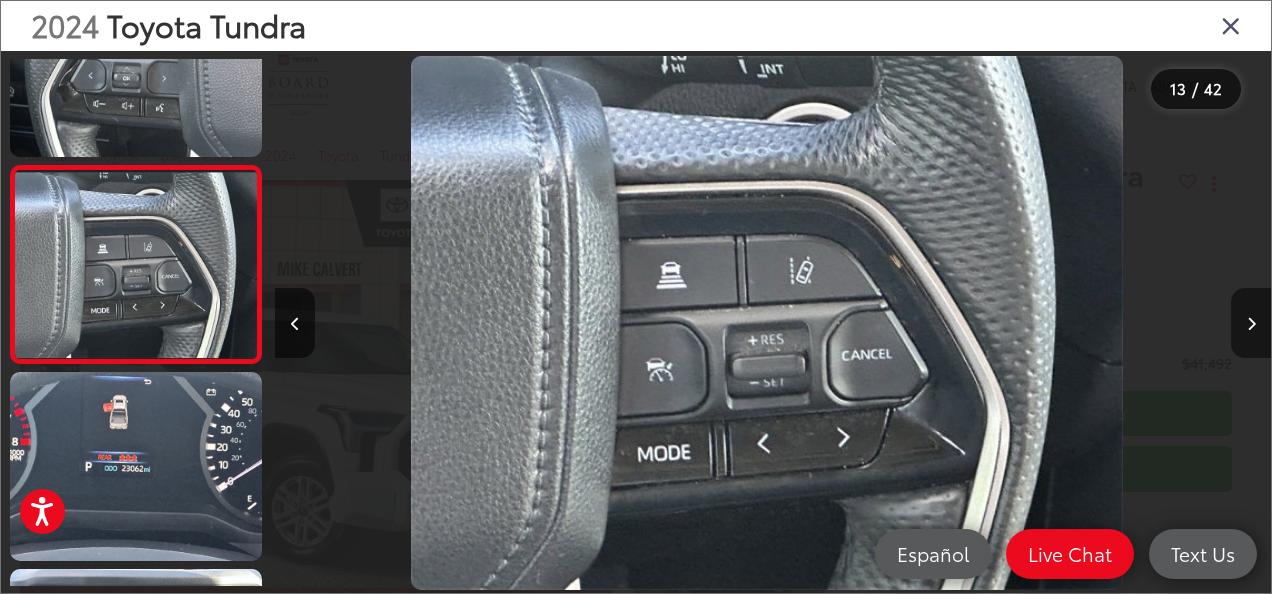 click at bounding box center [1251, 324] 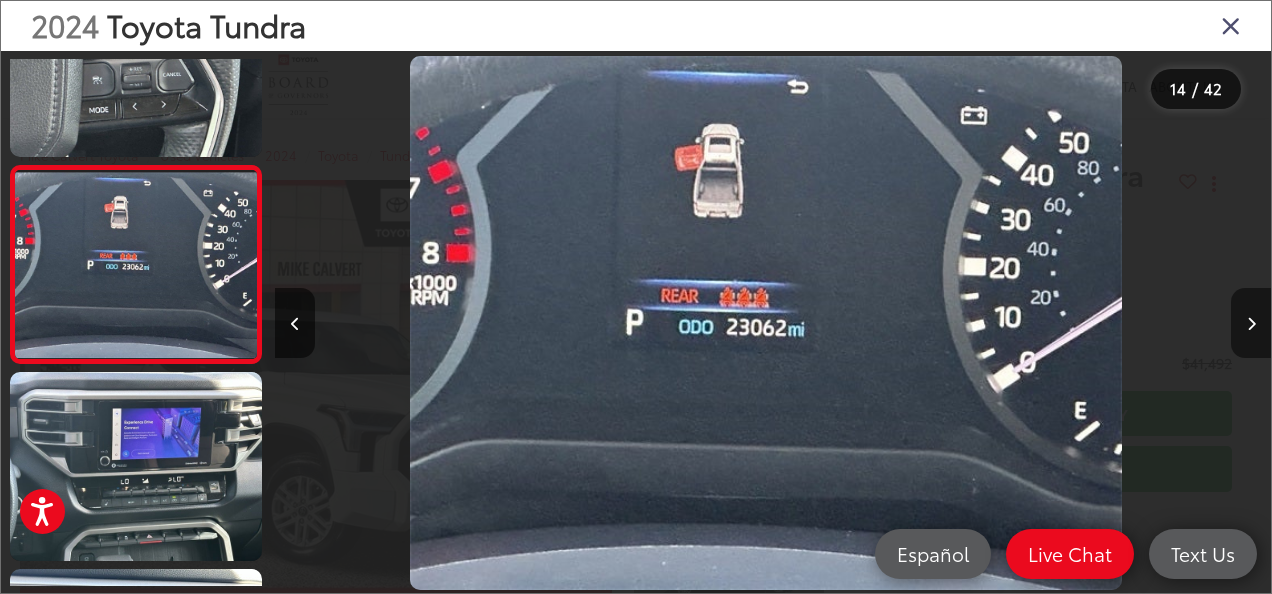 click at bounding box center (1251, 324) 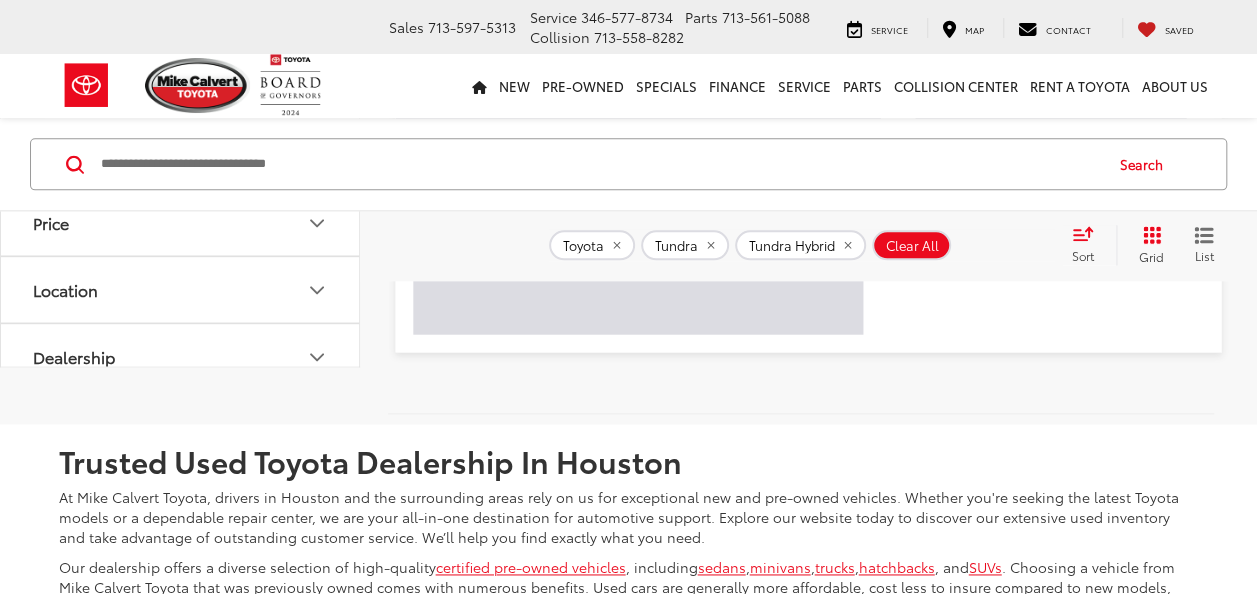 scroll, scrollTop: 2652, scrollLeft: 0, axis: vertical 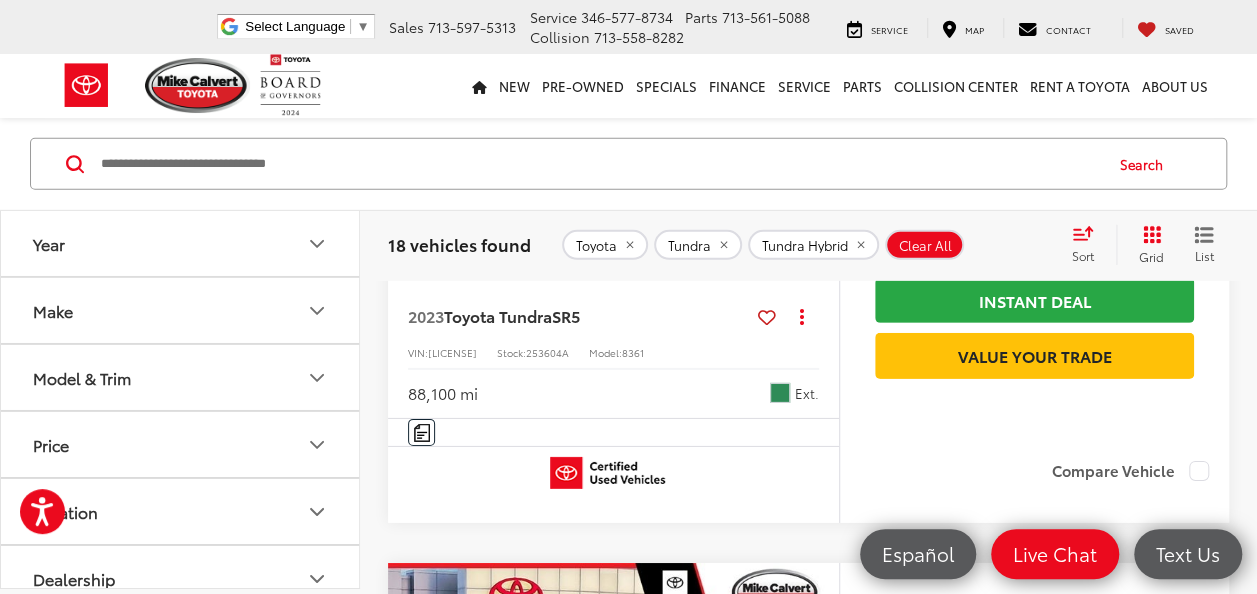 click at bounding box center [614, 110] 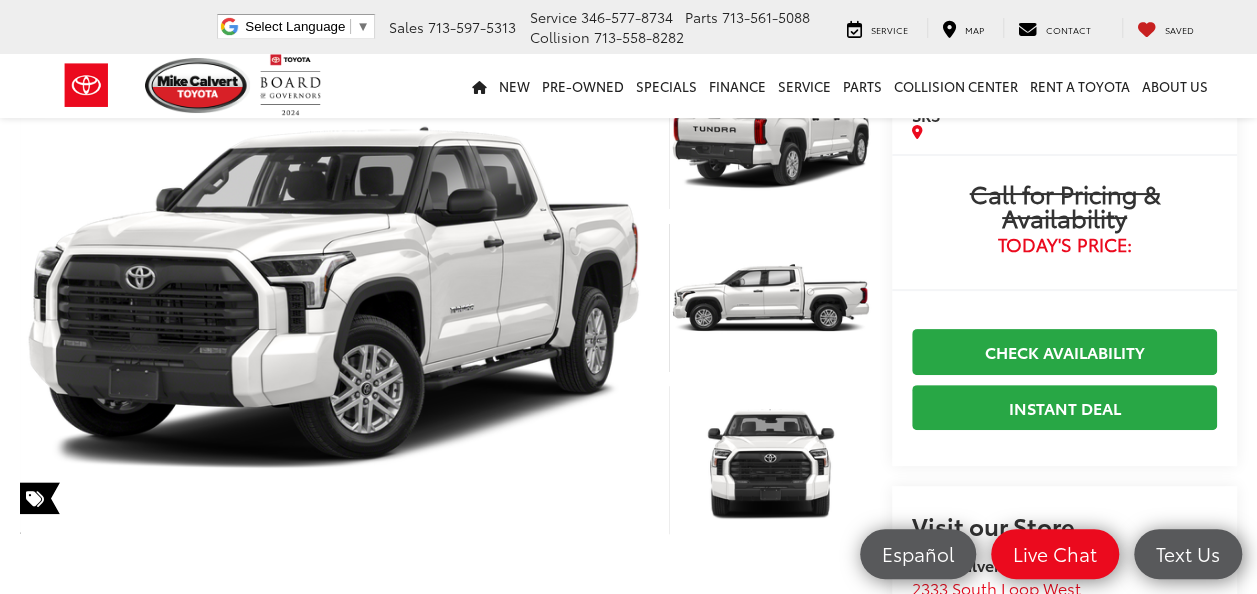 scroll, scrollTop: 190, scrollLeft: 0, axis: vertical 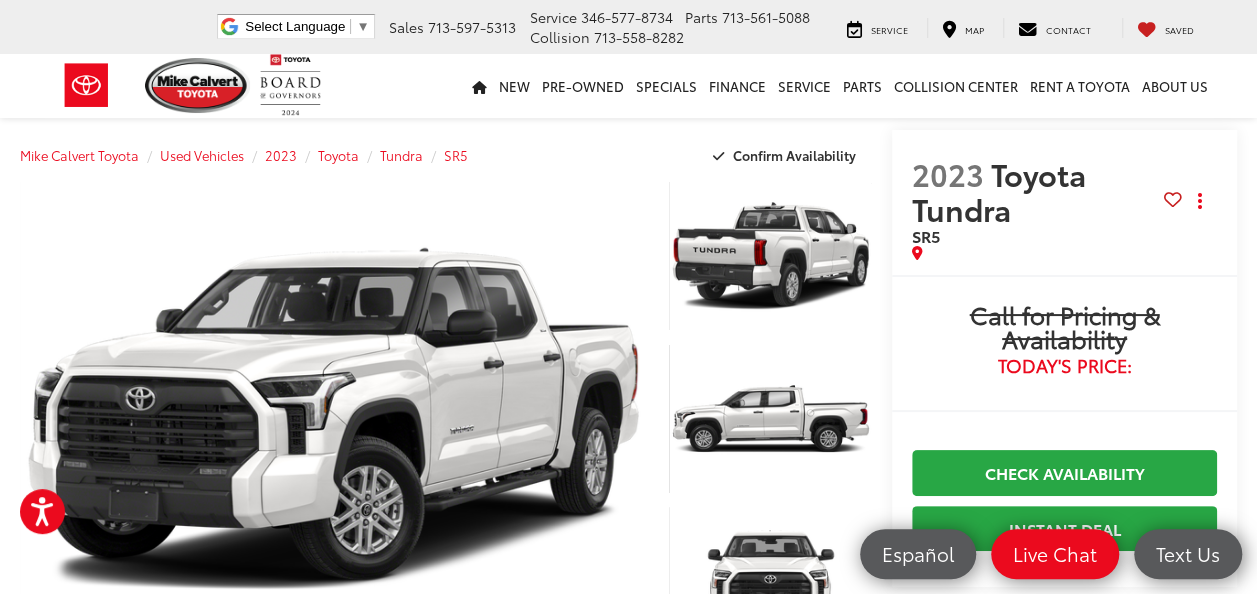 click on "[FIRST] [LAST] Toyota
Used Vehicles
2023
Toyota
Tundra
SR5
Confirm Availability
Photos
1
/
15
1
/
15
2023" at bounding box center (628, 1515) 